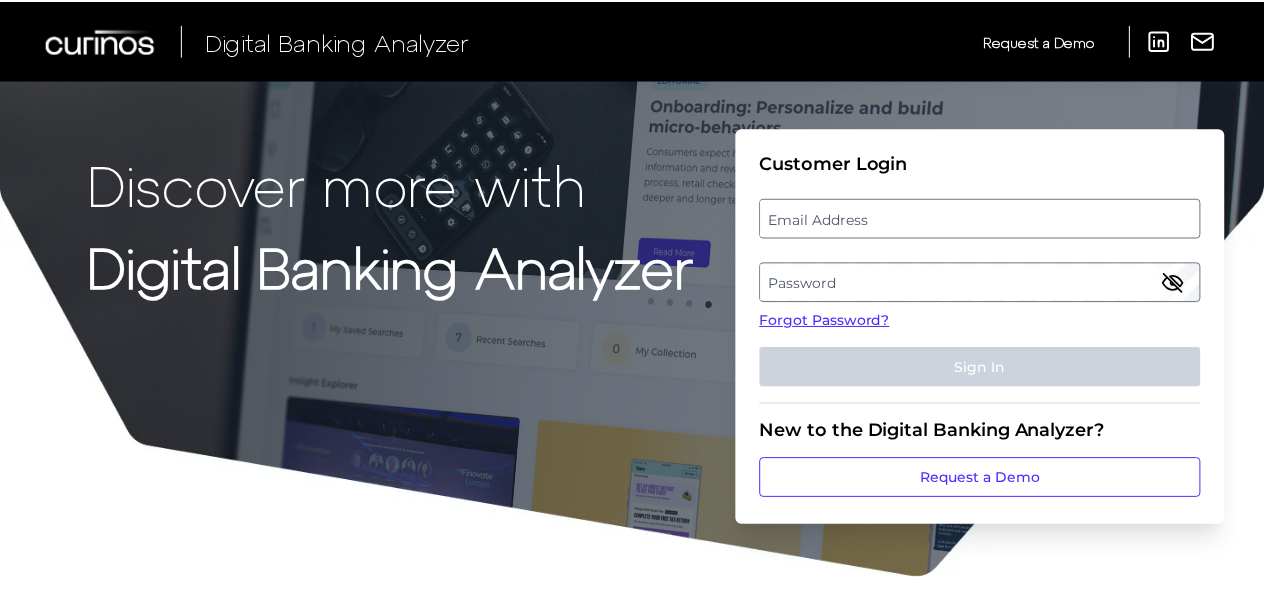 scroll, scrollTop: 0, scrollLeft: 0, axis: both 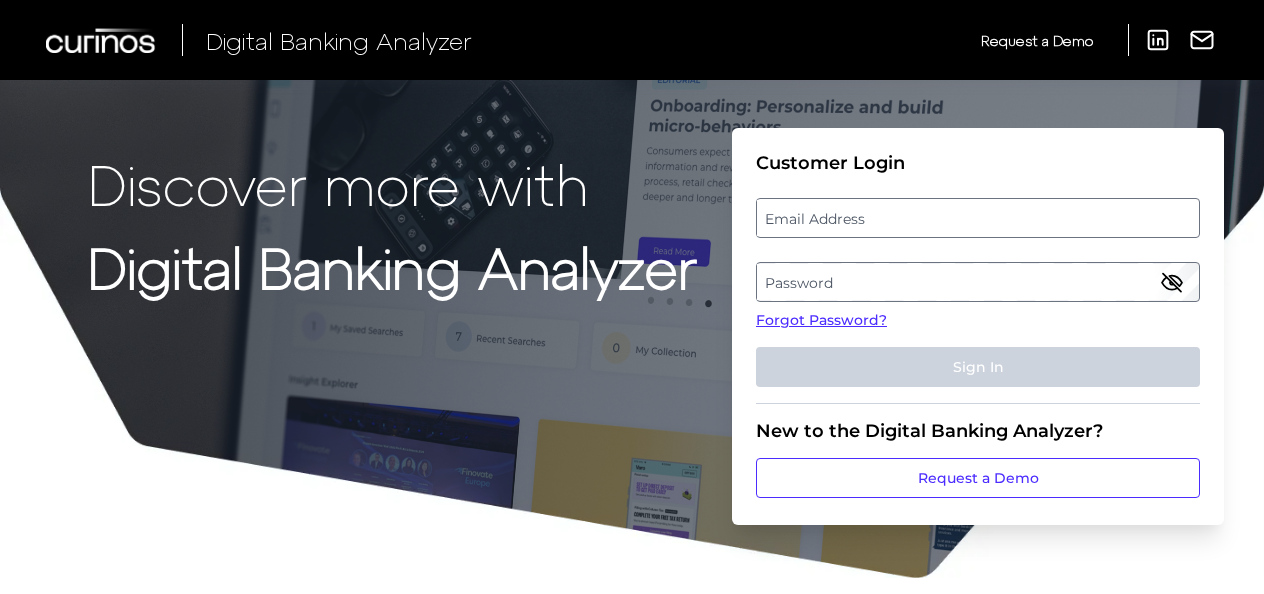 click on "Email Address" at bounding box center [977, 218] 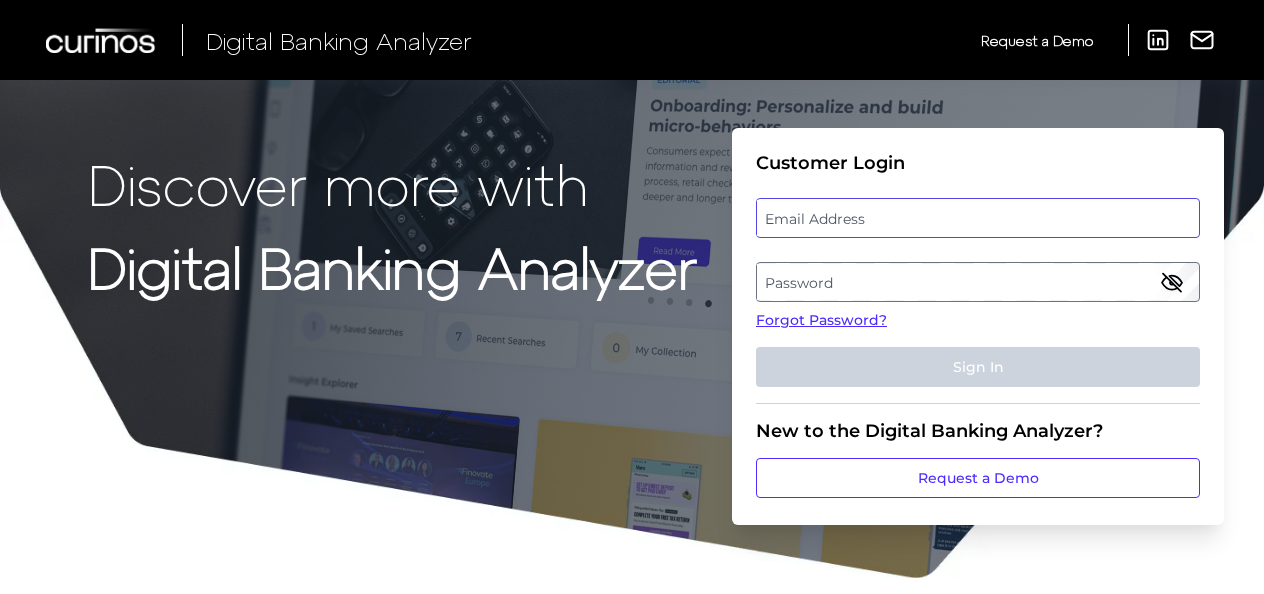 click at bounding box center [978, 218] 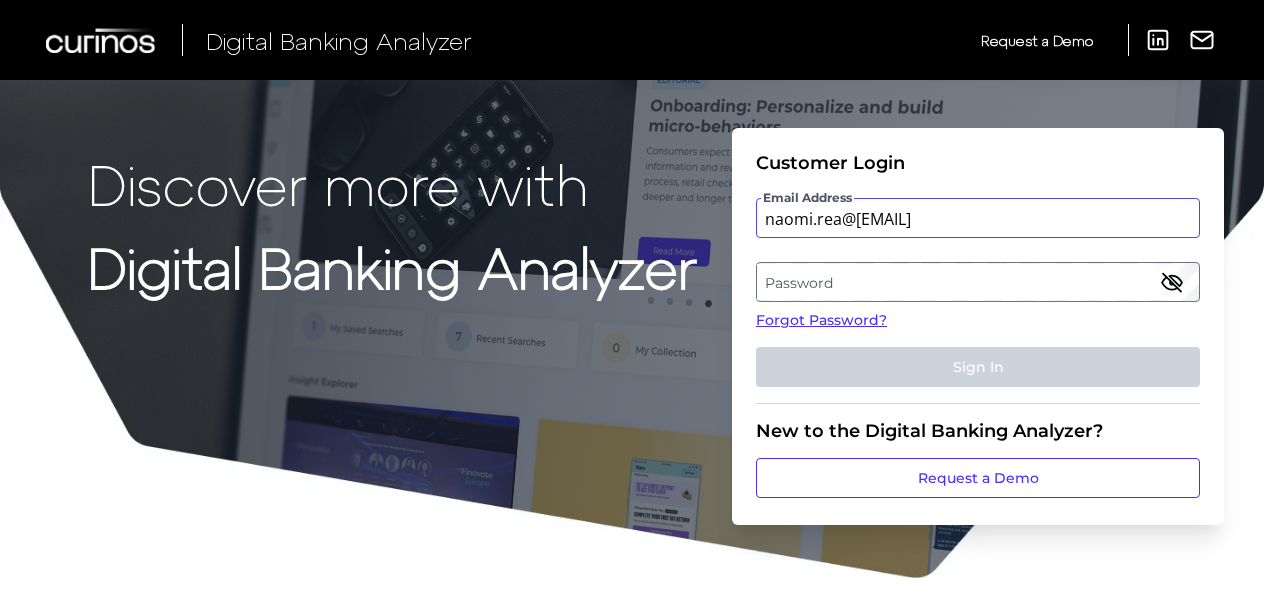 type on "naomi.rea@[EMAIL]" 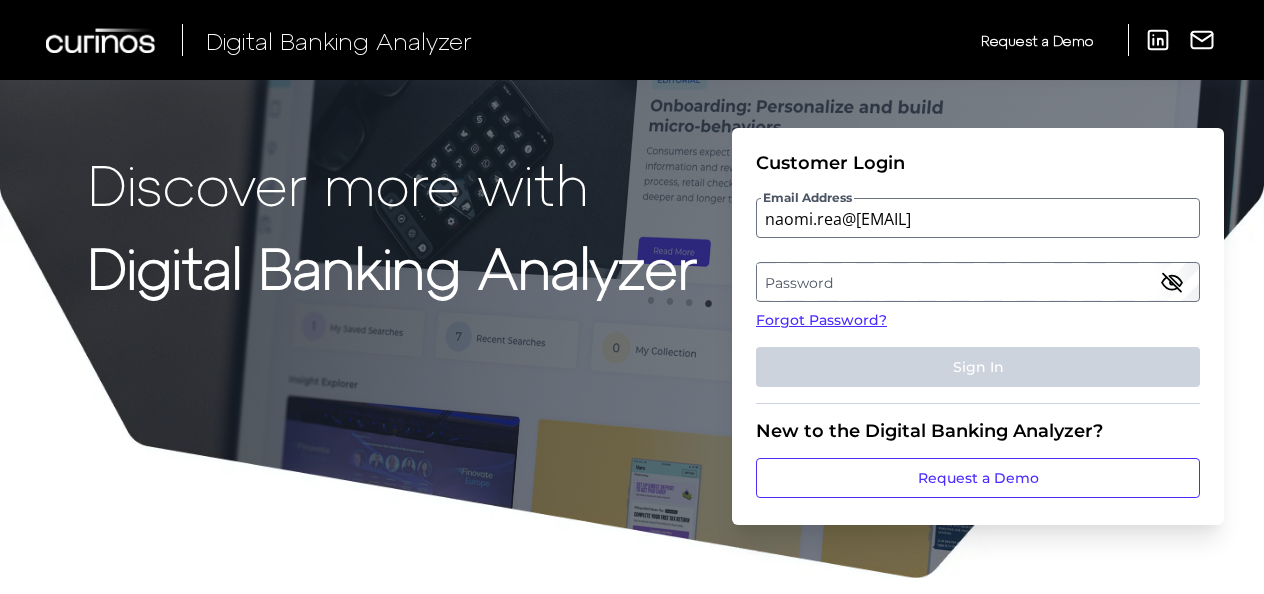 click on "Customer Login Email Address naomi.rea@[EMAIL] Password Forgot Password? Sign In New to the Digital Banking Analyzer? Request a Demo" at bounding box center (978, 326) 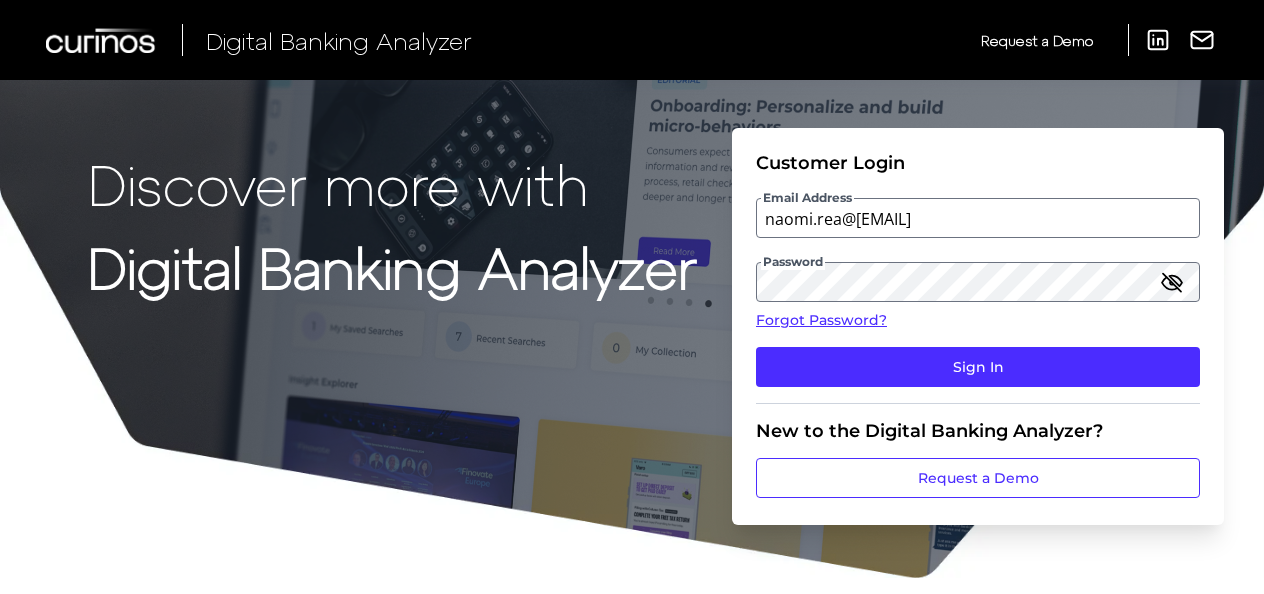 click 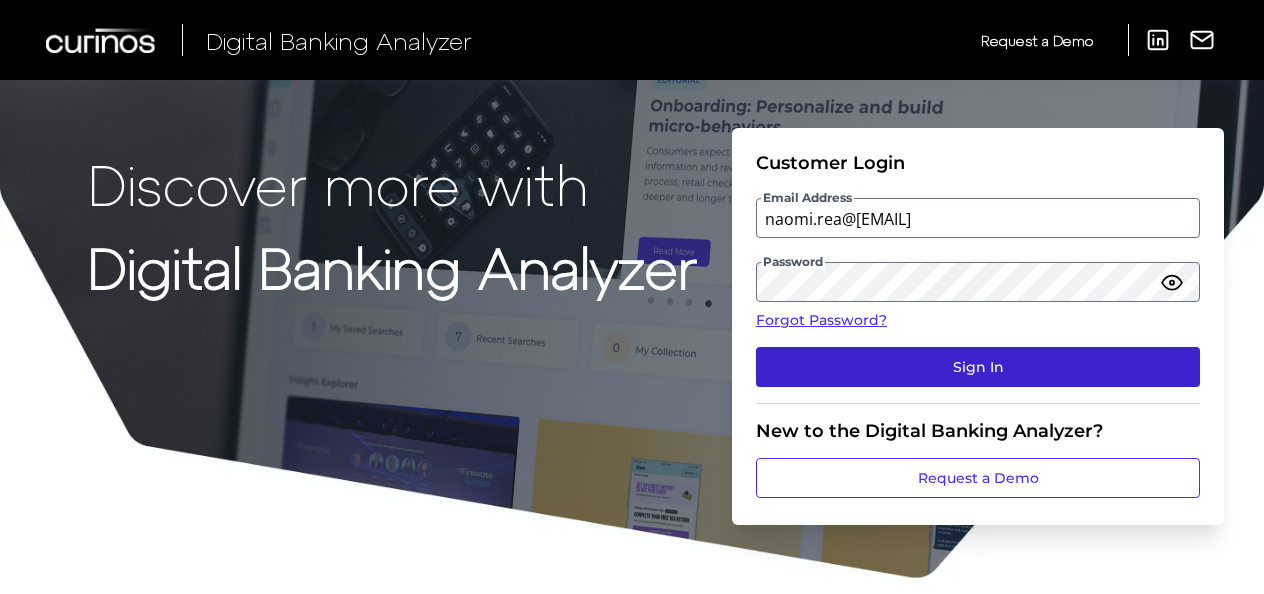 click on "Sign In" at bounding box center [978, 367] 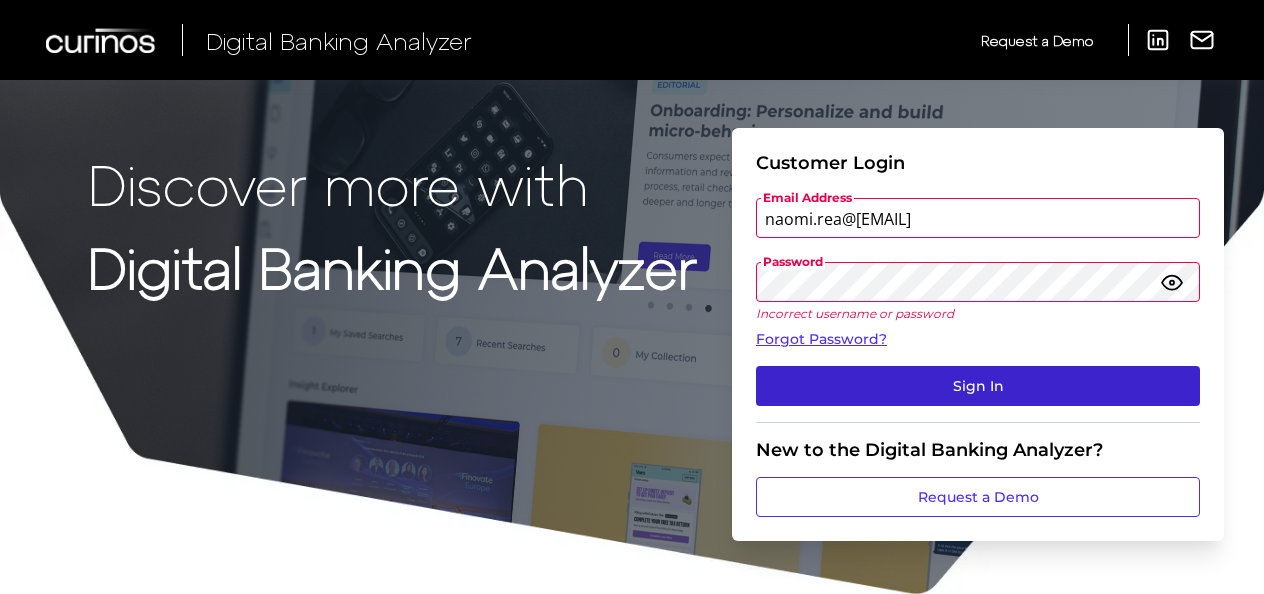 click on "Sign In" at bounding box center (978, 386) 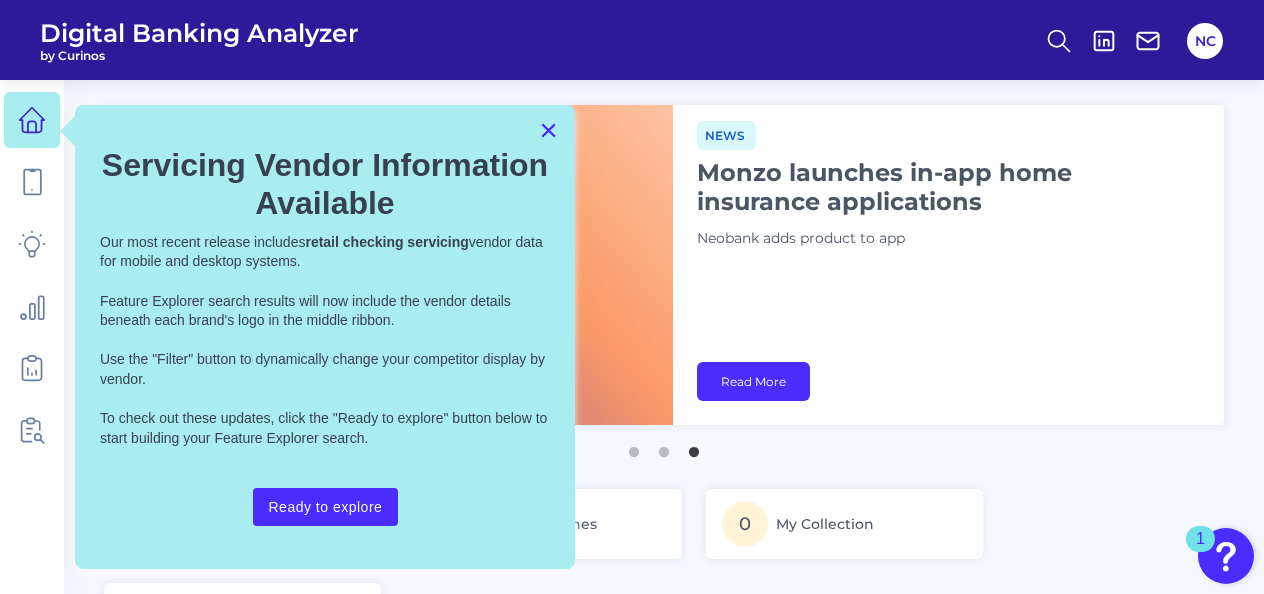 click on "×" at bounding box center [548, 130] 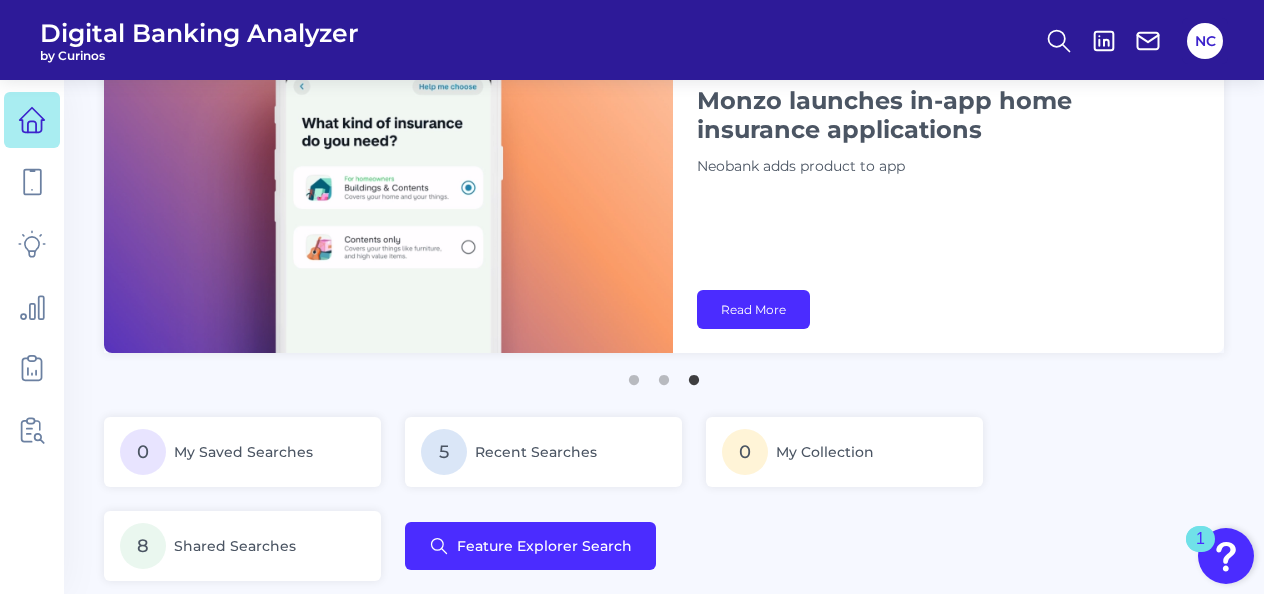 scroll, scrollTop: 0, scrollLeft: 0, axis: both 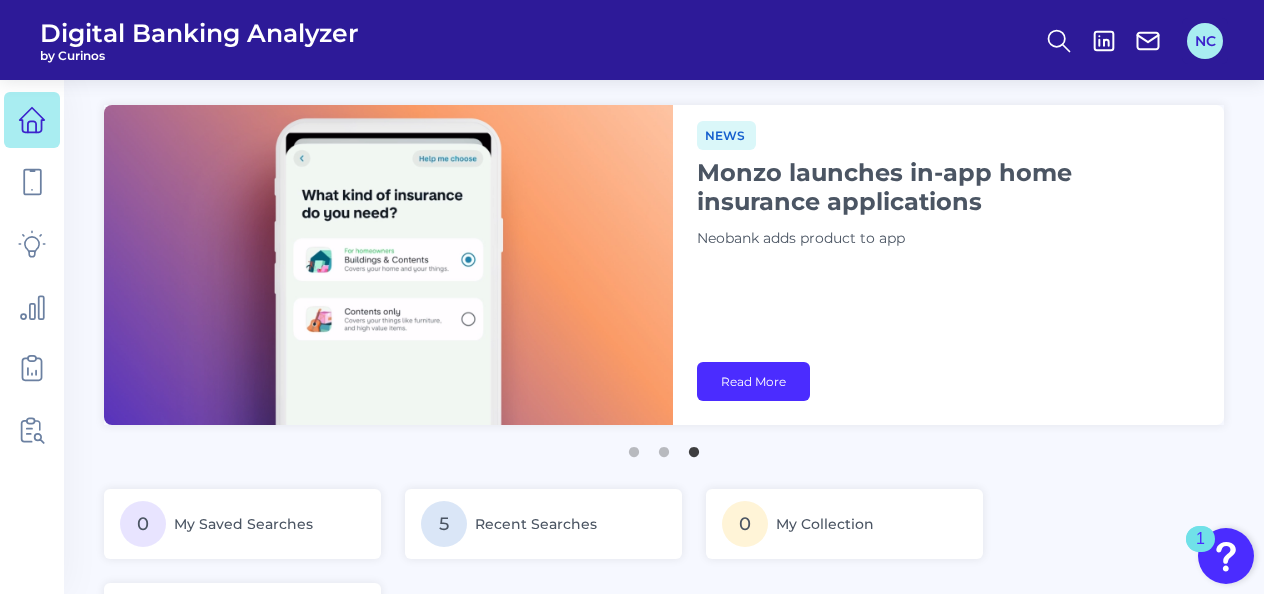click on "NC" at bounding box center (1205, 41) 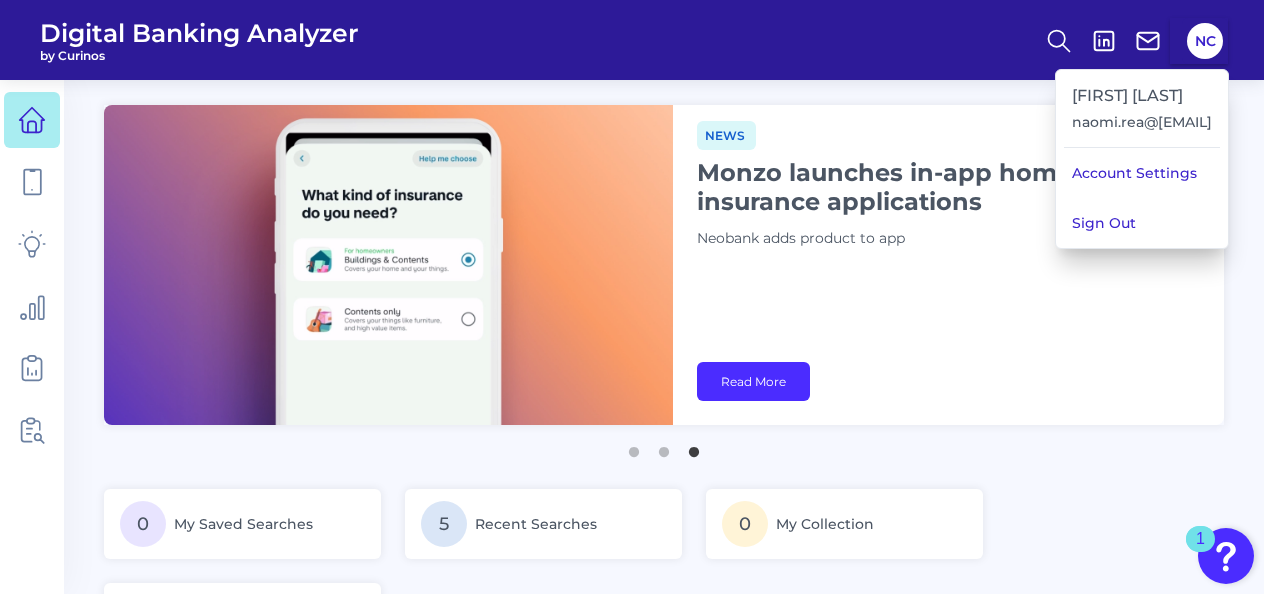 click at bounding box center (388, 265) 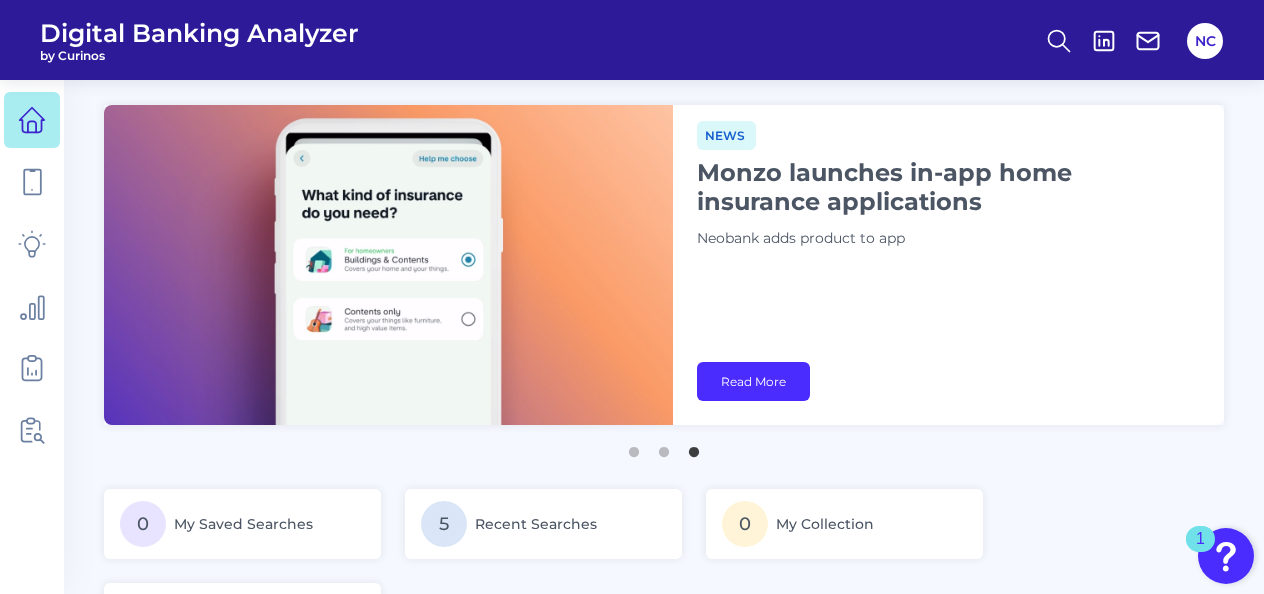 click on "Digital Banking Analyzer by Curinos NC" at bounding box center (632, 40) 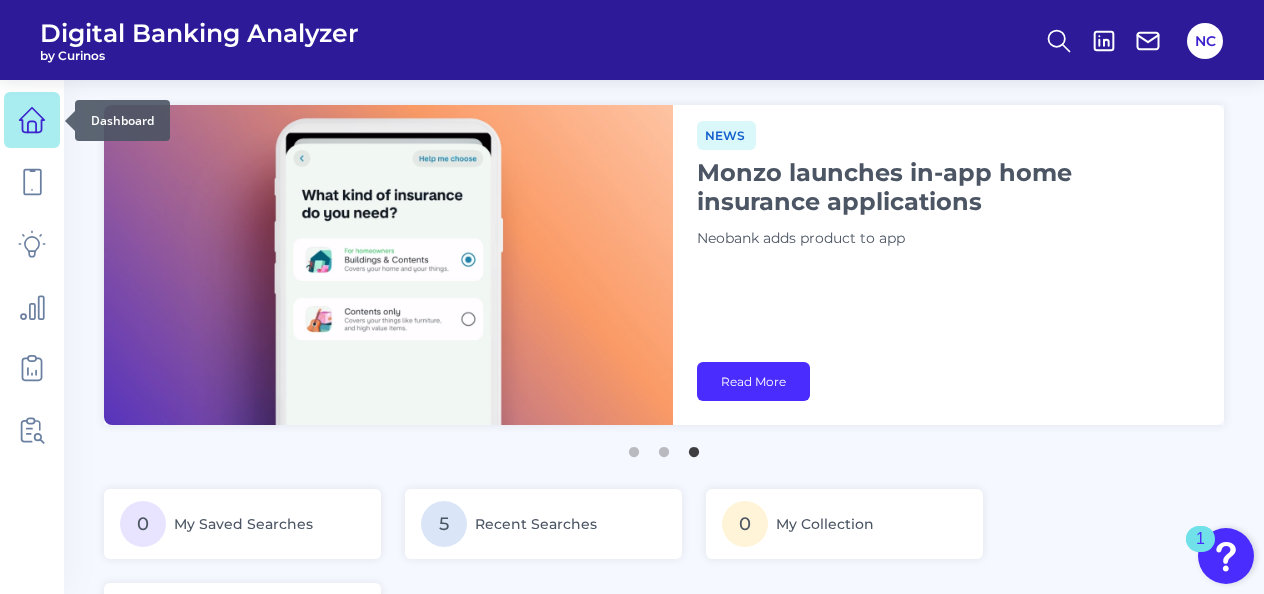 click 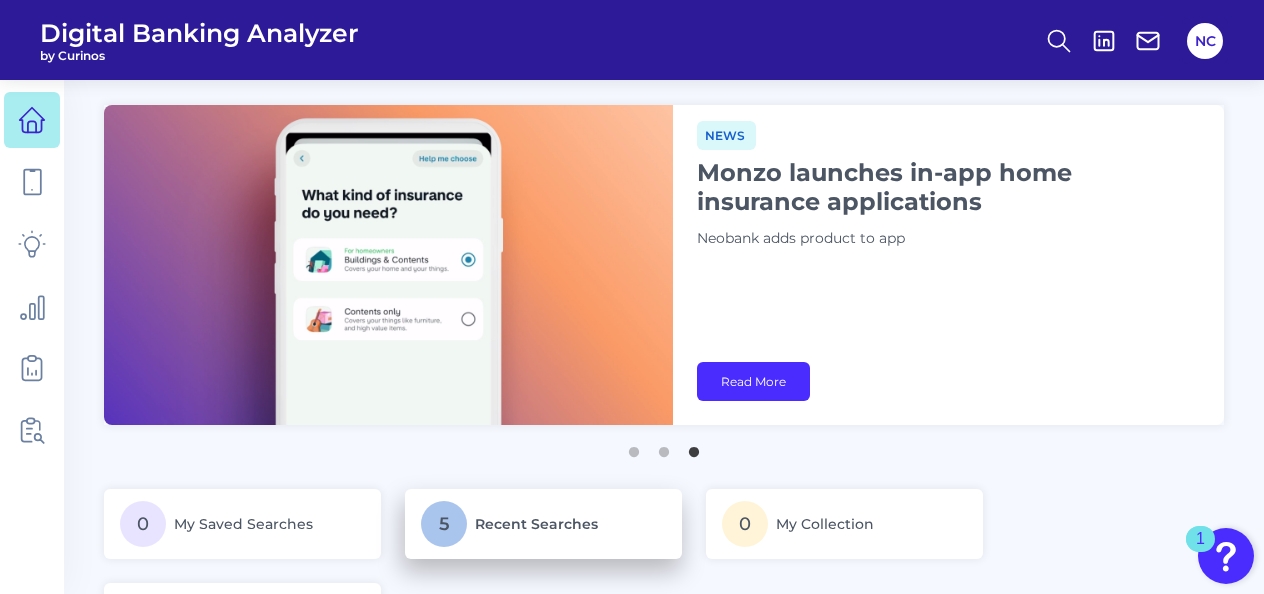 click on "5 Recent Searches" at bounding box center (543, 524) 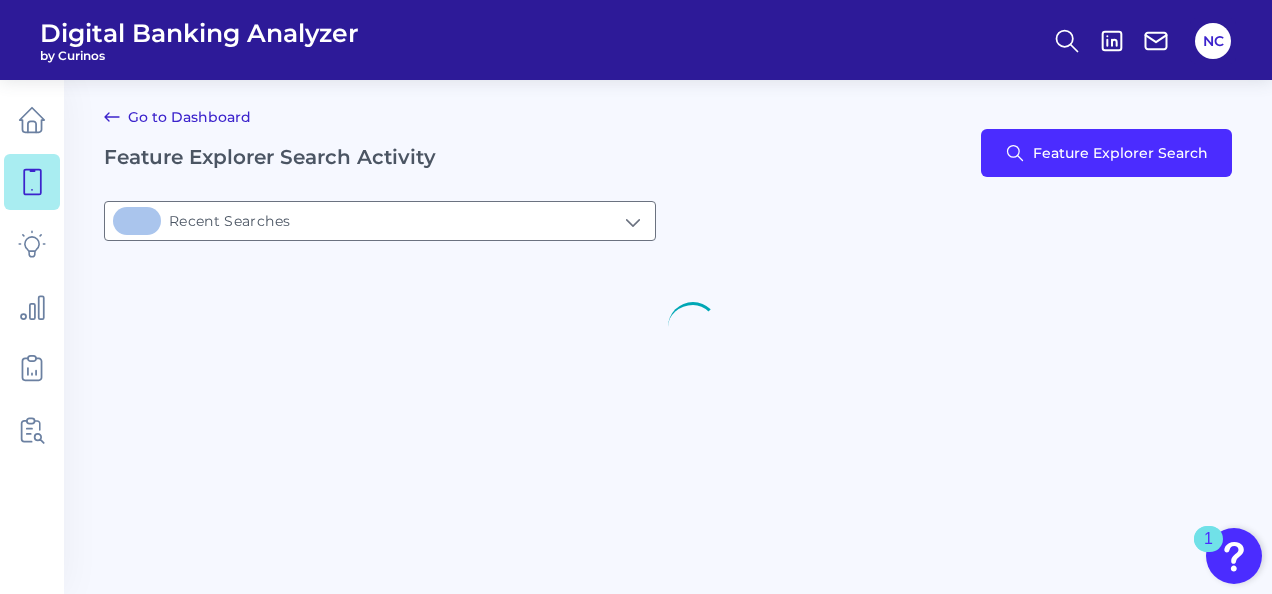 type on "5Recent Searches" 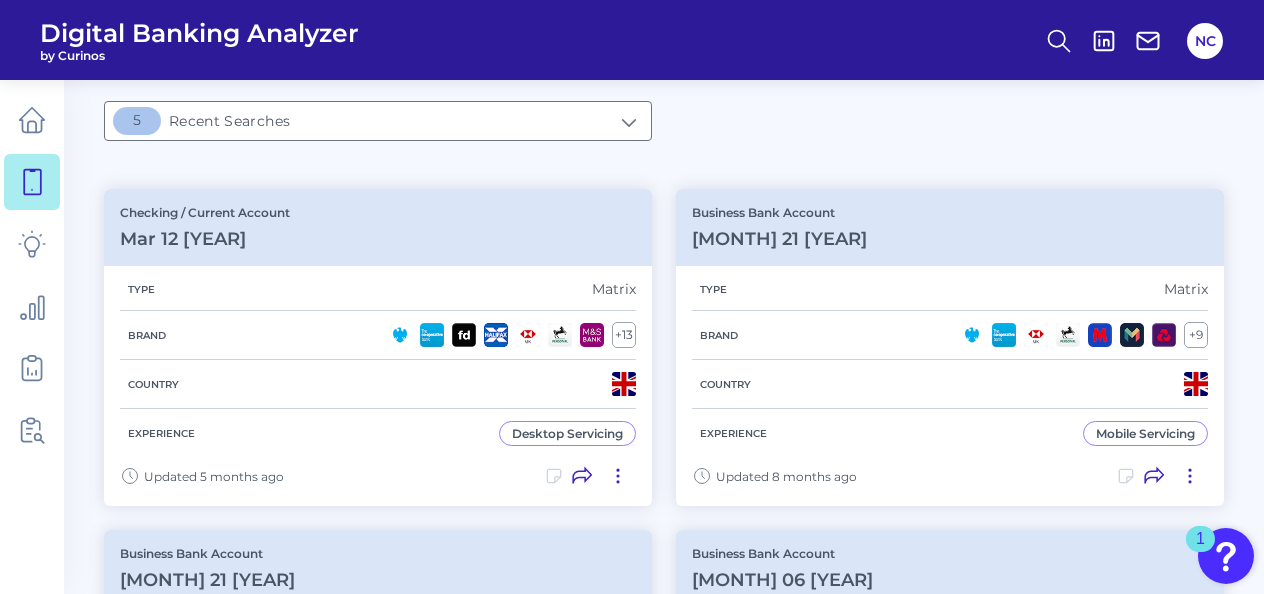 scroll, scrollTop: 0, scrollLeft: 0, axis: both 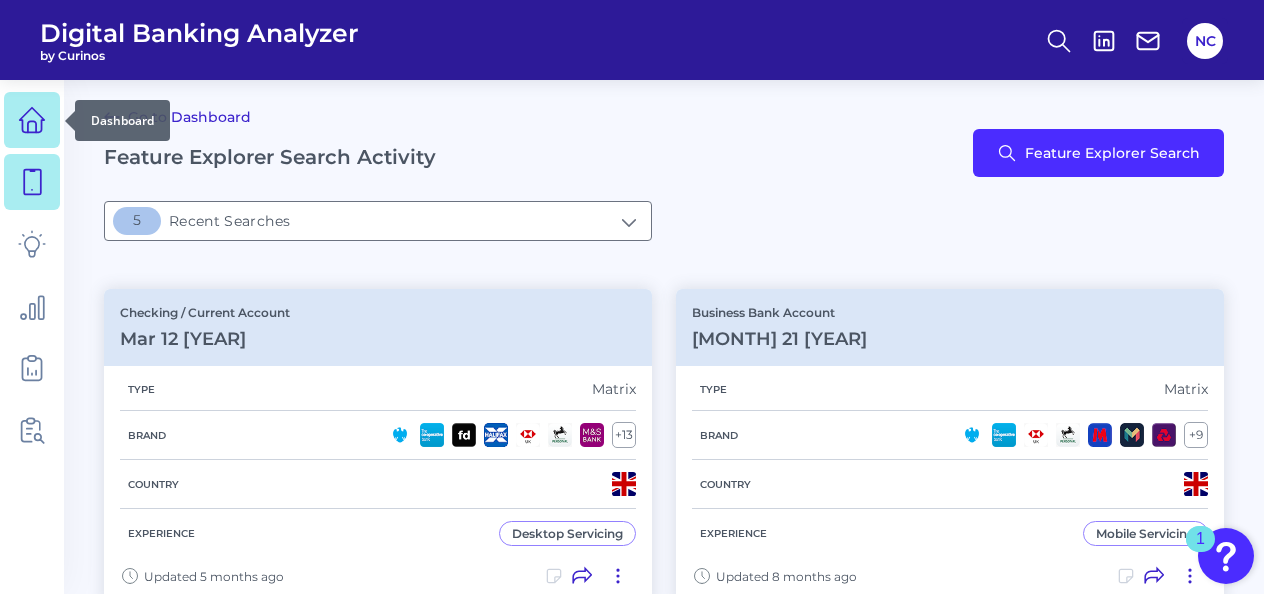 click at bounding box center (32, 120) 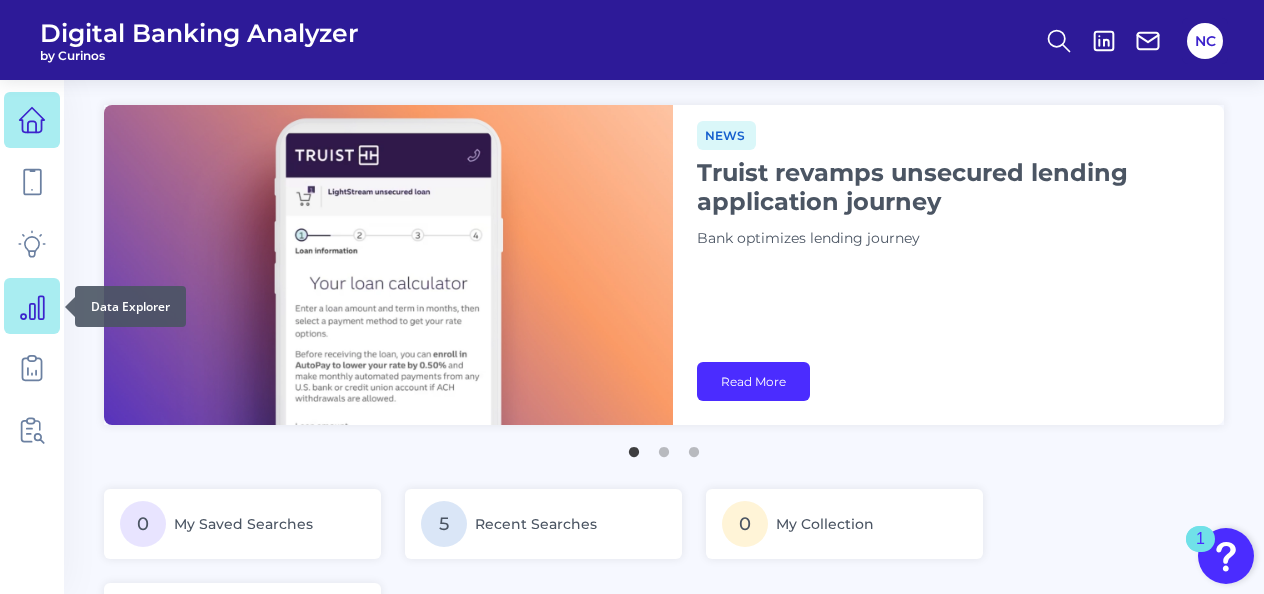 click 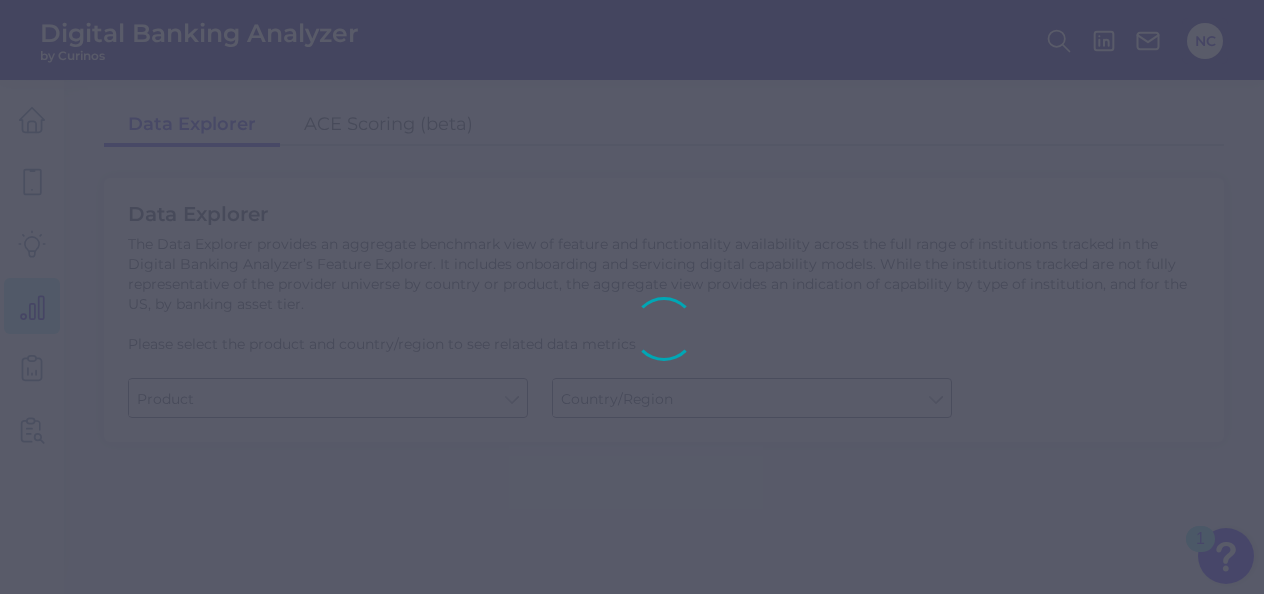 type on "Business Bank Account" 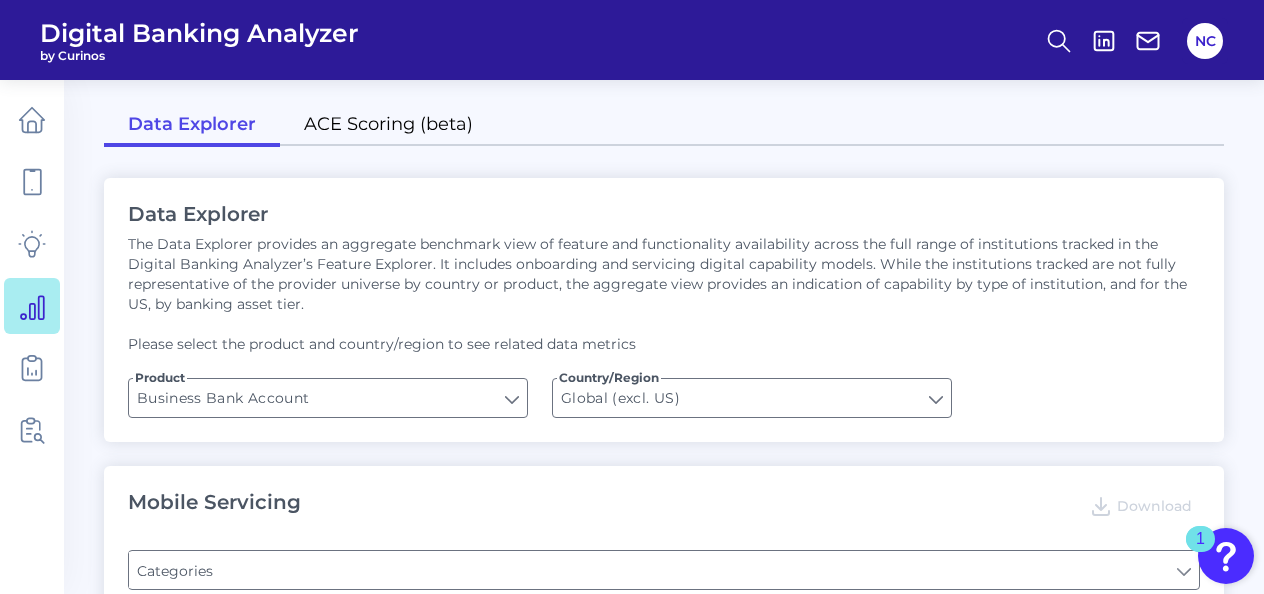 type on "Channel" 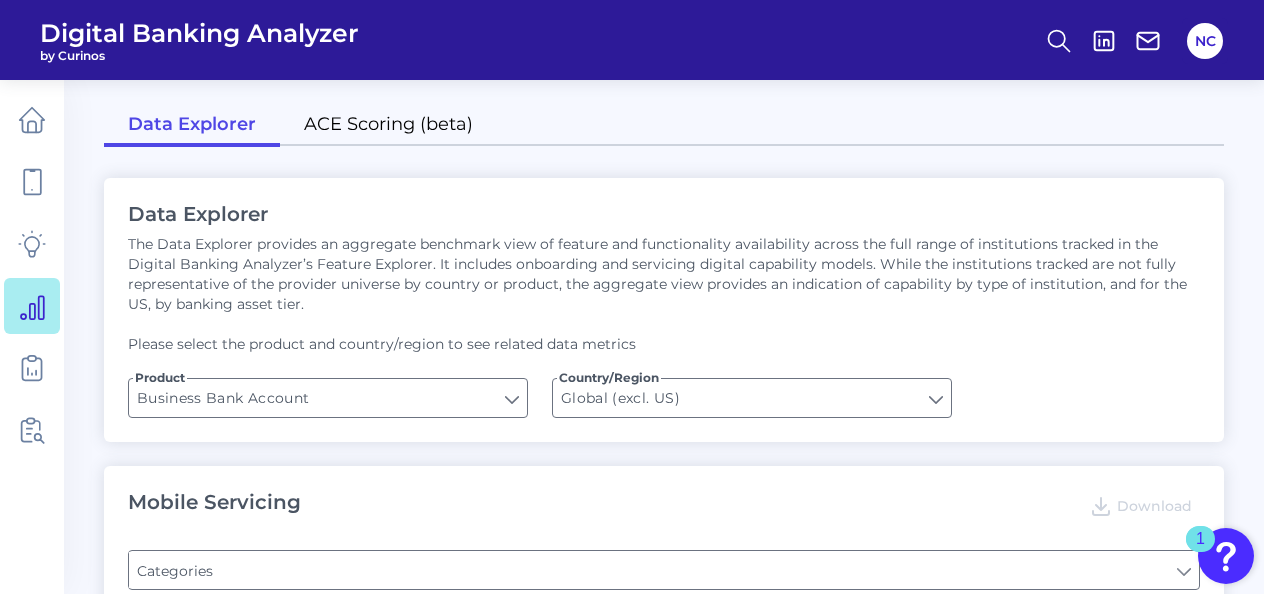 type on "Pre-login Features" 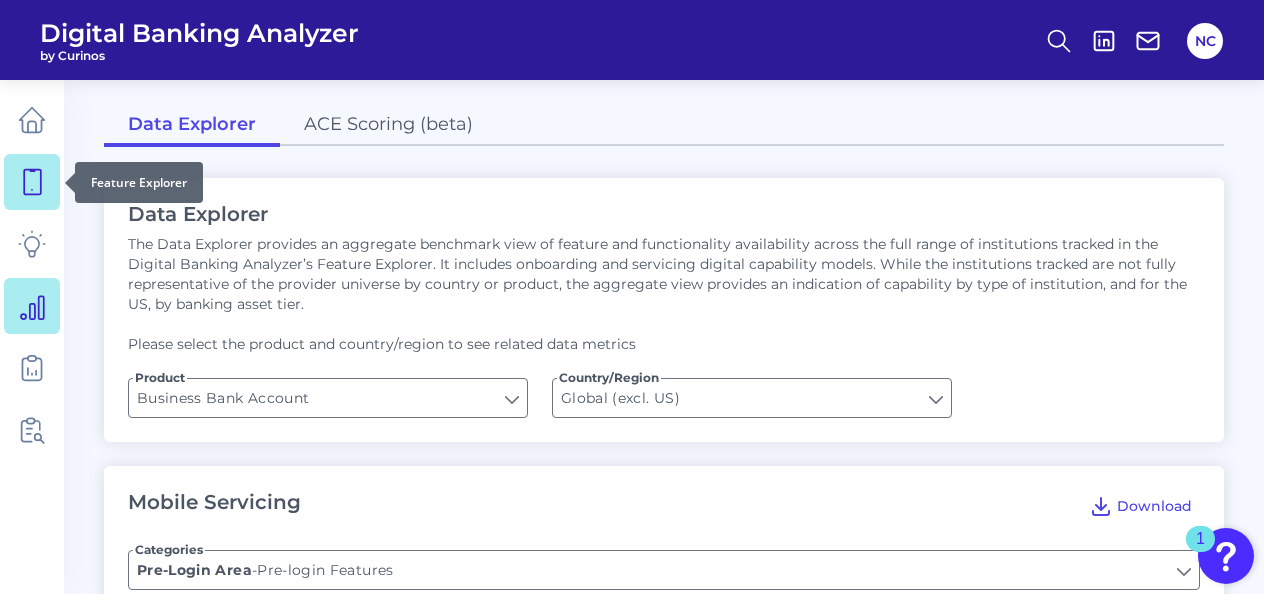 click 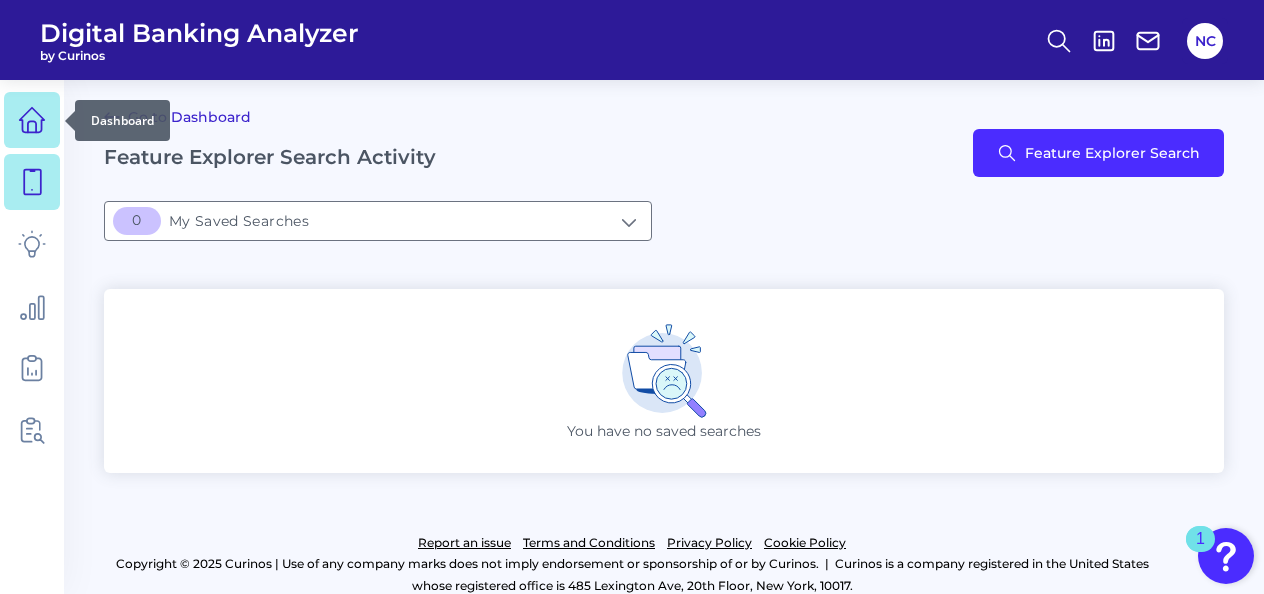 click 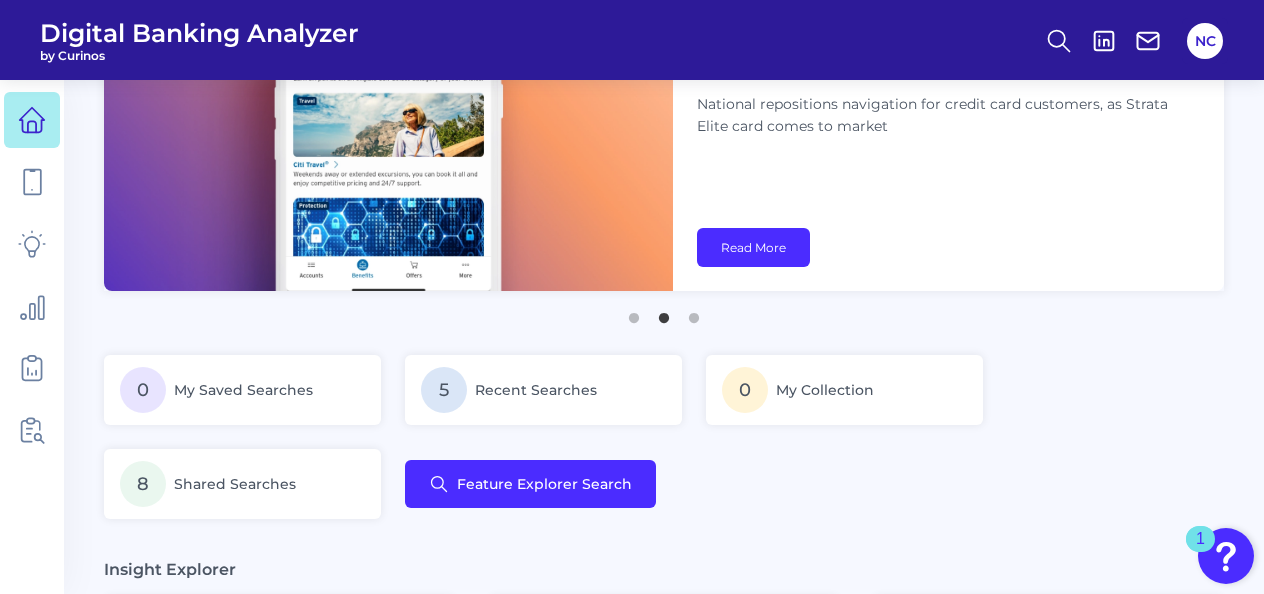 scroll, scrollTop: 0, scrollLeft: 0, axis: both 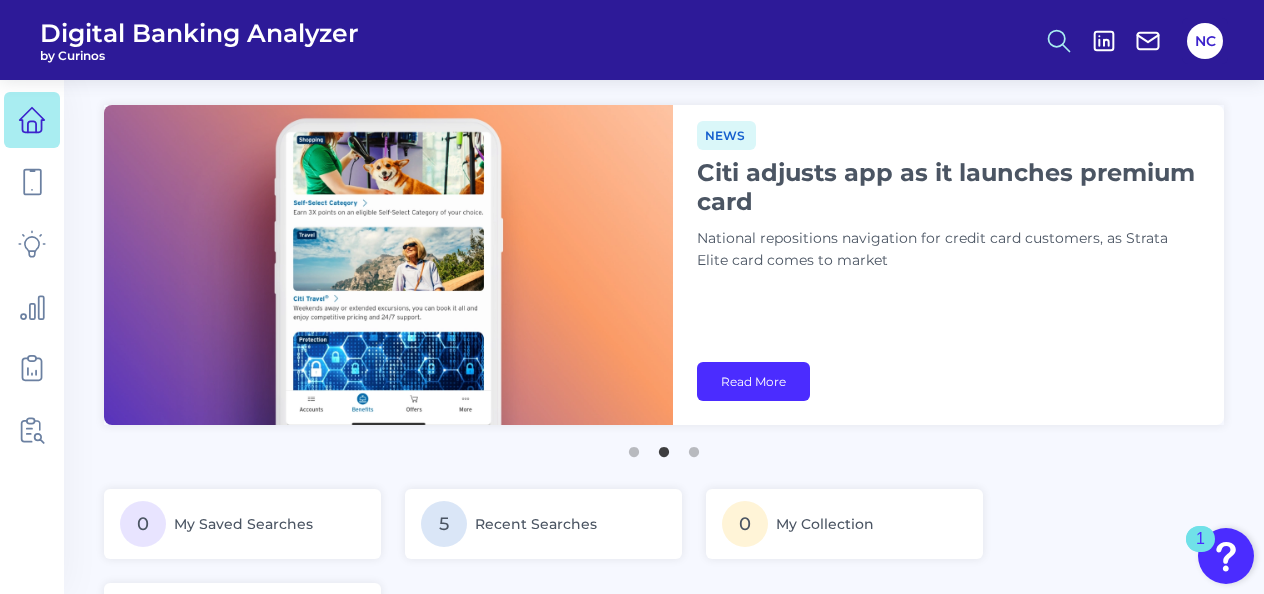 click 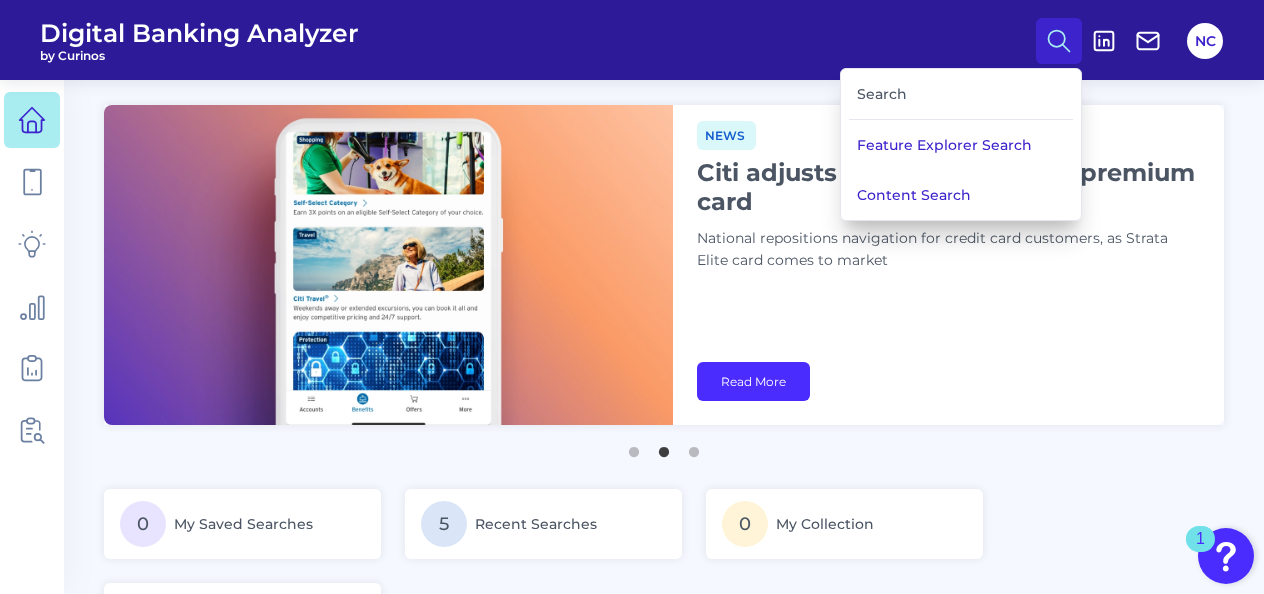 click on "Digital Banking Analyzer by Curinos Search Feature Explorer Search Content Search NC" at bounding box center [632, 40] 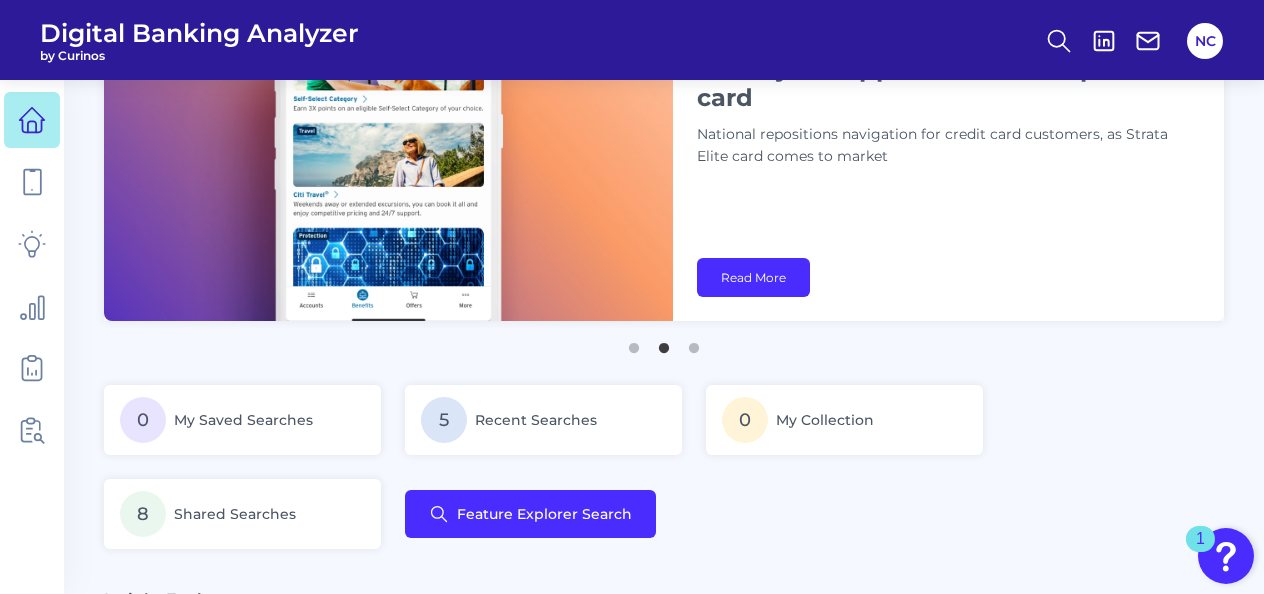 scroll, scrollTop: 300, scrollLeft: 0, axis: vertical 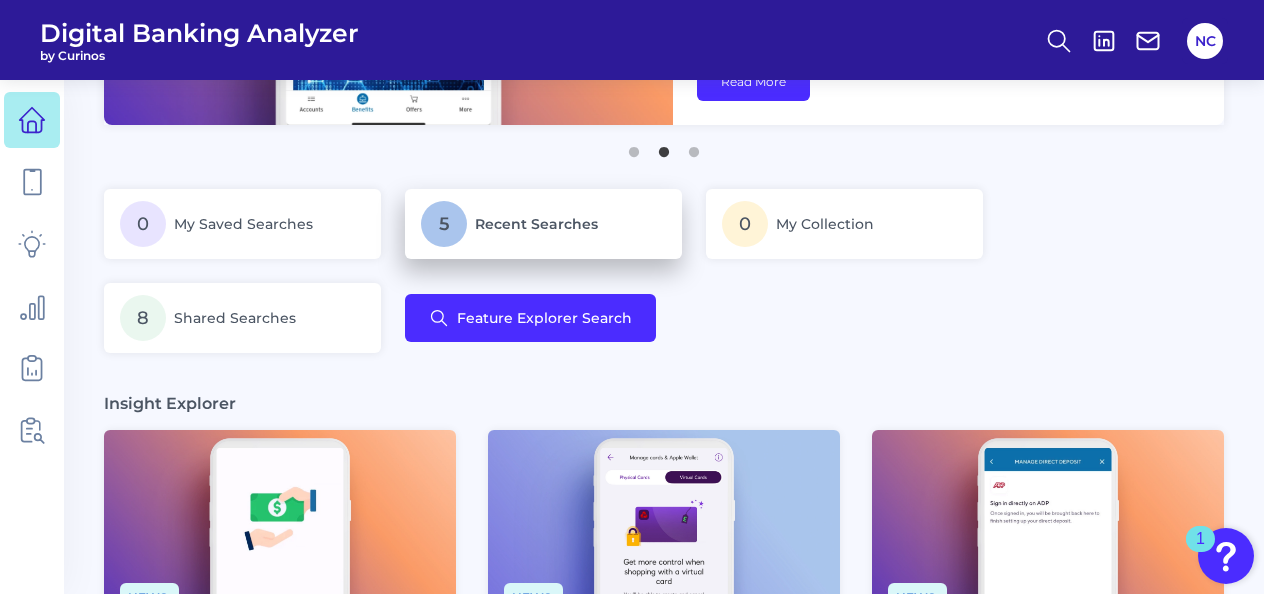 click on "Recent Searches" at bounding box center (536, 224) 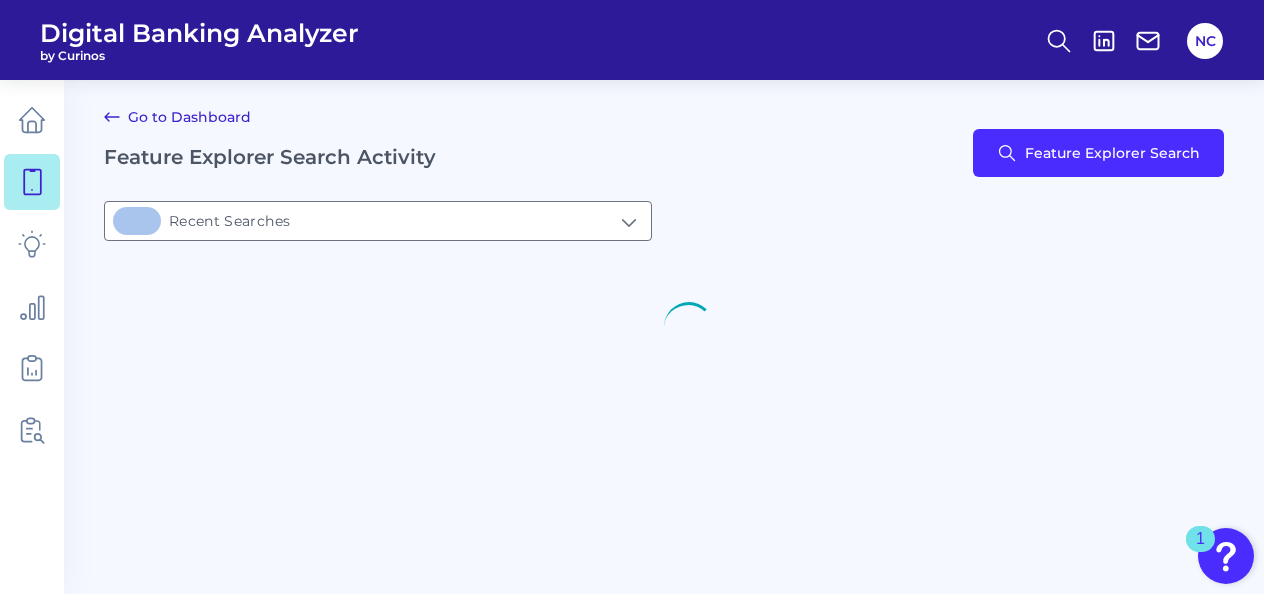 scroll, scrollTop: 0, scrollLeft: 0, axis: both 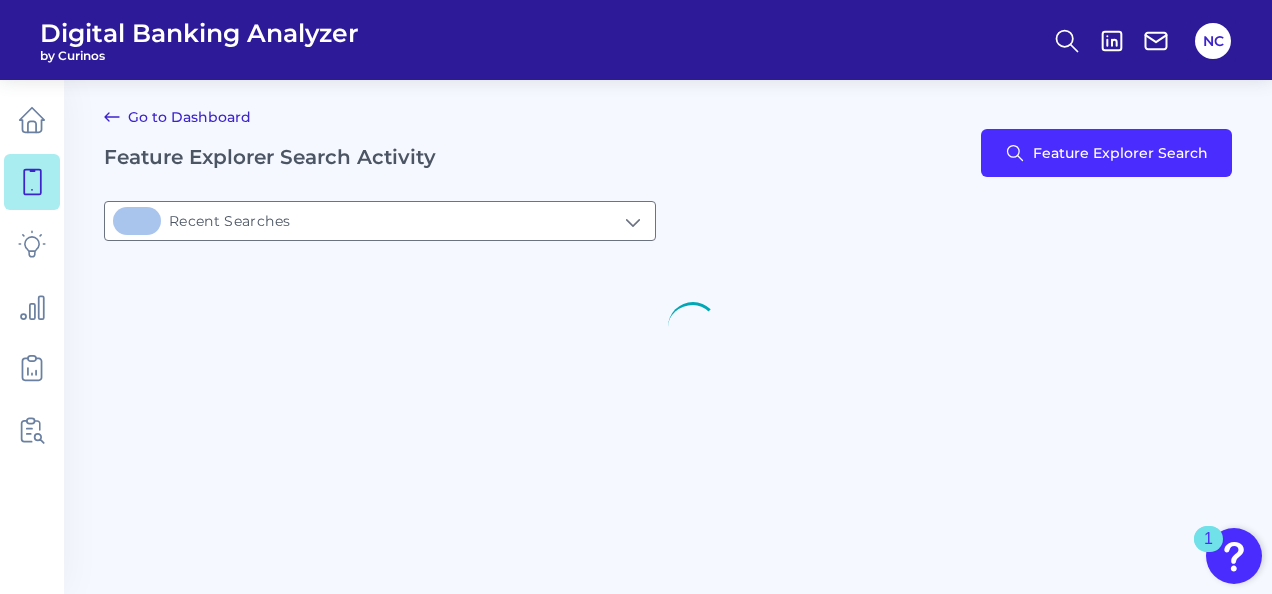 type on "5Recent Searches" 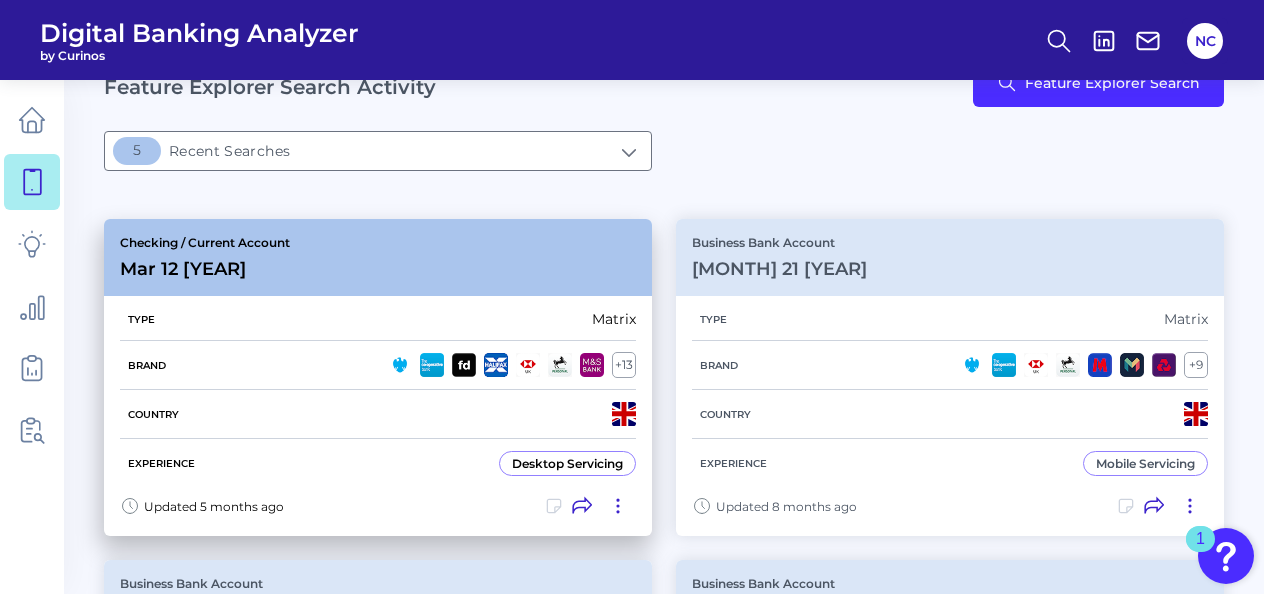 scroll, scrollTop: 100, scrollLeft: 0, axis: vertical 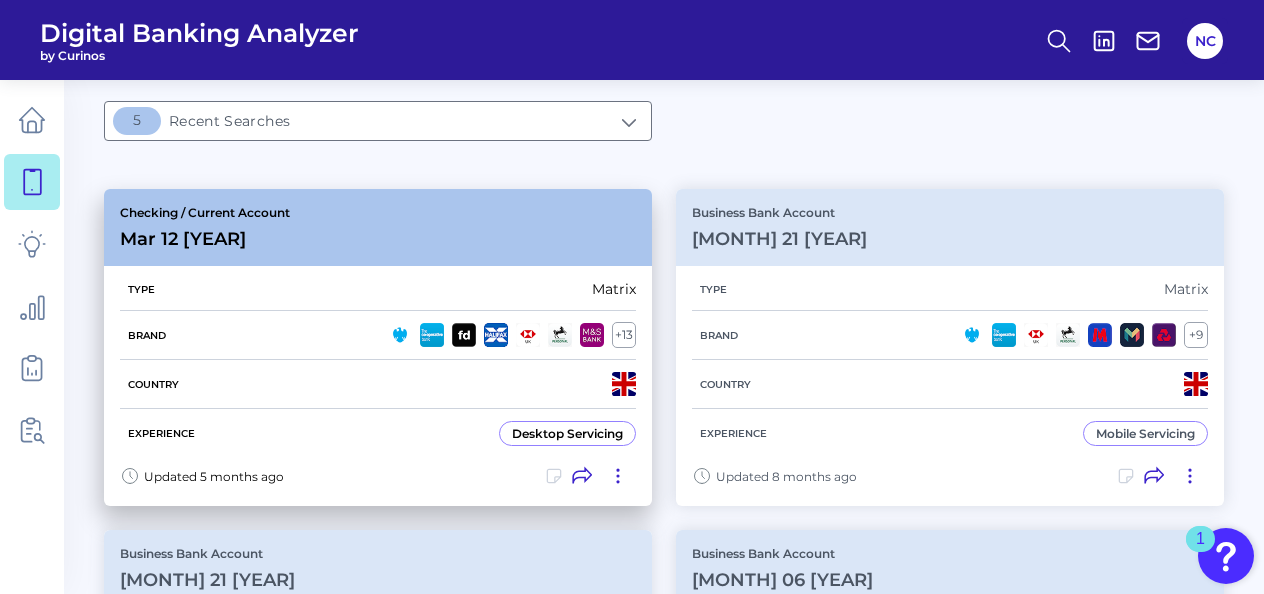click on "Checking / Current Account Mar 12 [YEAR]" at bounding box center [205, 227] 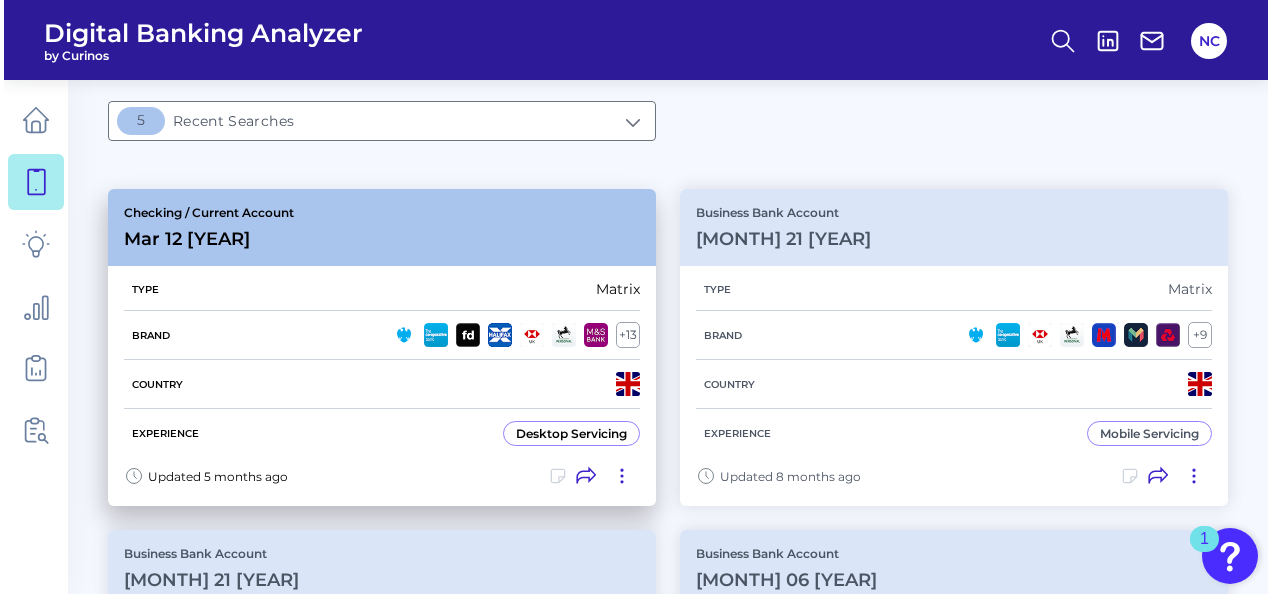 scroll, scrollTop: 0, scrollLeft: 0, axis: both 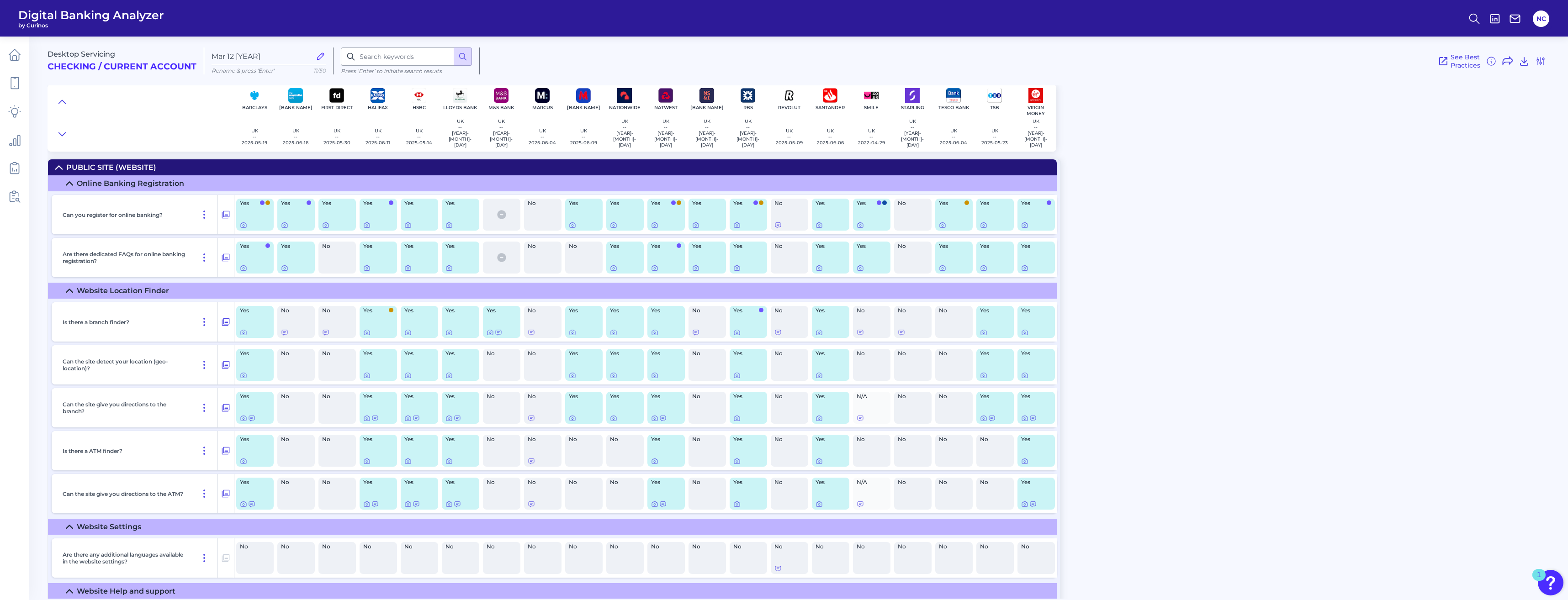 click at bounding box center [1551, 583] 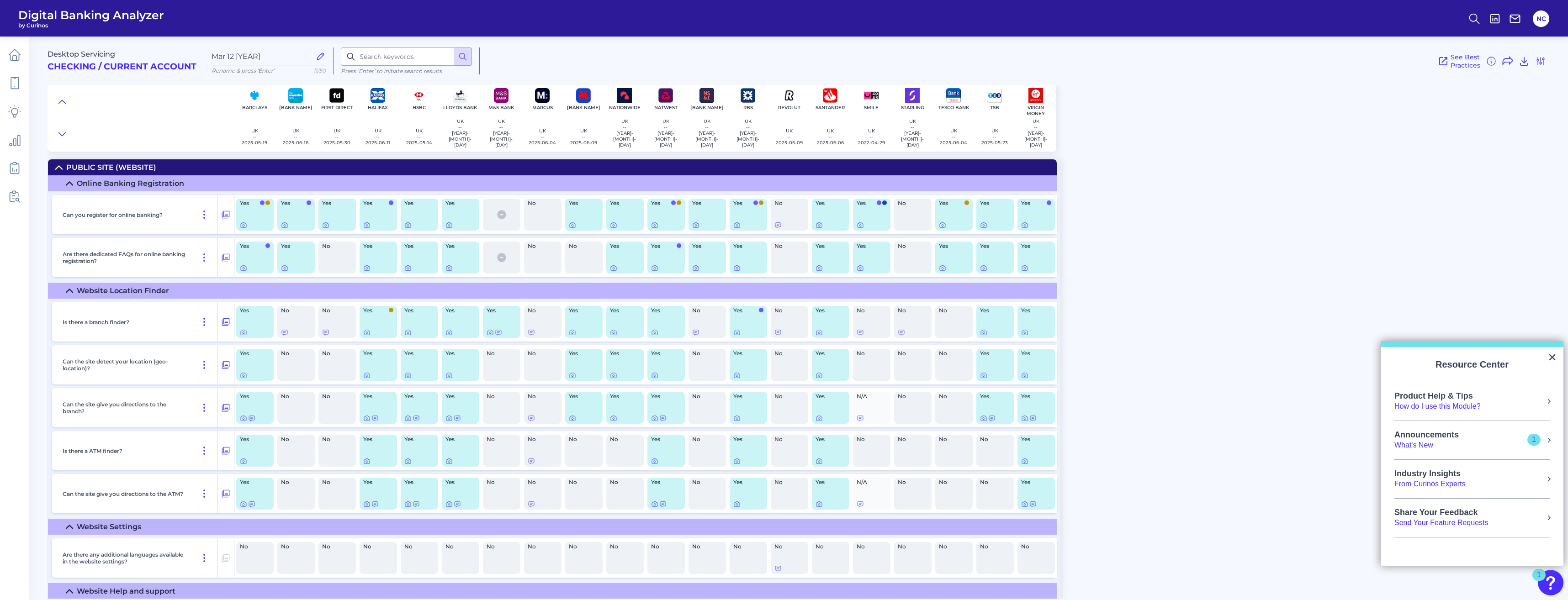 click on "Checking / Current Account Mar 12 [YEAR] Rename & press 'Enter' 11/50 Press ‘Enter’ to initiate search results See Best Practices Filters Clear all filters Experience Reset Mobile Servicing Desktop Servicing Mobile Onboarding Desktop Onboarding Categories Clear Press ‘Enter’ to initiate search results Select all categories Public Site (Website) Online Banking Registration Website Location Finder Website Settings Website Help and support New Customer Onboarding New Customer Onboarding Login Security / Authentication Login Accounts and Transactions Site Structure and Menus Home Screen & Navigation Individual Account Overview Accounts Overview Transactions Individual Transaction View Bank Statements Move Money Pay a Bill, Company or Person using an Account Number P2P - Payments without using a bank account number Internal Transfers External Transfers/Payments Via Linked Accounts Wire & International Direct Debits Card Management Settings and Profile Management Changing settings Security" at bounding box center (808, 314) 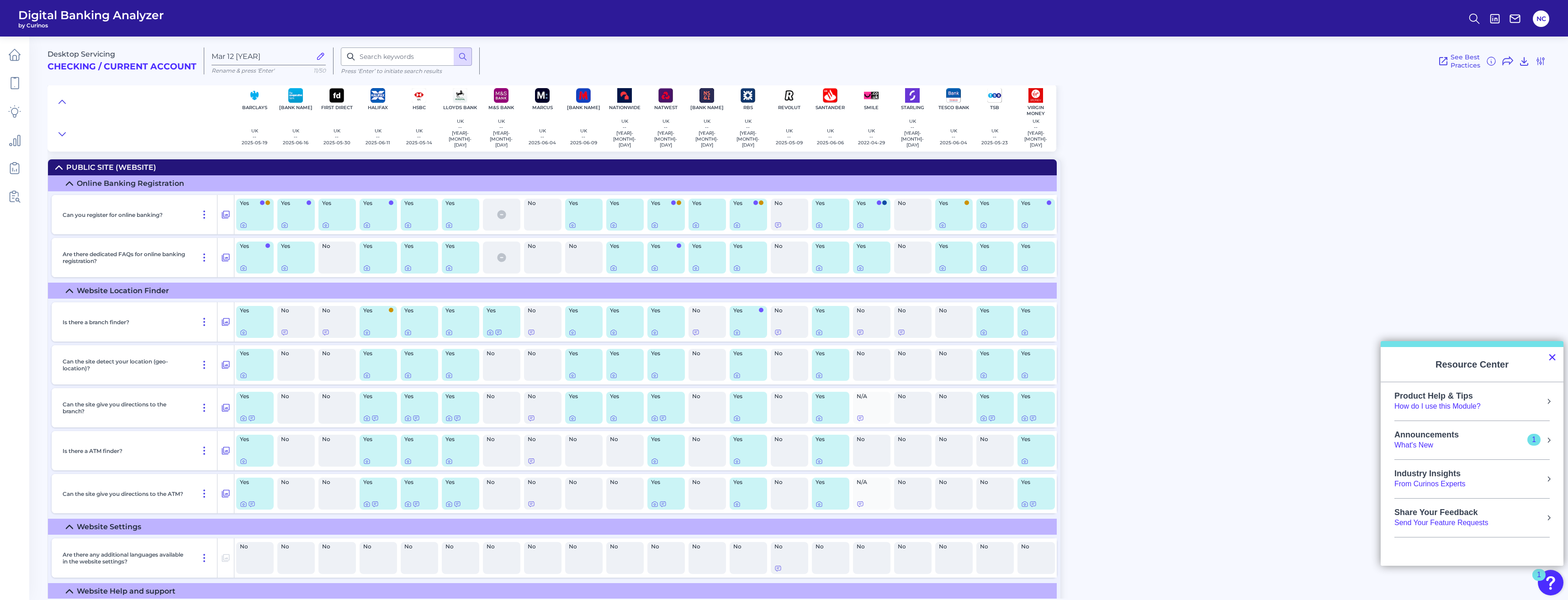 click on "×" at bounding box center (1552, 357) 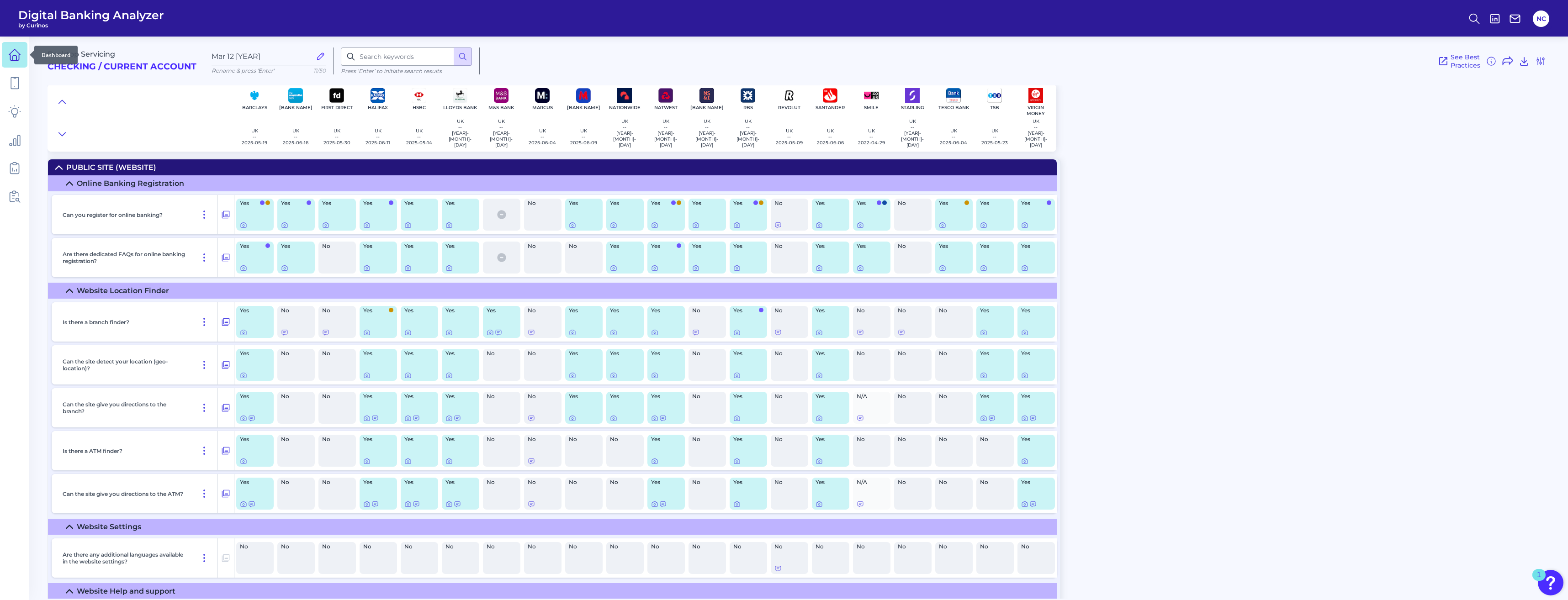 click 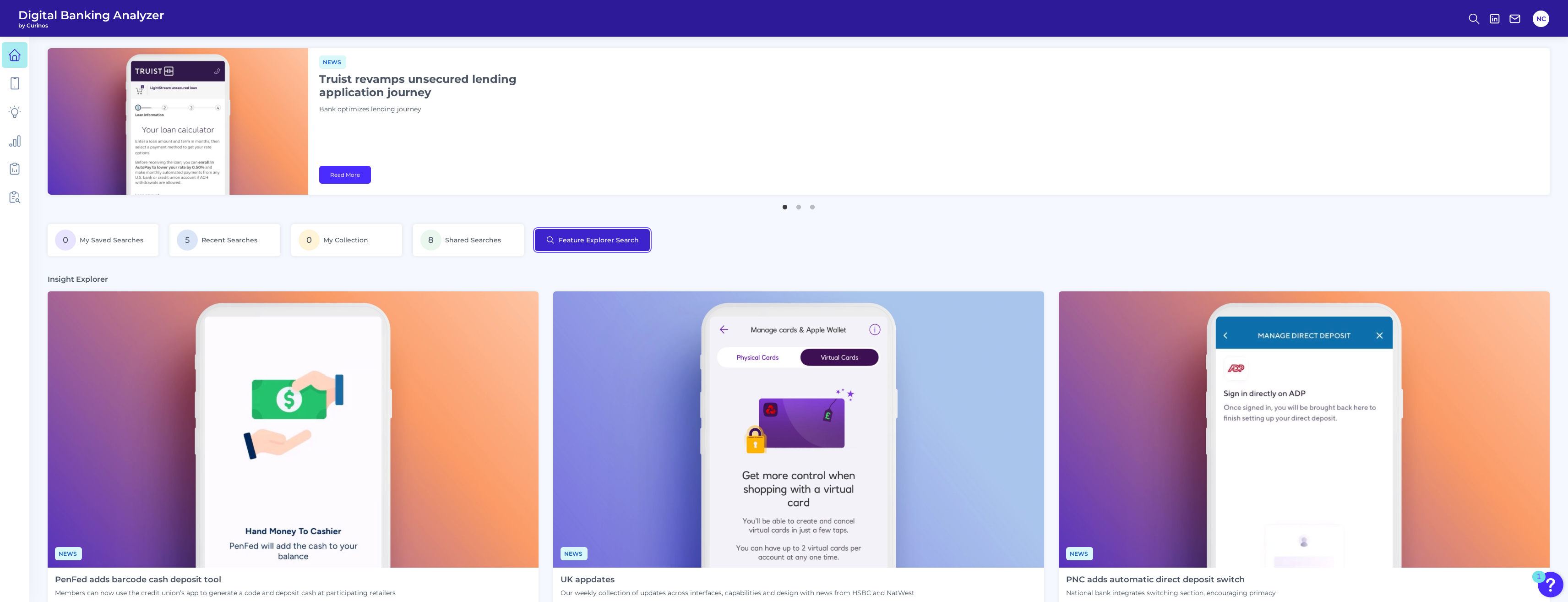 click on "Feature Explorer Search" at bounding box center [592, 240] 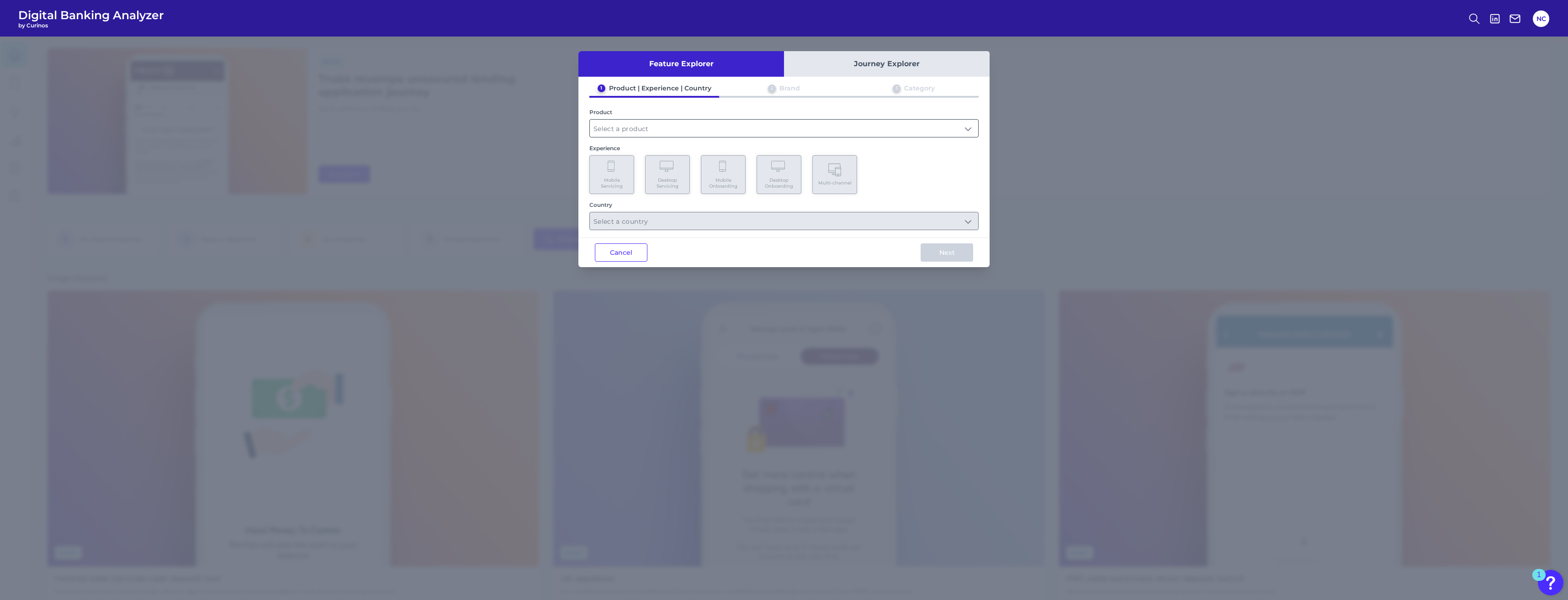 click at bounding box center (784, 128) 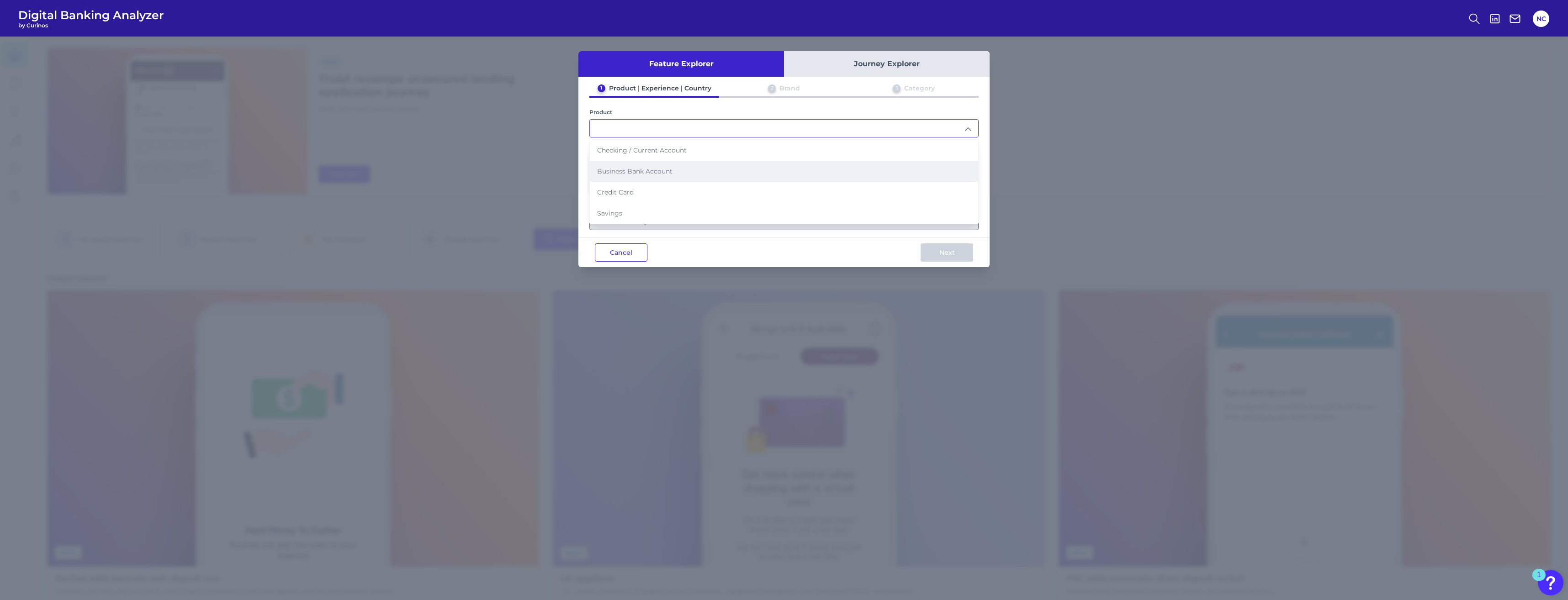 click on "Business Bank Account" at bounding box center [635, 171] 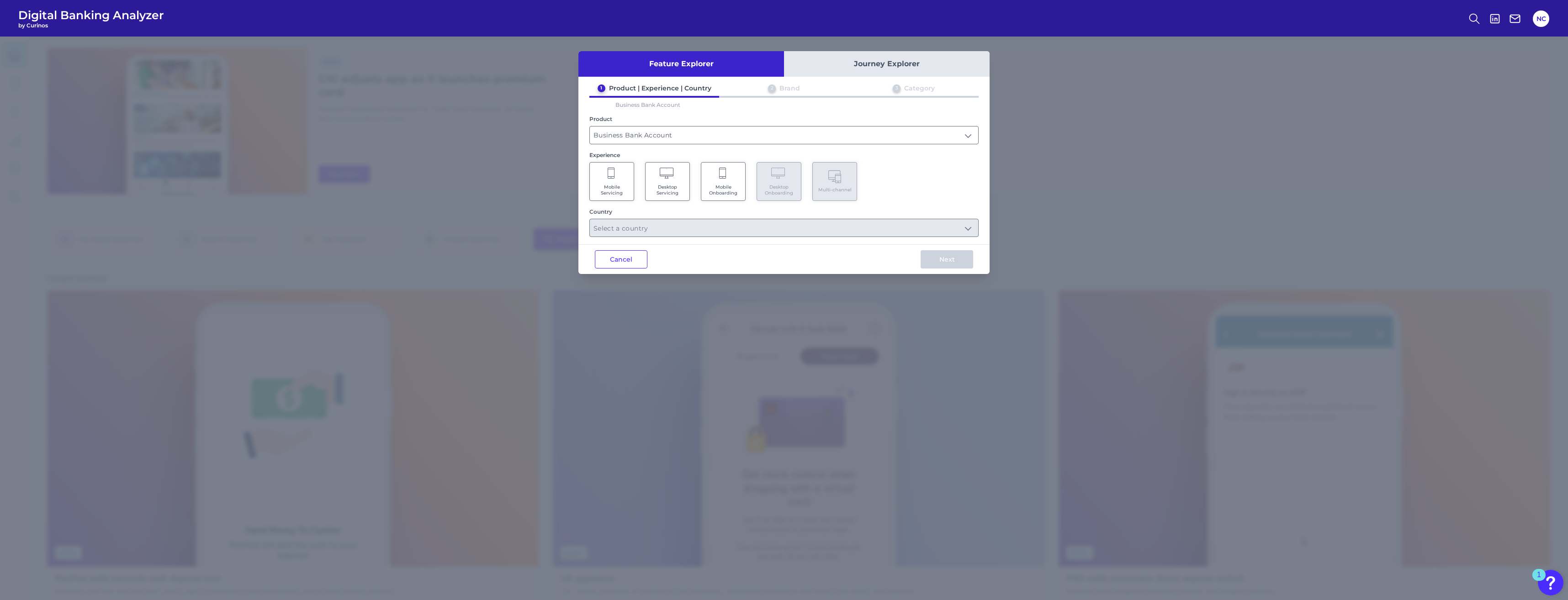 click on "Mobile Servicing" at bounding box center [612, 190] 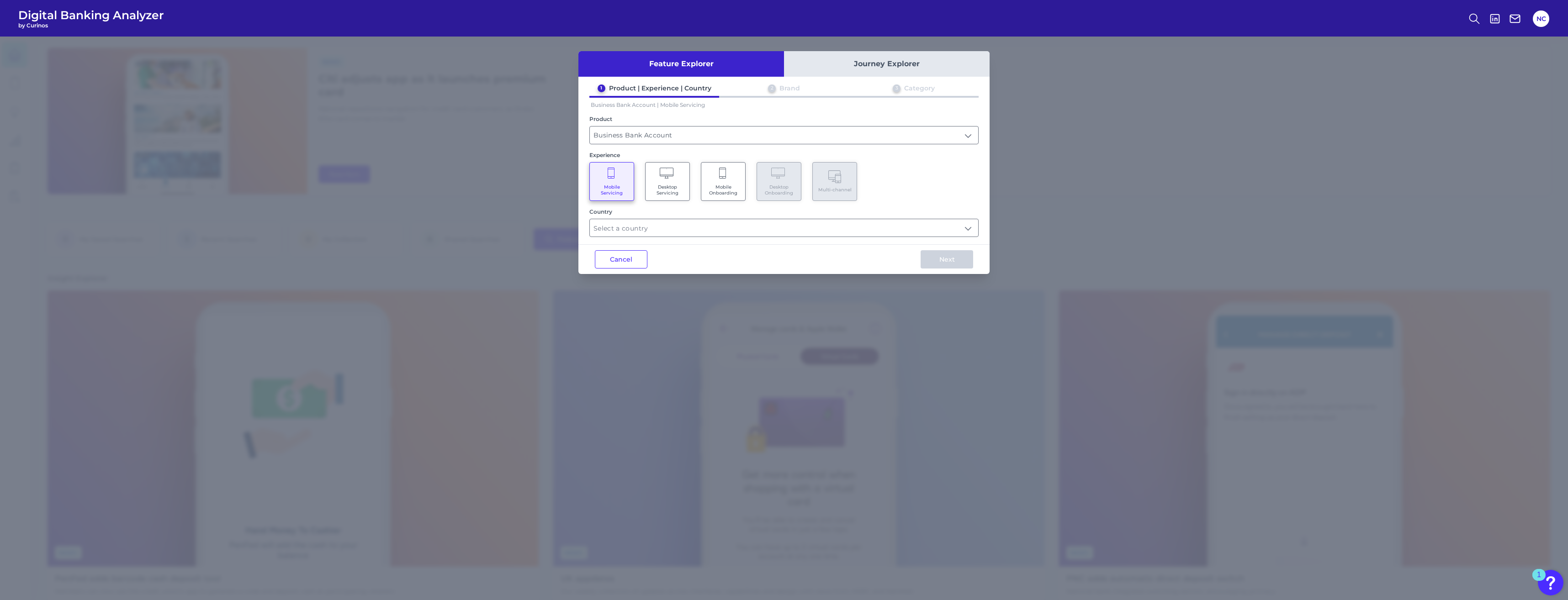 click on "Desktop Servicing" at bounding box center [667, 190] 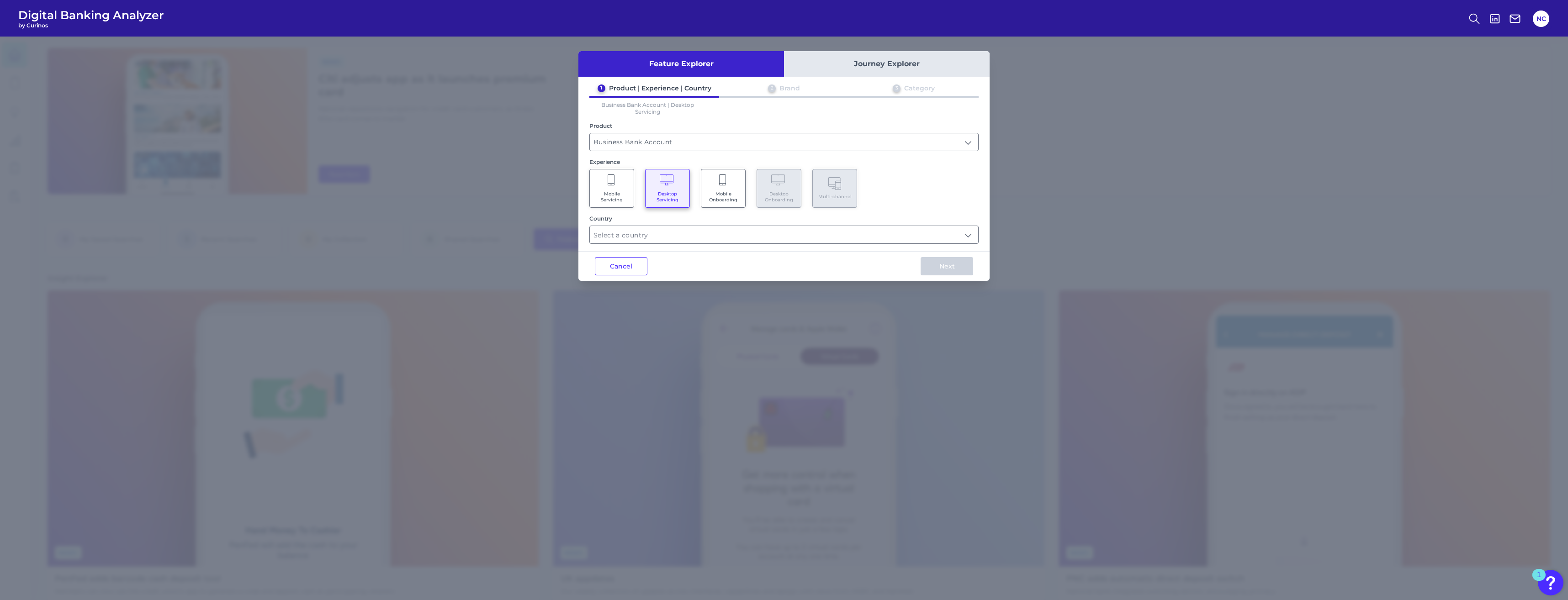 click on "Mobile Onboarding" at bounding box center (723, 197) 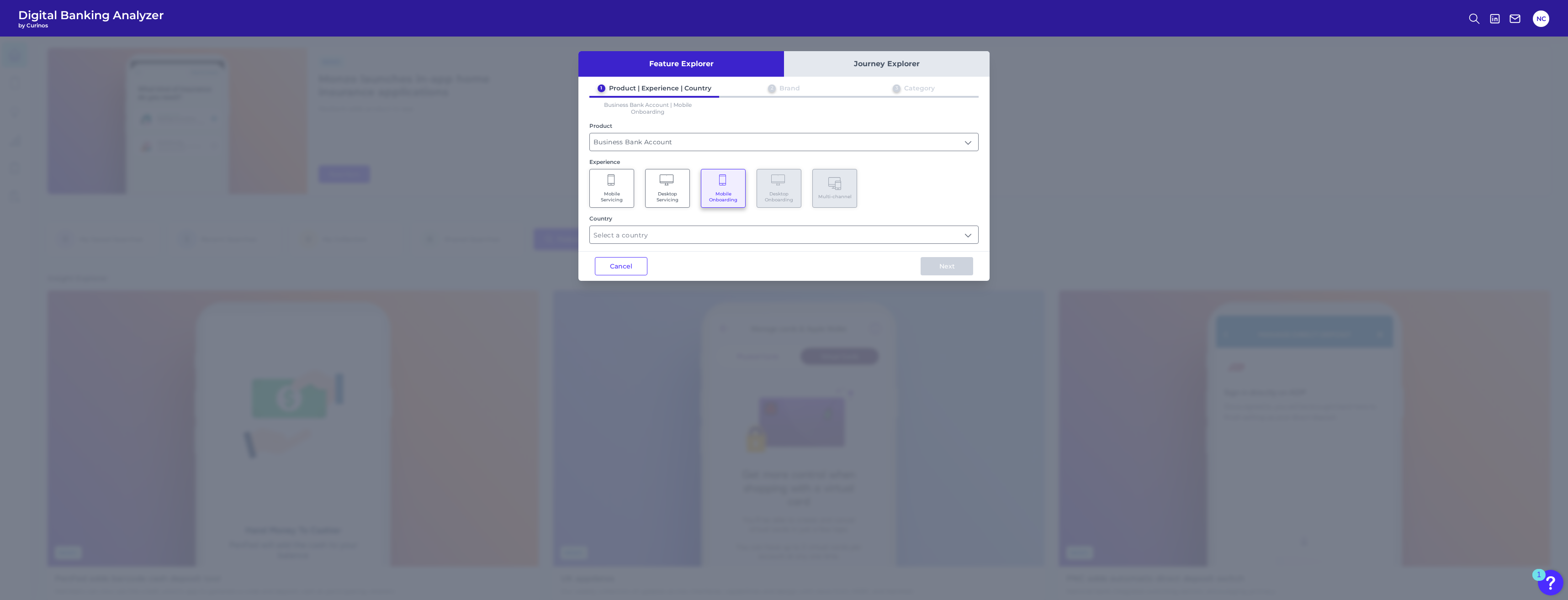click on "Mobile Servicing" at bounding box center [612, 197] 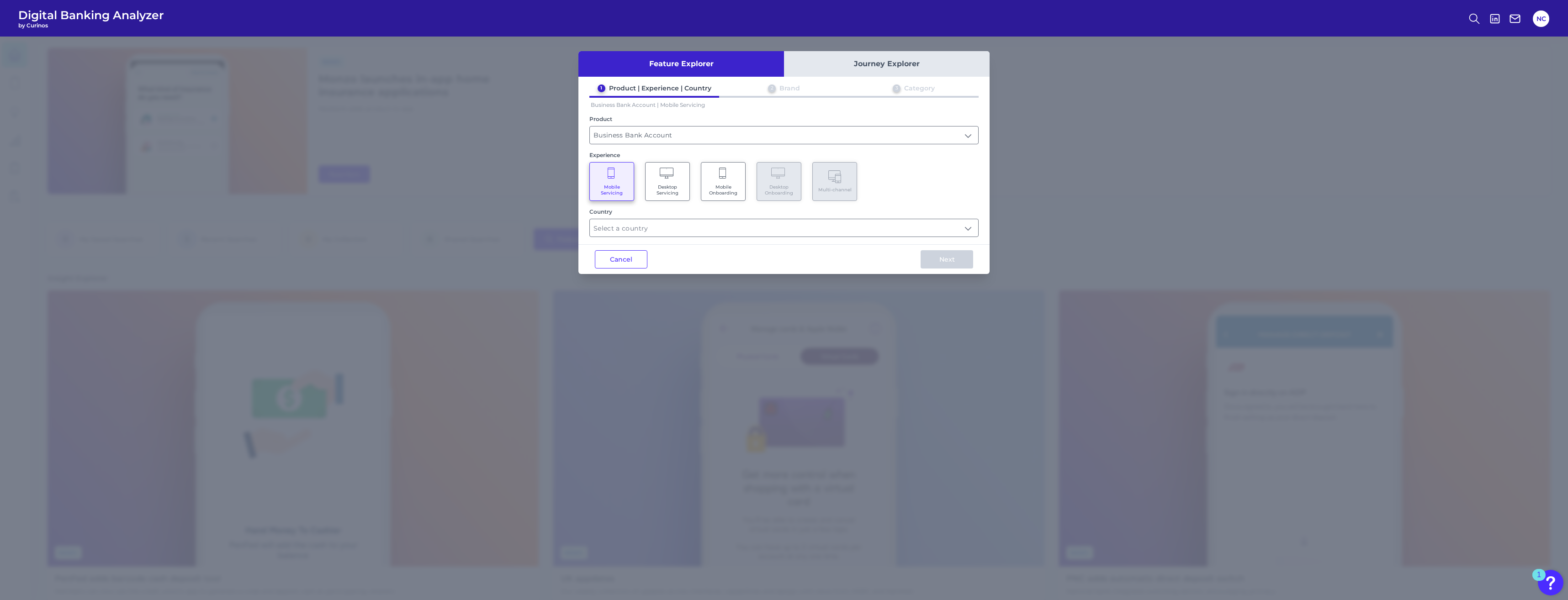 click on "Feature Explorer Journey Explorer 1 Product | Experience | Country  2 Brand 3 Category Business Bank Account | Mobile Servicing Product Business Bank Account Business Bank Account Experience Mobile Servicing Desktop Servicing Mobile Onboarding Desktop Onboarding Multi-channel Country Cancel Next" at bounding box center [784, 318] 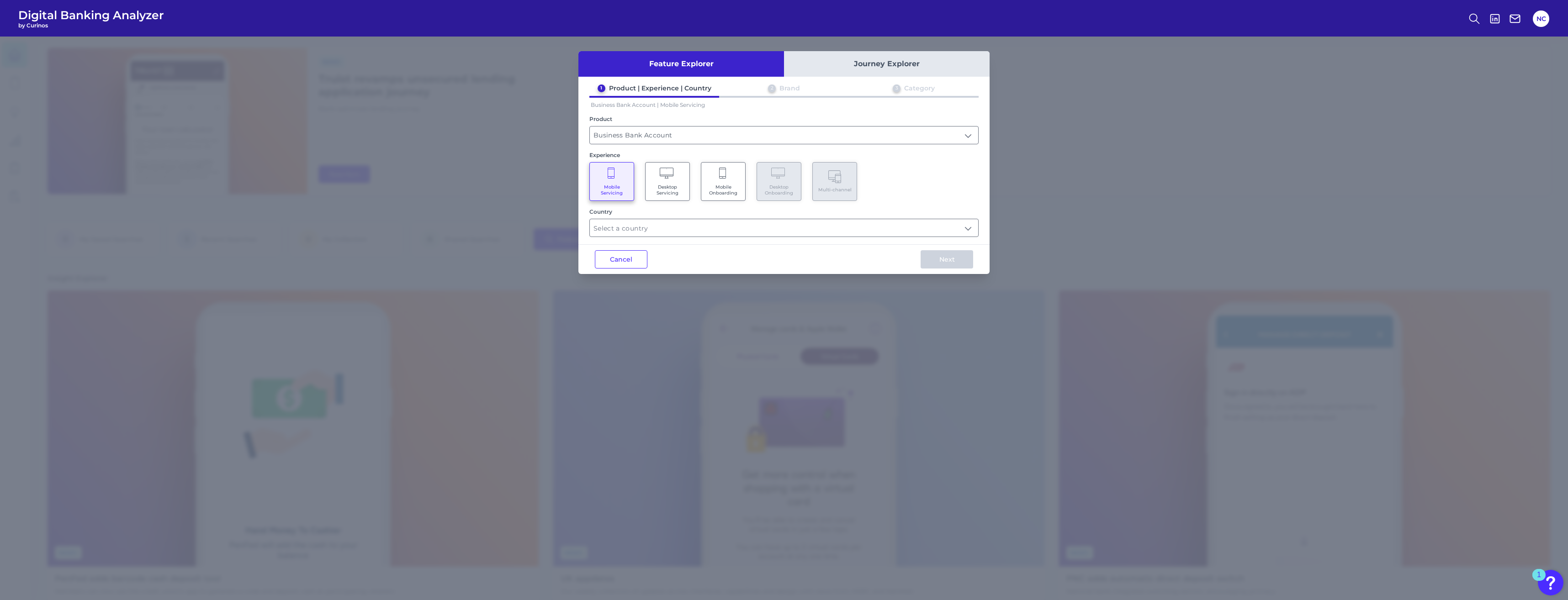 click on "Journey Explorer" at bounding box center [887, 64] 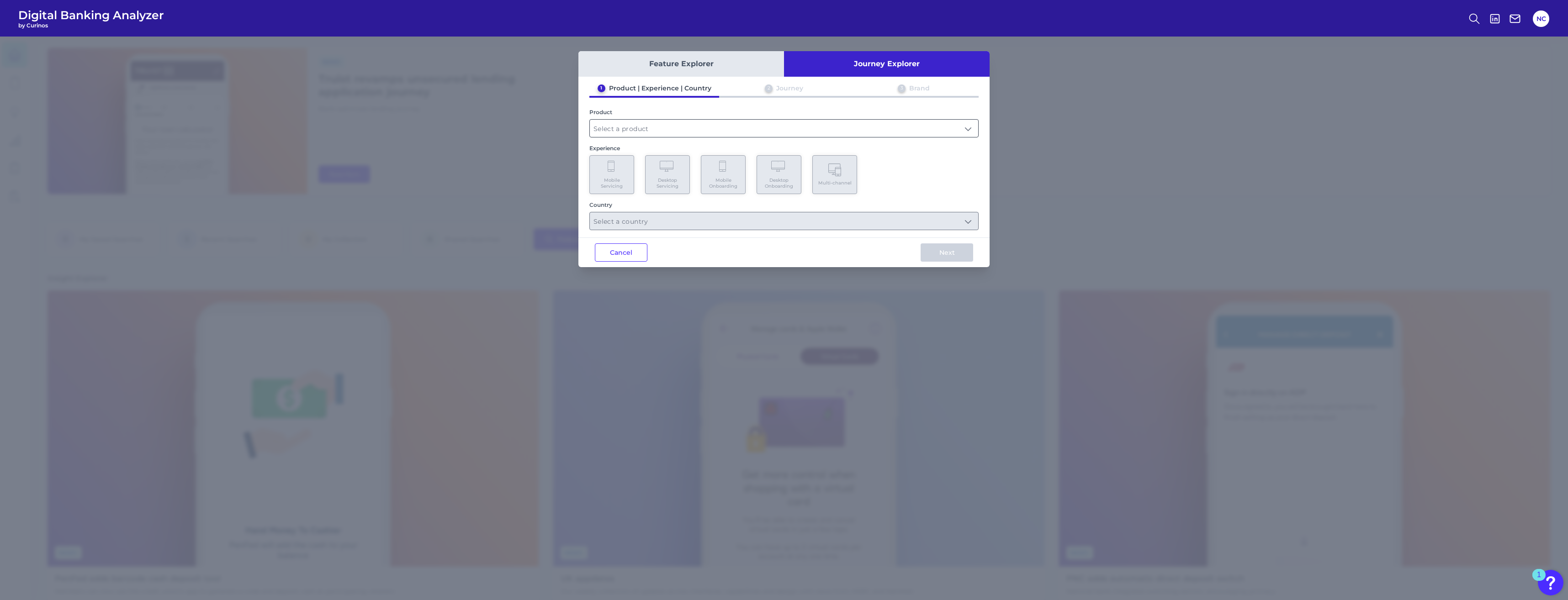 click at bounding box center (784, 128) 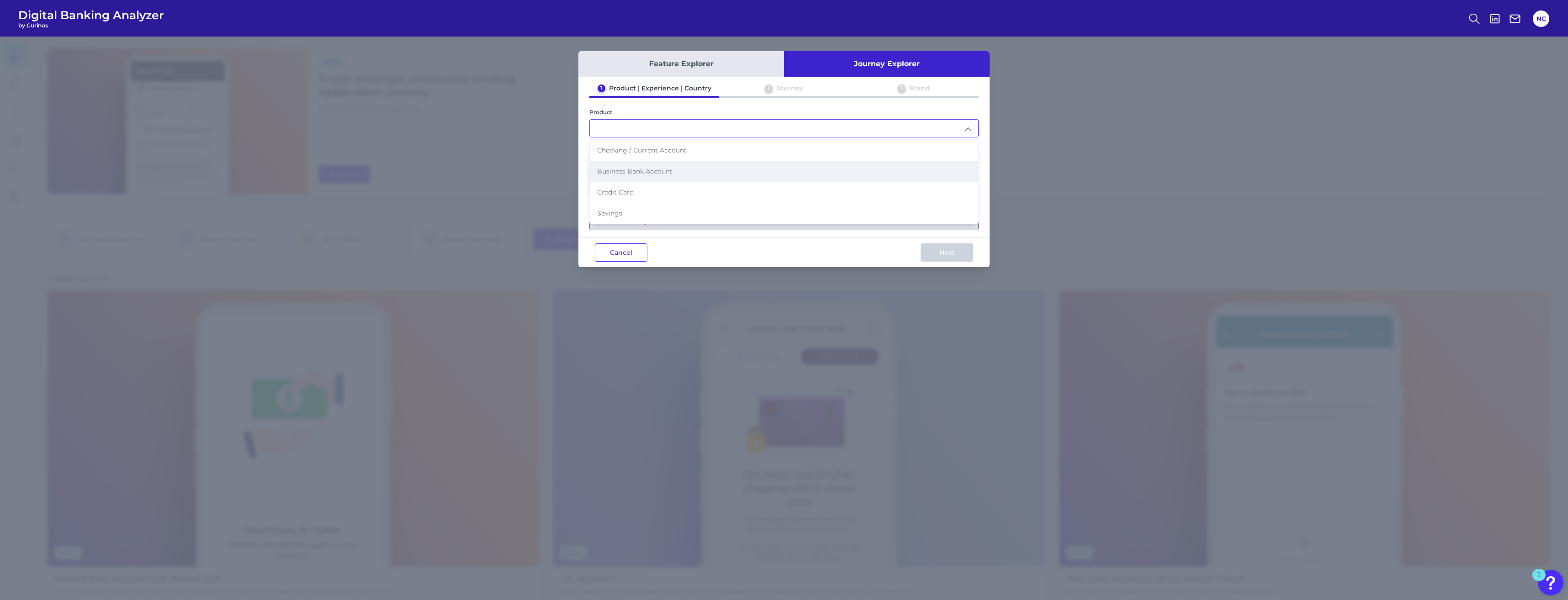 click on "Business Bank Account" at bounding box center [635, 171] 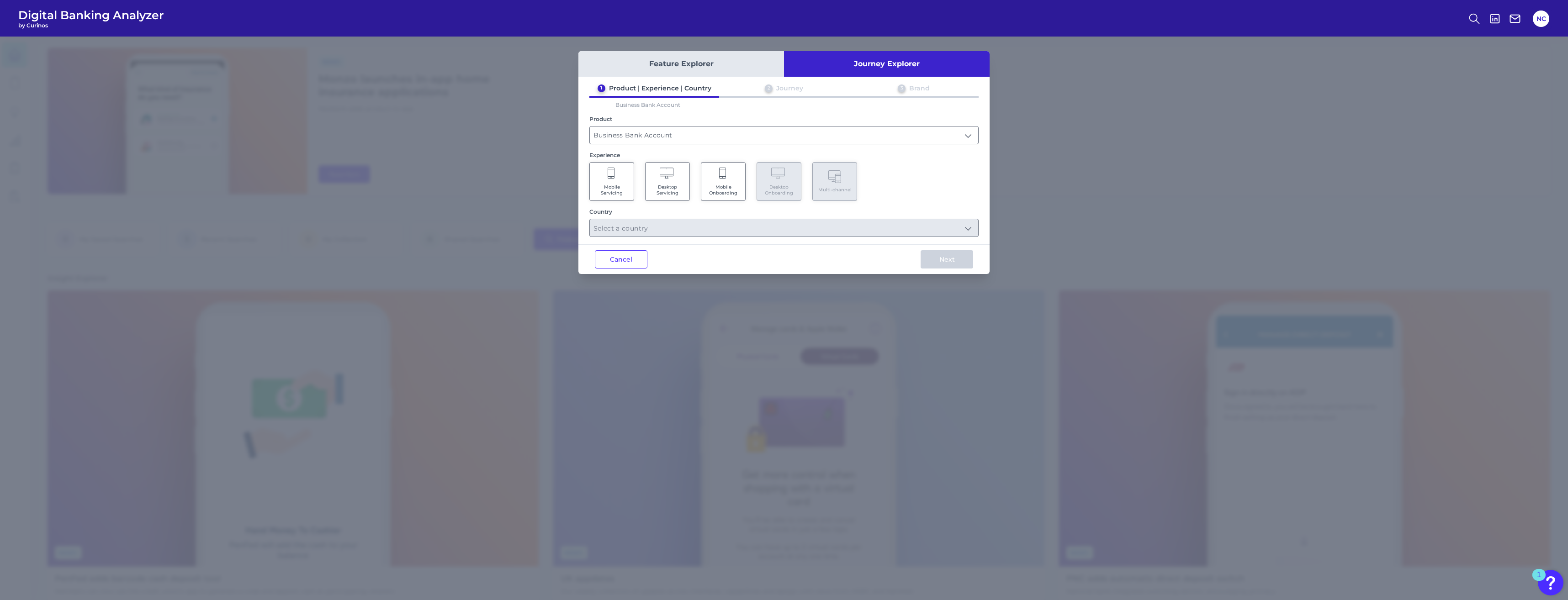 click on "Mobile Servicing" at bounding box center (612, 190) 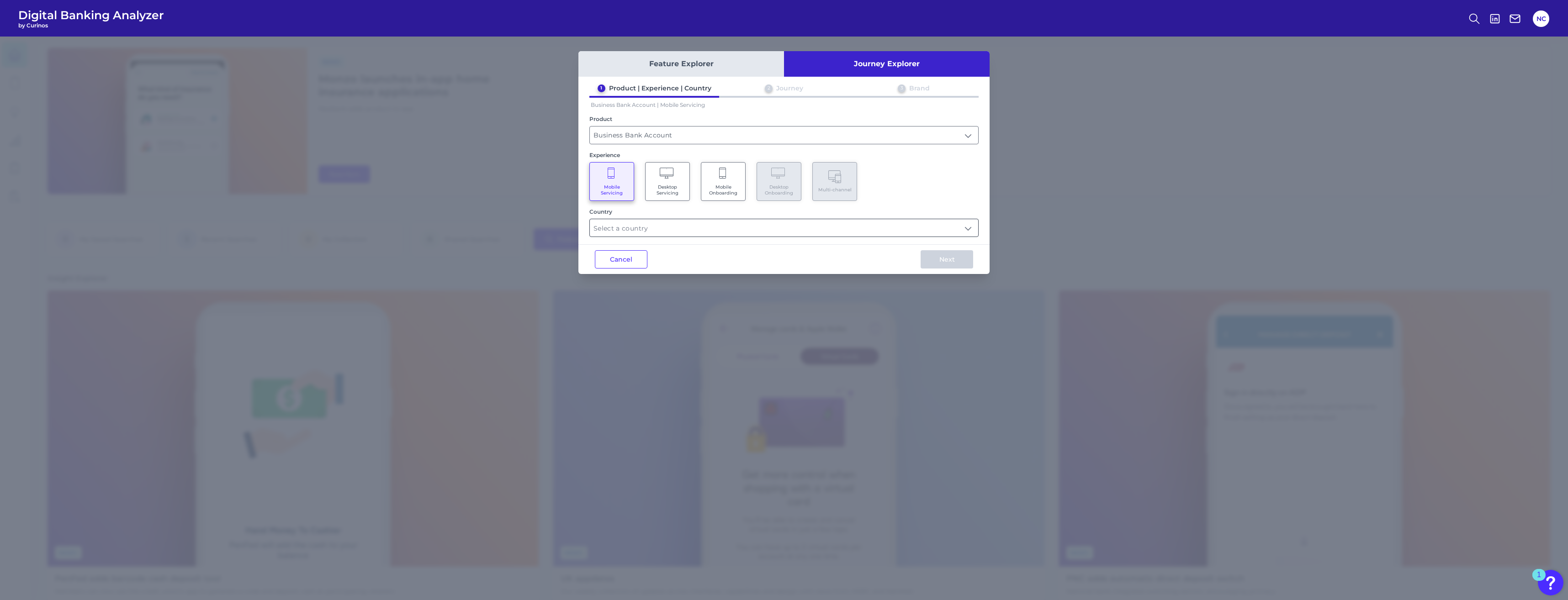 click at bounding box center [784, 228] 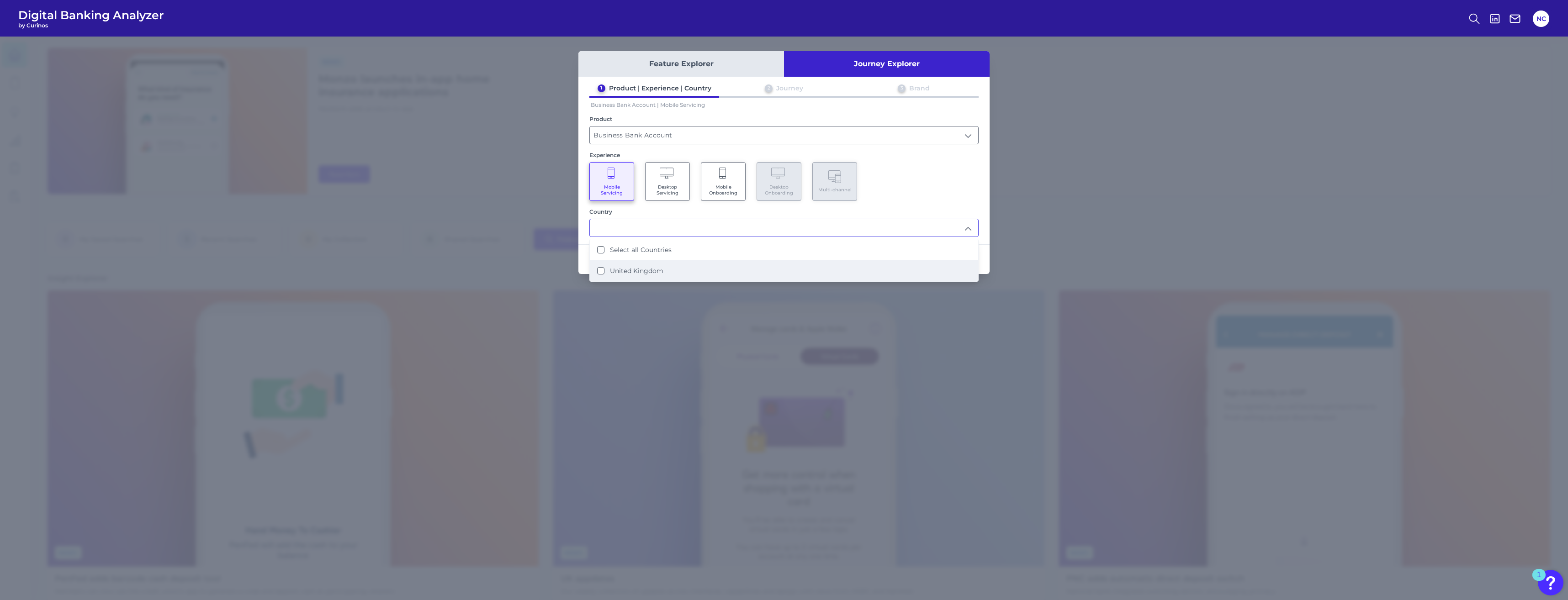 click on "United Kingdom" at bounding box center [630, 271] 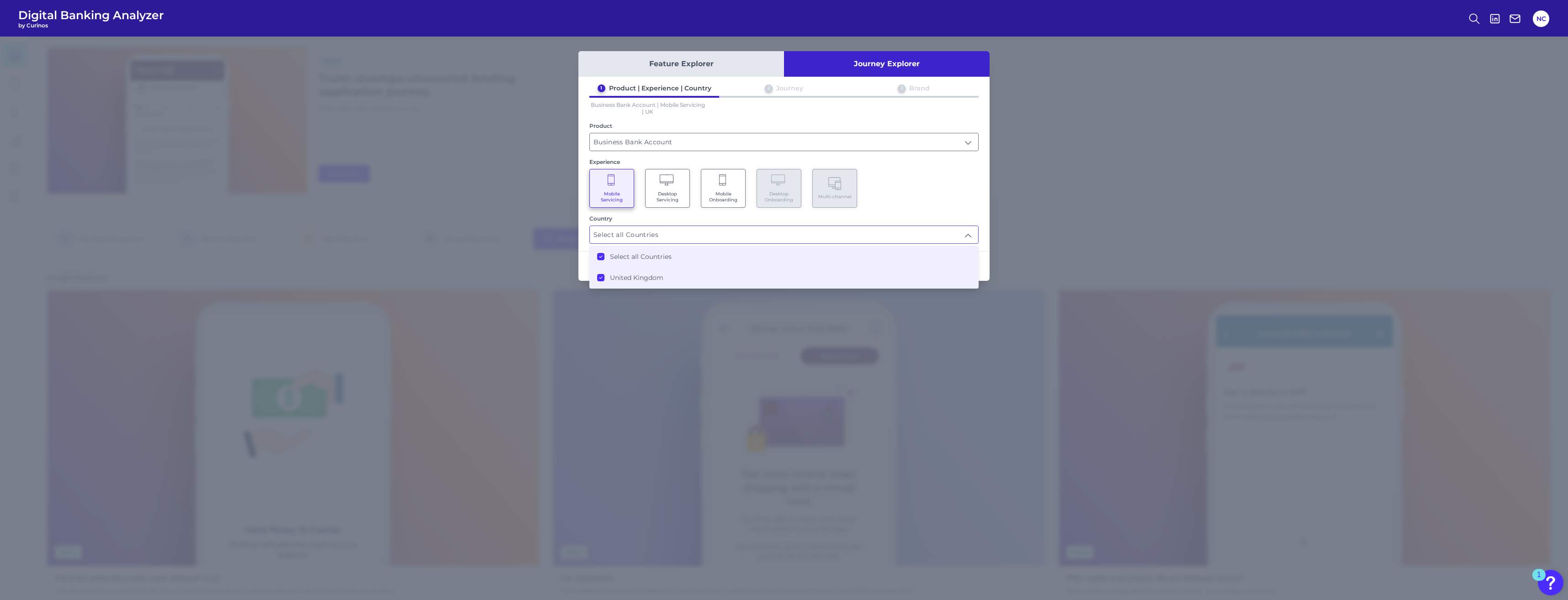 click 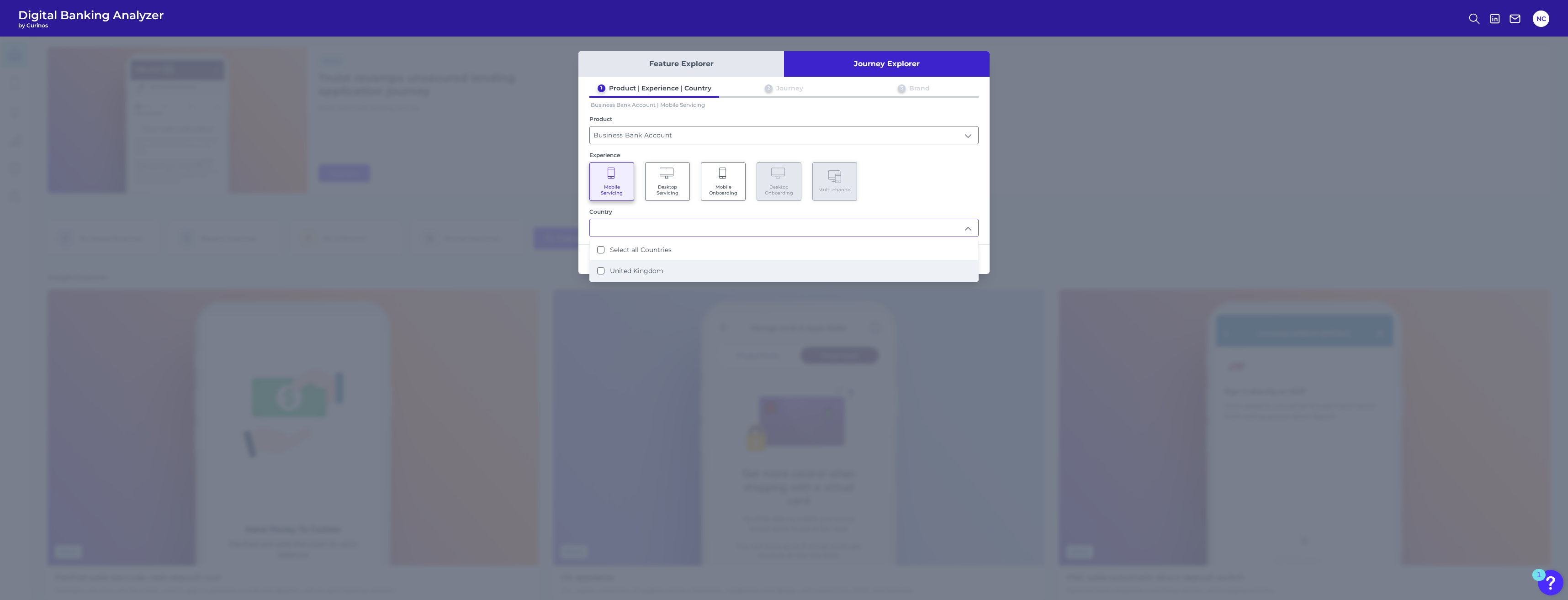 click on "United Kingdom" at bounding box center (601, 271) 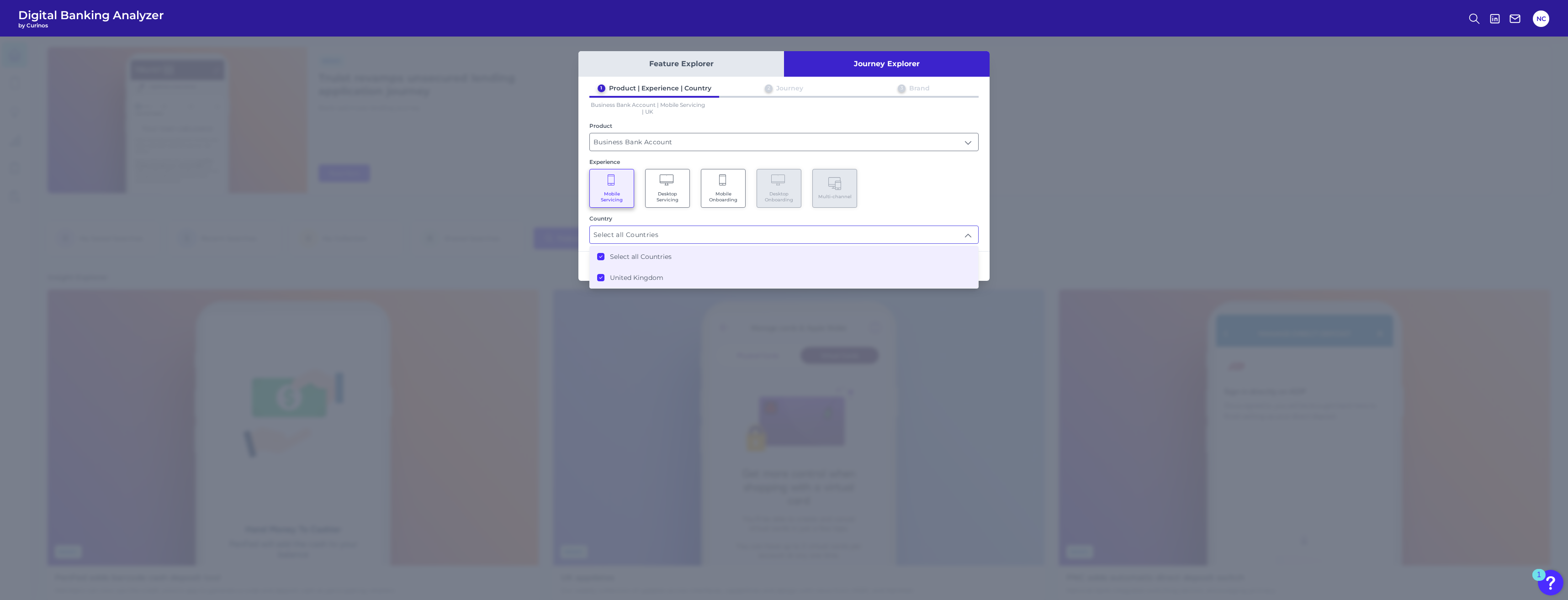 scroll, scrollTop: 1, scrollLeft: 0, axis: vertical 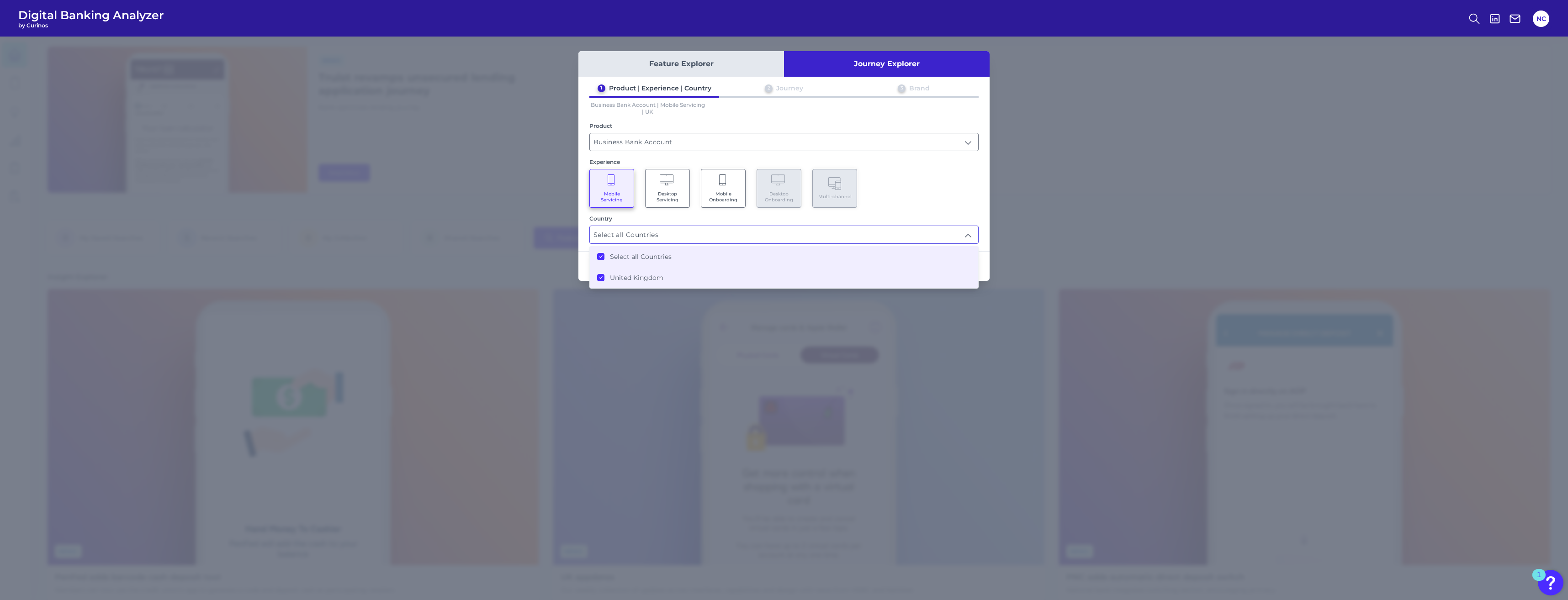 click on "Feature Explorer Journey Explorer 1 Product | Experience | Country  2 Journey 3 Brand Business Bank Account | Mobile Servicing | UK Product Business Bank Account Business Bank Account Experience Mobile Servicing Desktop Servicing Mobile Onboarding Desktop Onboarding Multi-channel Country Select all Countries Select all Countries Select all Countries United Kingdom Cancel Next" at bounding box center [784, 318] 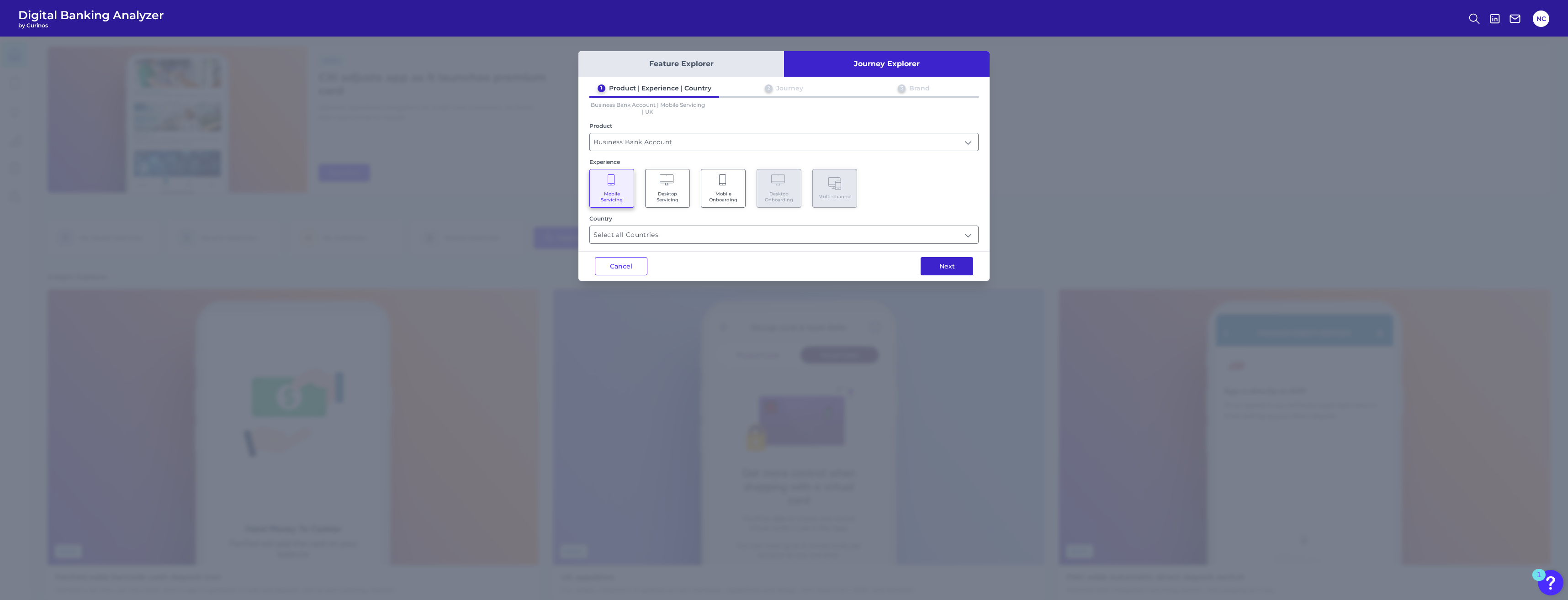 click on "Next" at bounding box center (947, 266) 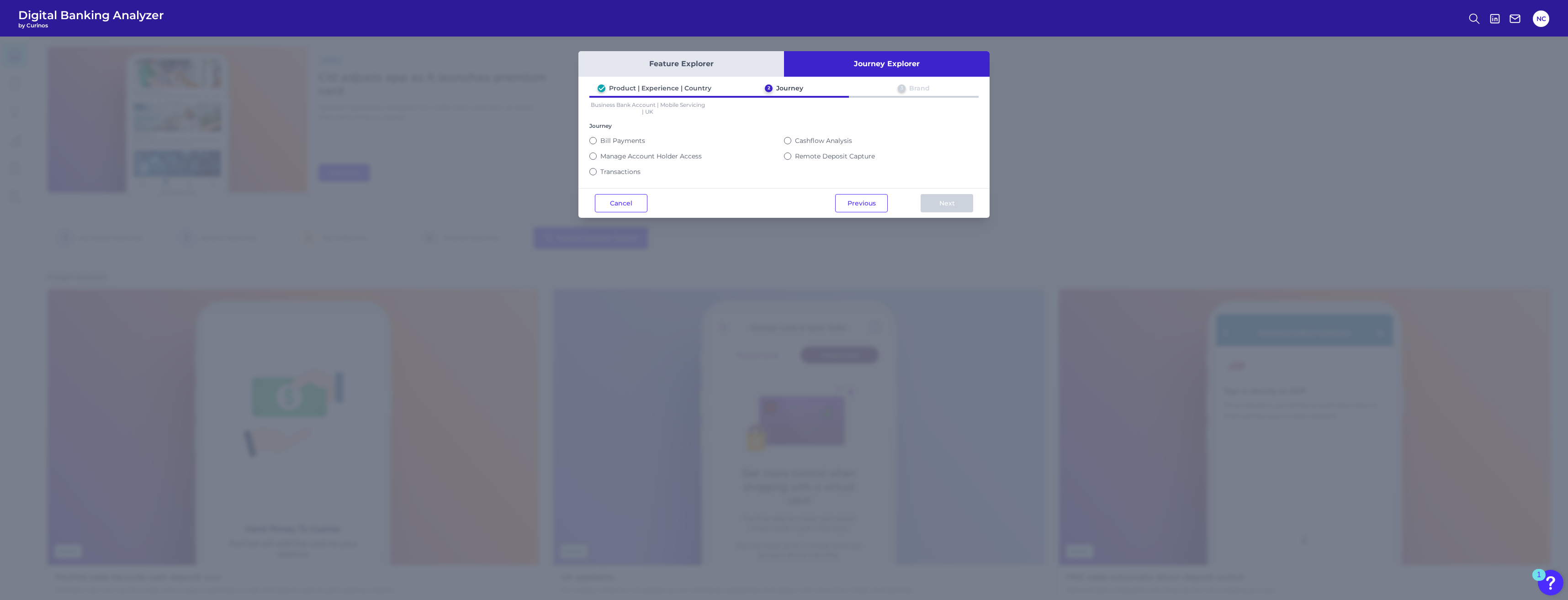 click on "Remote Deposit Capture" at bounding box center [788, 156] 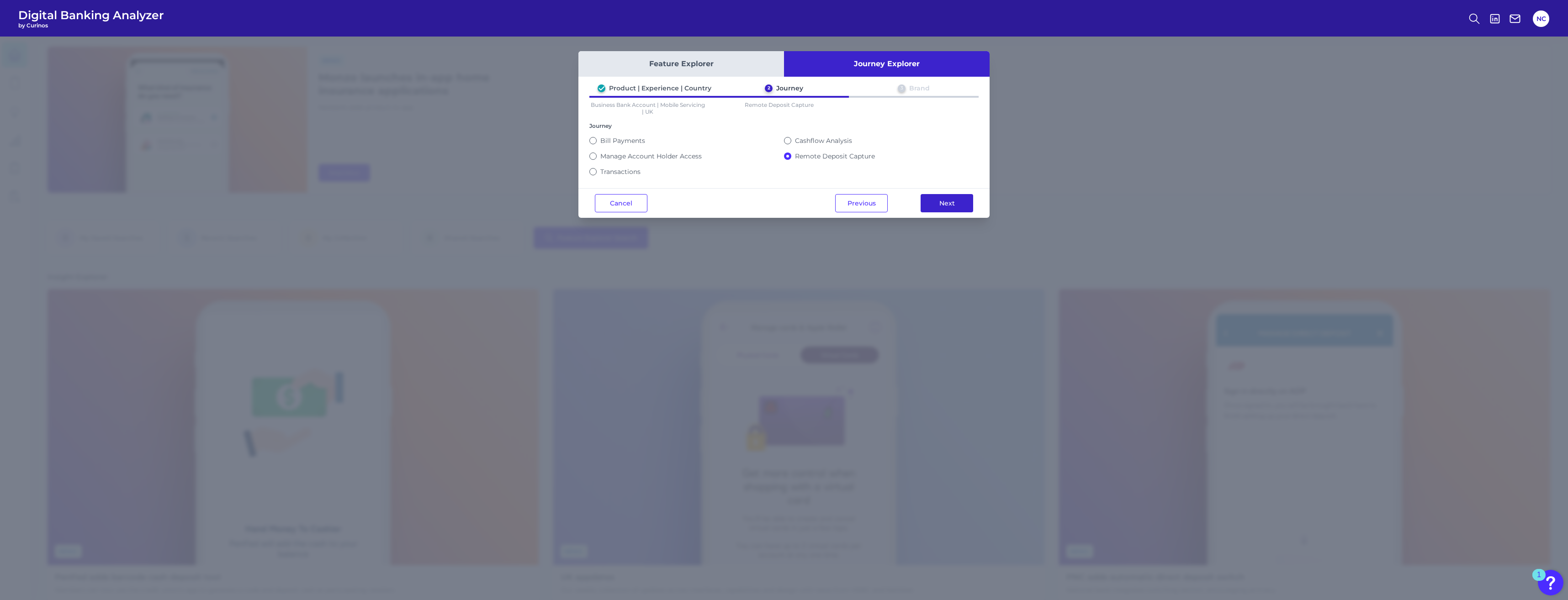 click on "Next" at bounding box center (947, 203) 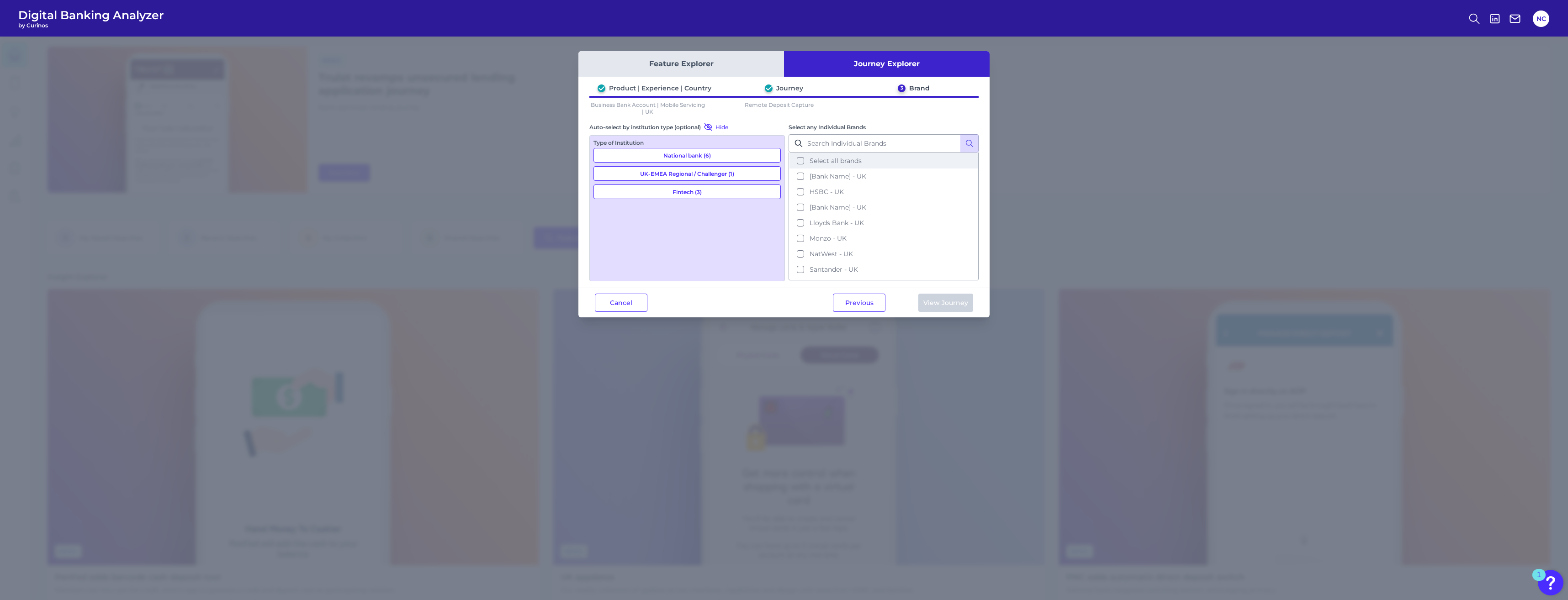 click on "Select all brands" at bounding box center (884, 161) 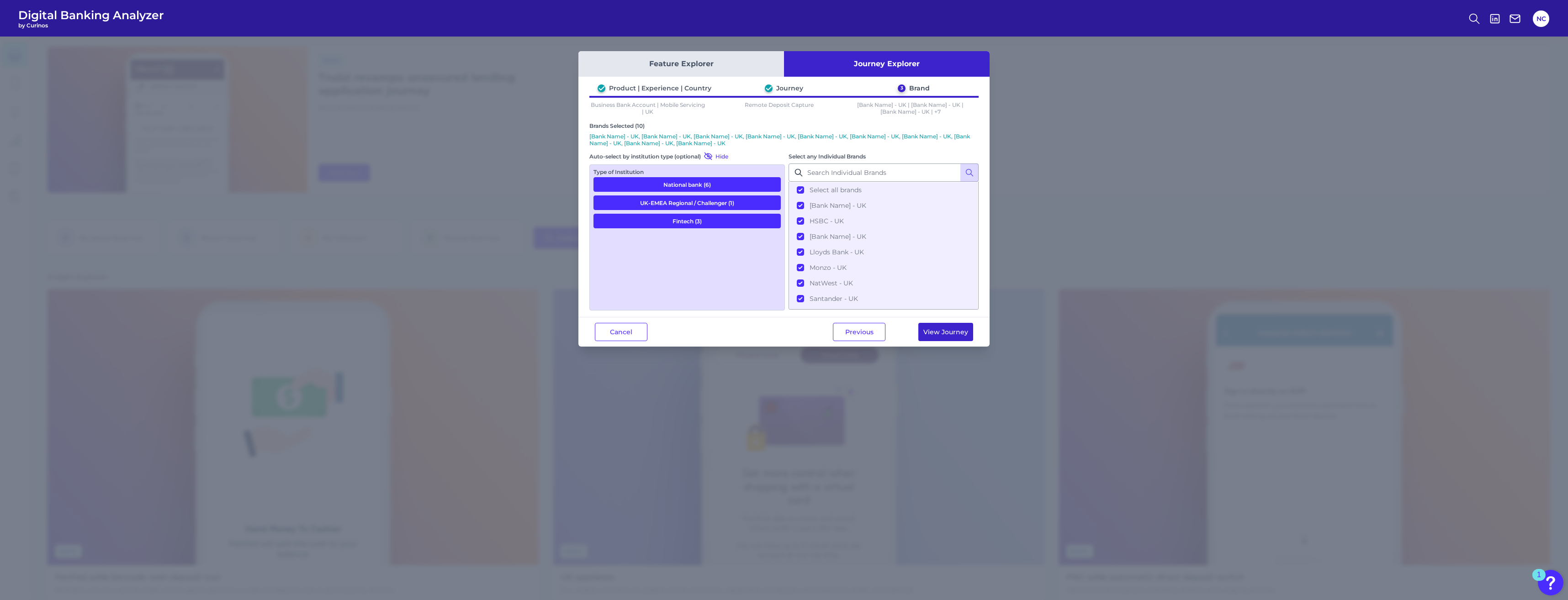 click on "View Journey" at bounding box center (946, 332) 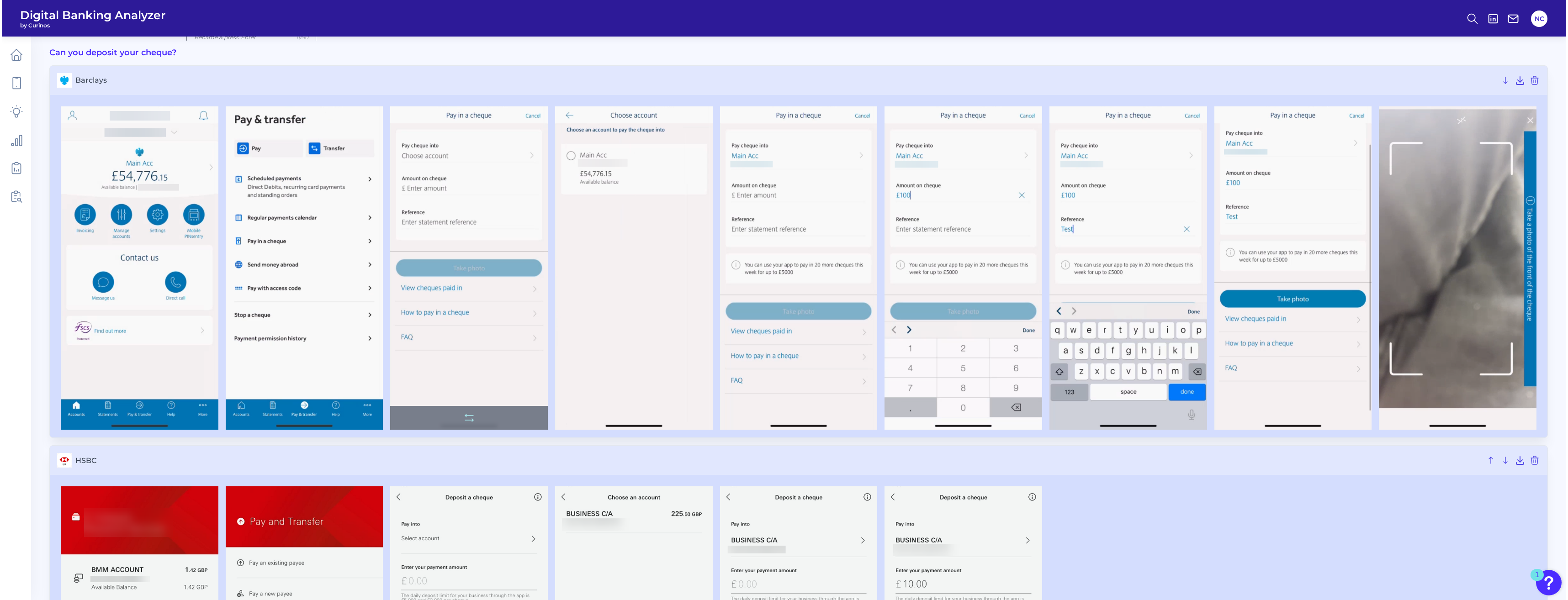 scroll, scrollTop: 0, scrollLeft: 0, axis: both 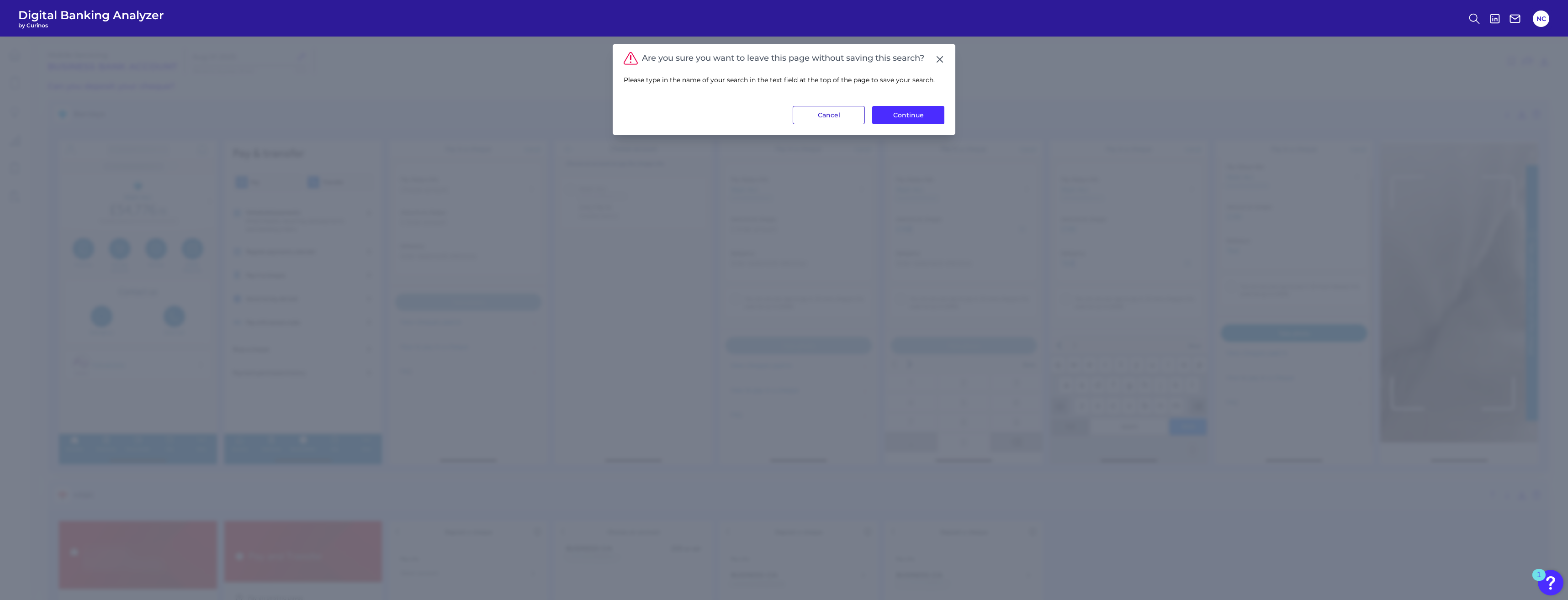 click on "Cancel" at bounding box center (829, 115) 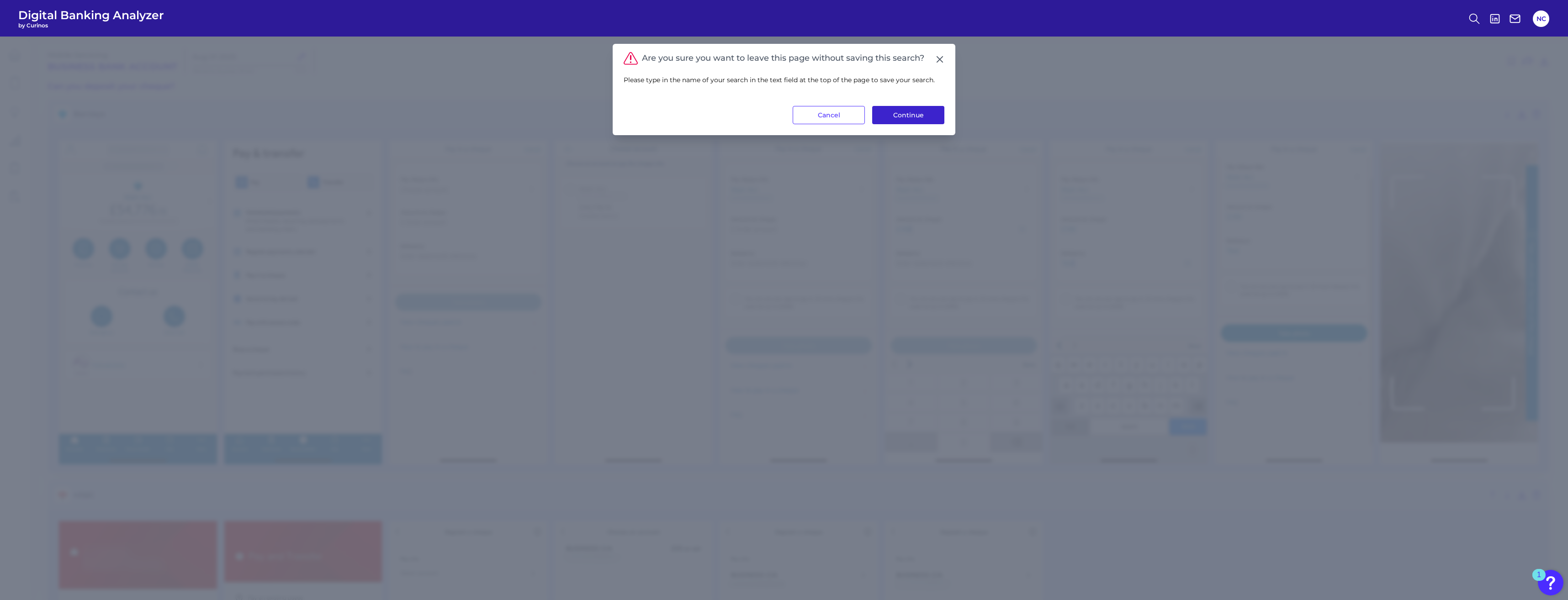 click on "Continue" at bounding box center [908, 115] 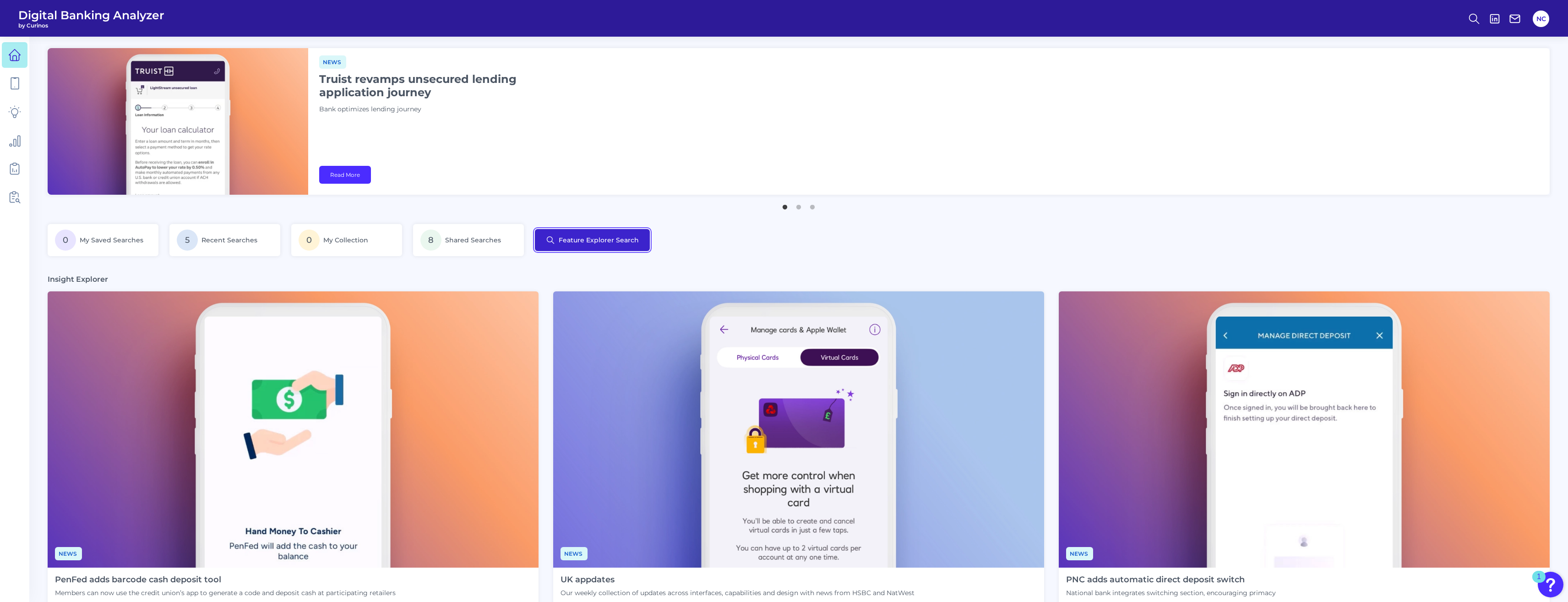 click on "Feature Explorer Search" at bounding box center (592, 240) 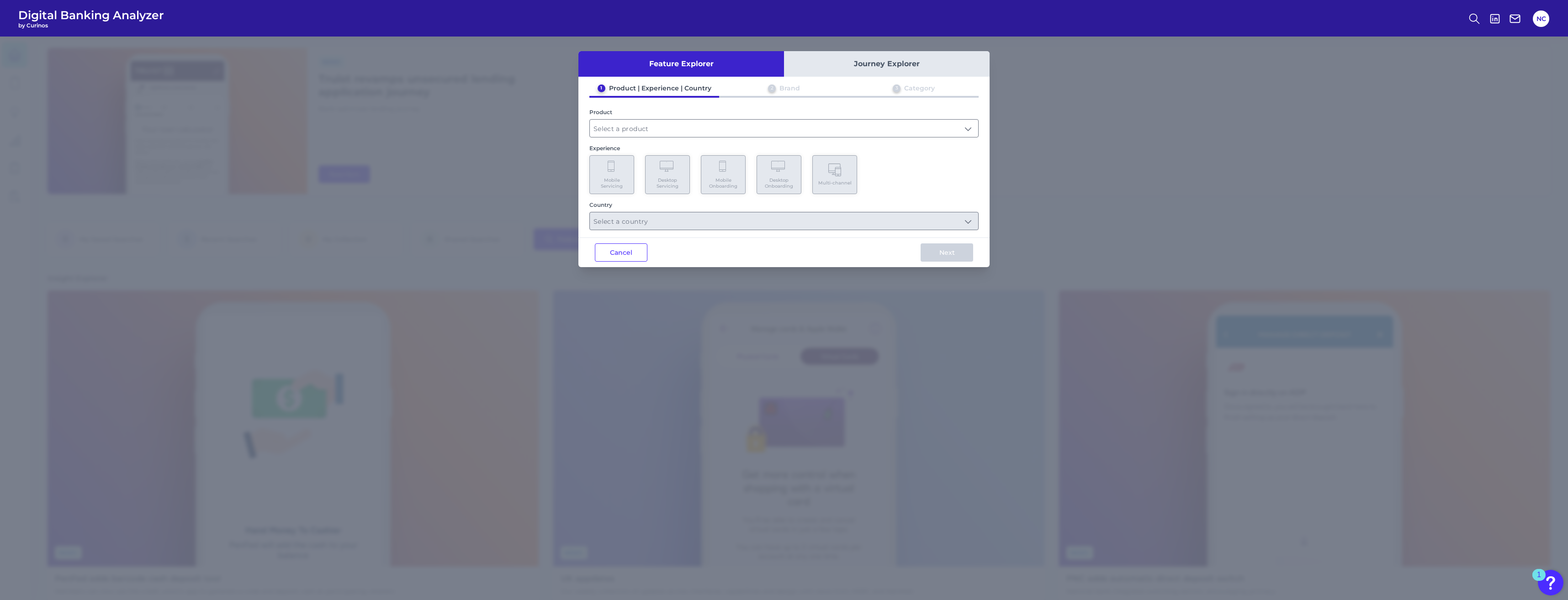 click on "Journey Explorer" at bounding box center (887, 64) 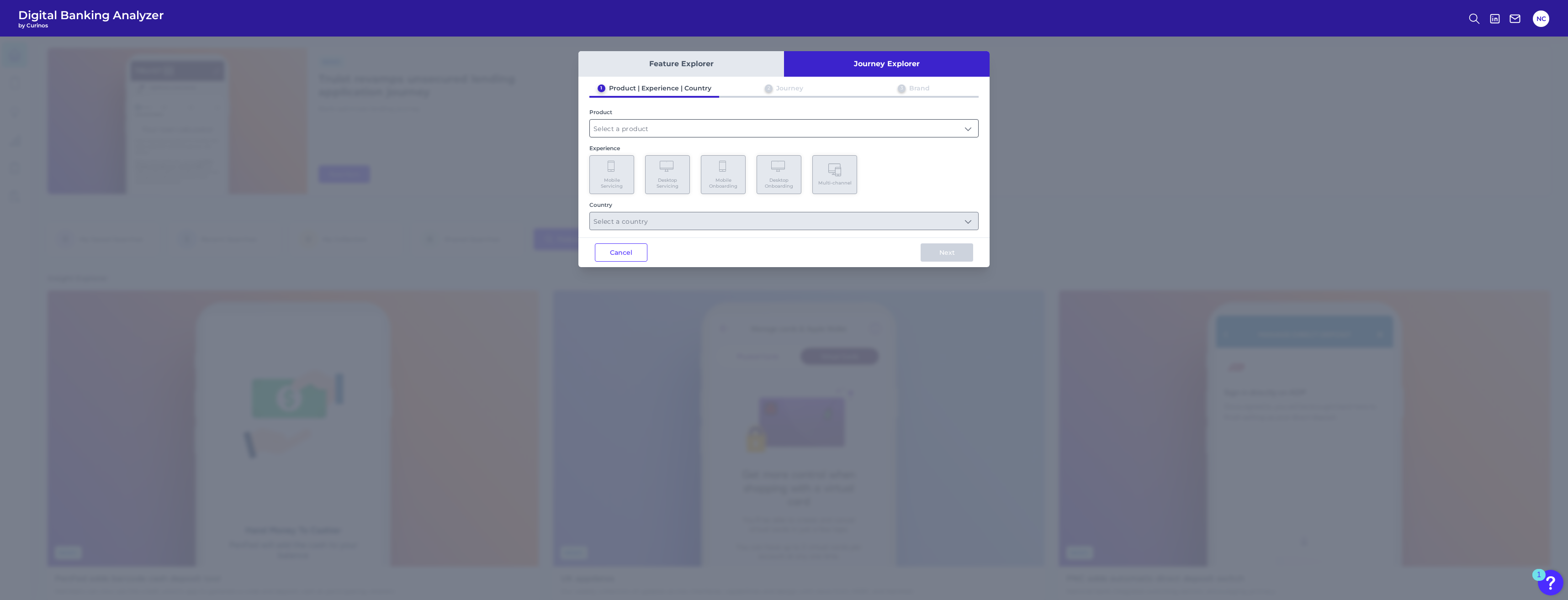 click at bounding box center (784, 128) 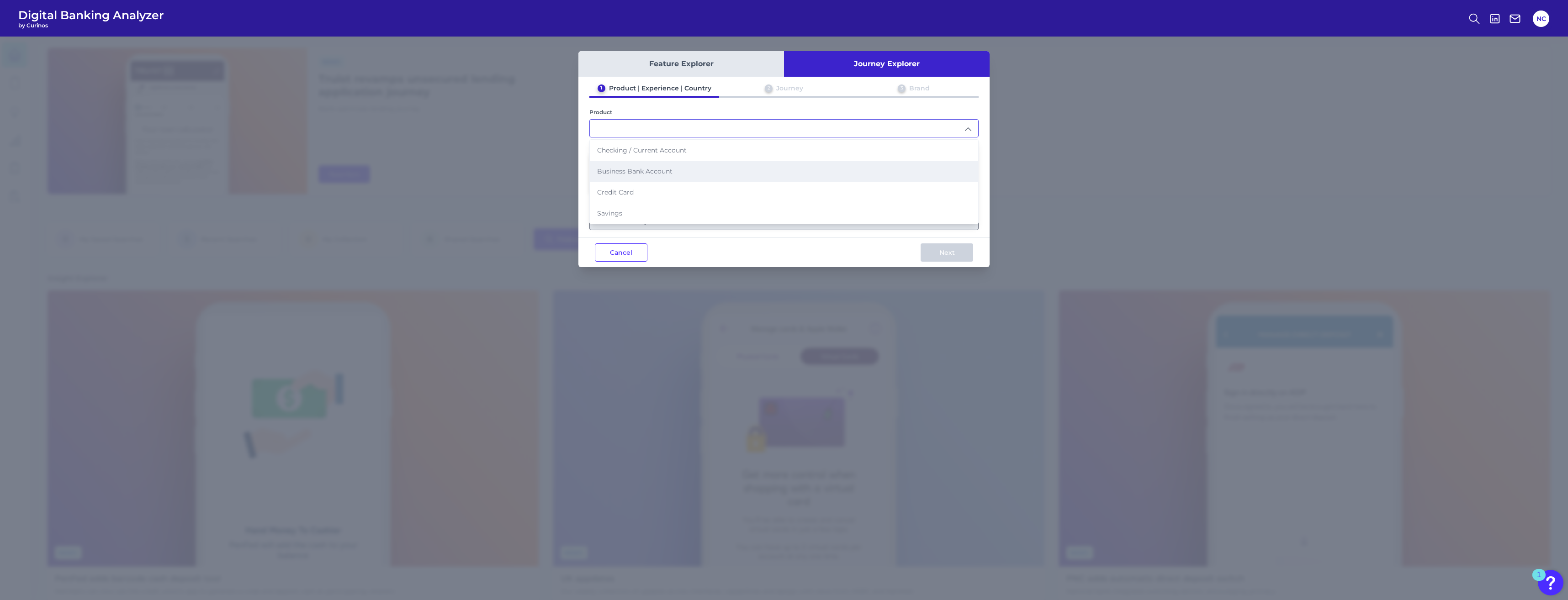 click on "Business Bank Account" at bounding box center [635, 171] 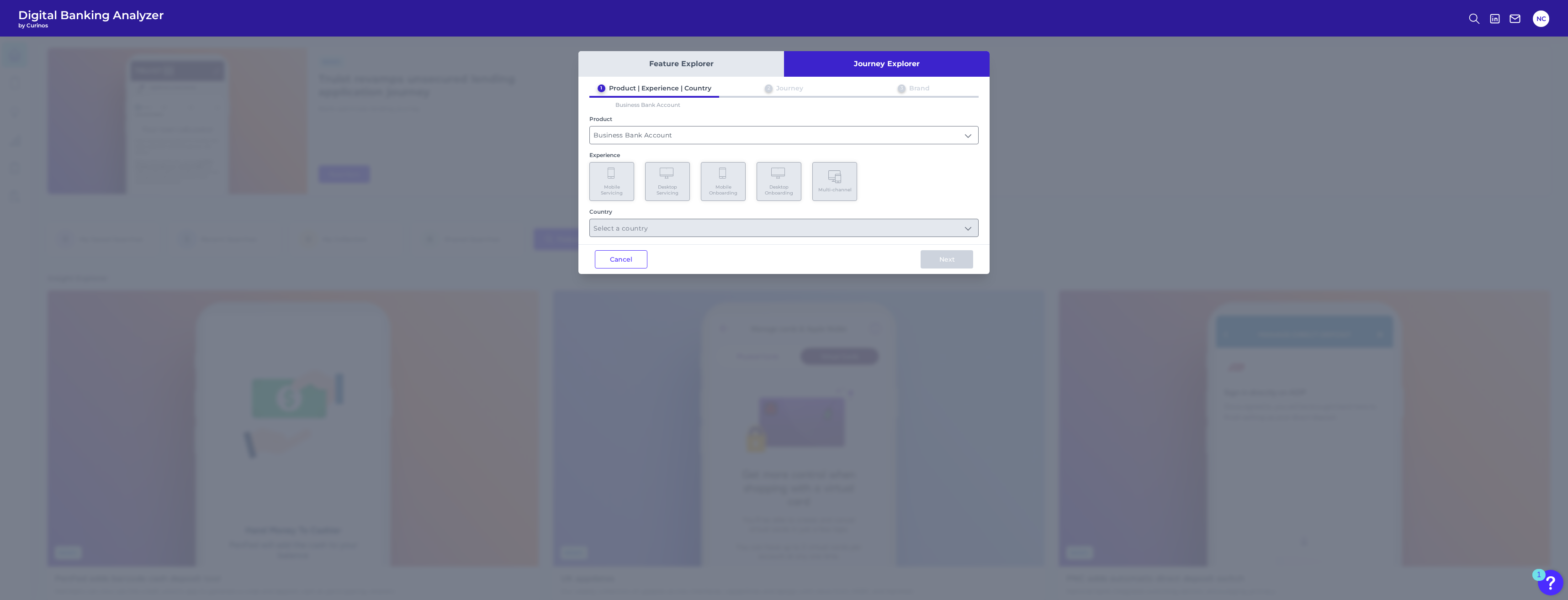 type on "Business Bank Account" 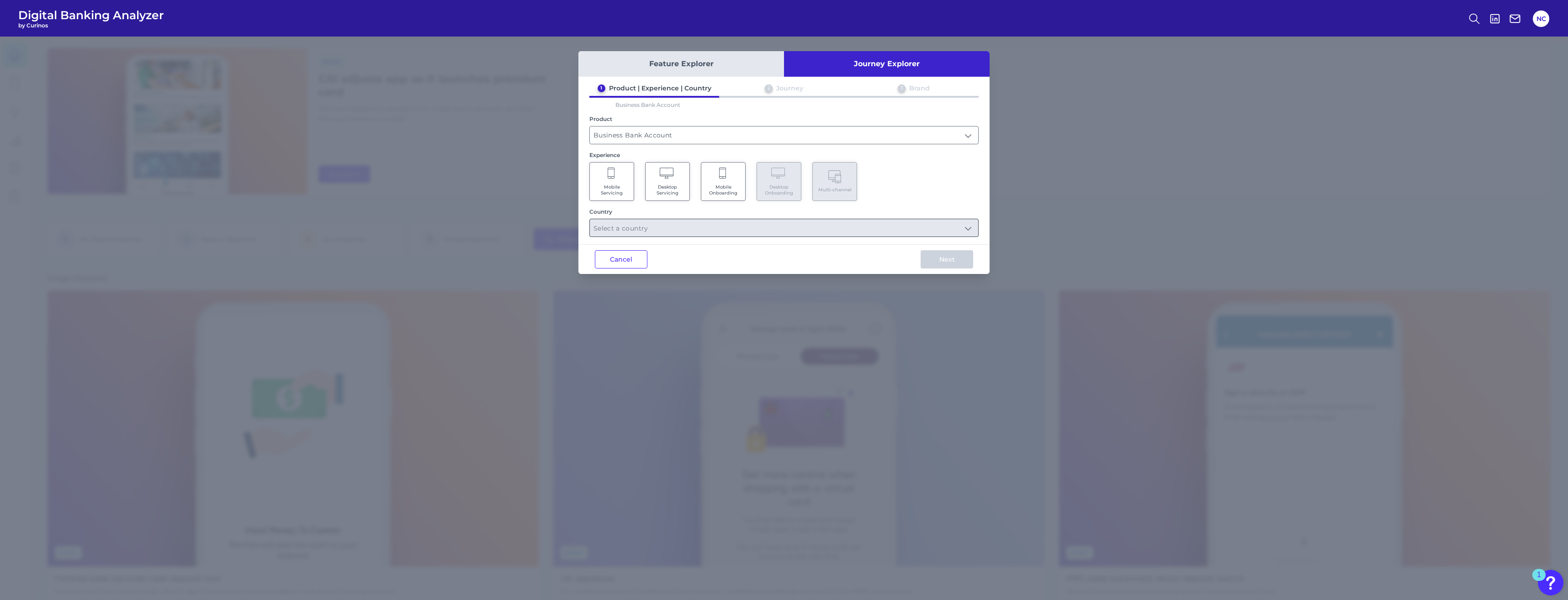click at bounding box center [784, 228] 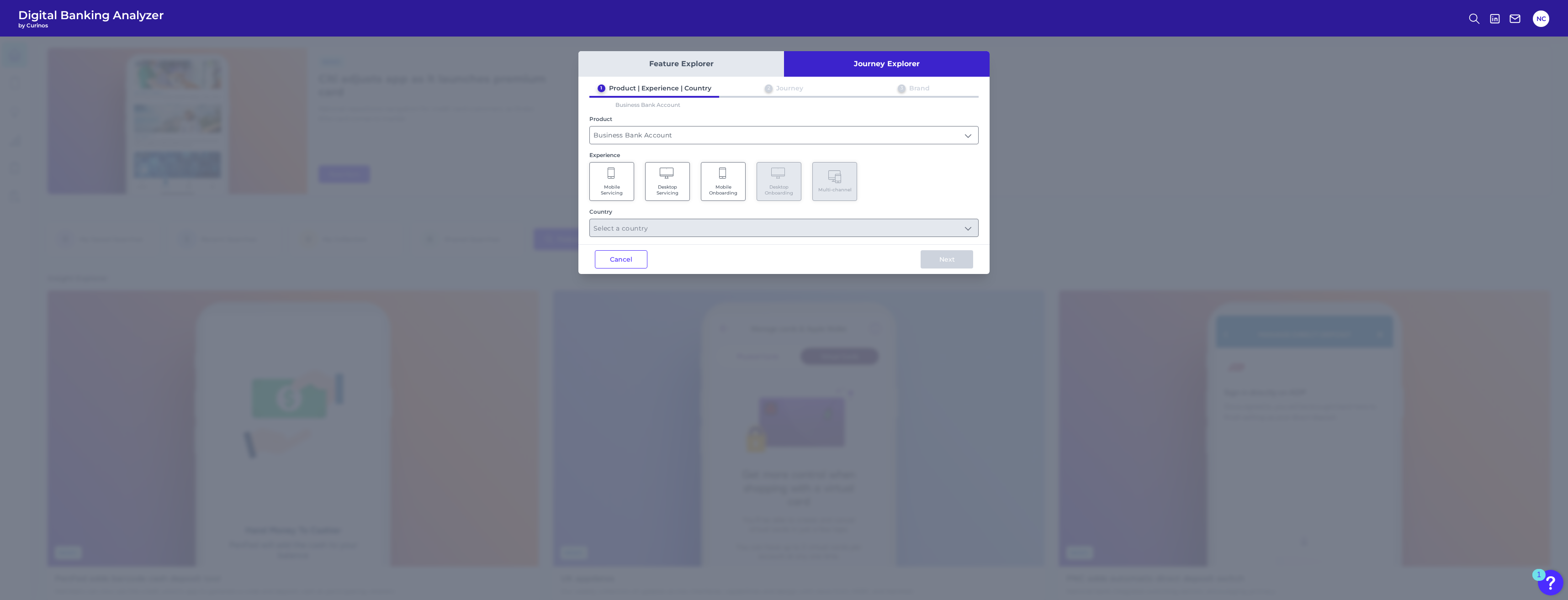 click on "Mobile Servicing" at bounding box center (612, 190) 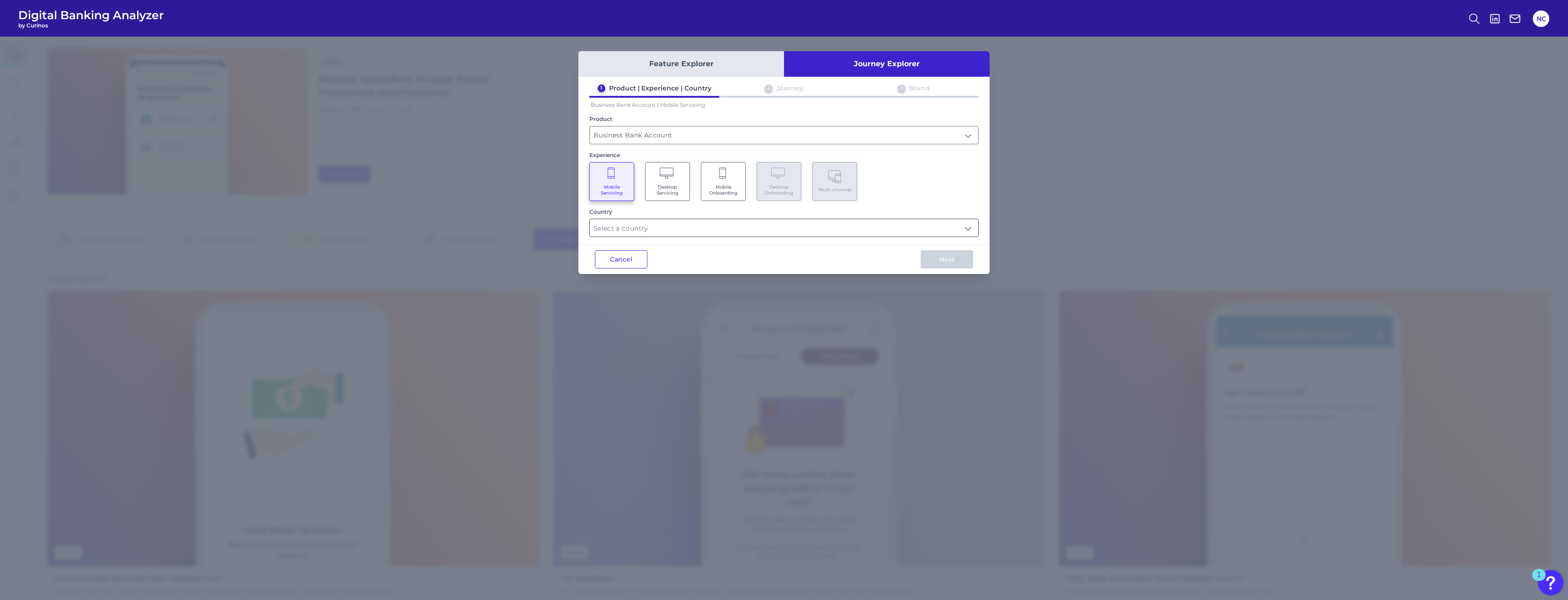click at bounding box center (784, 228) 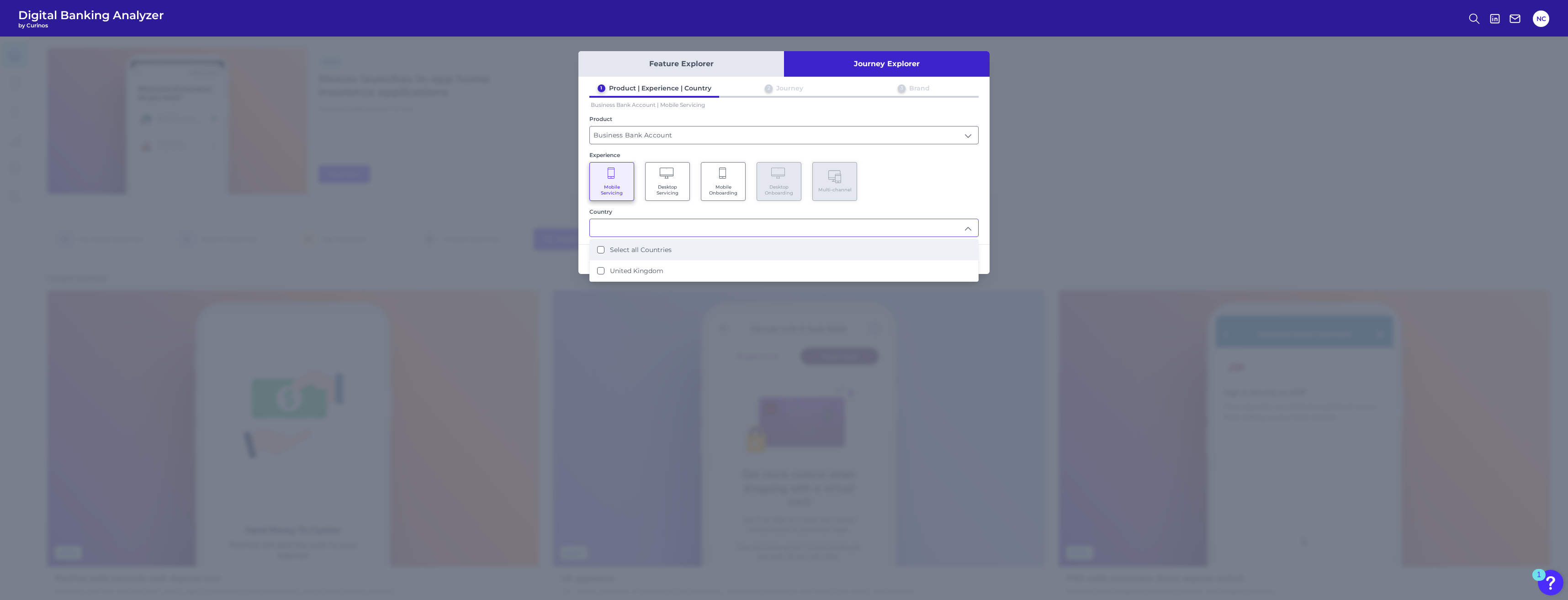 click on "Select all Countries" at bounding box center [634, 250] 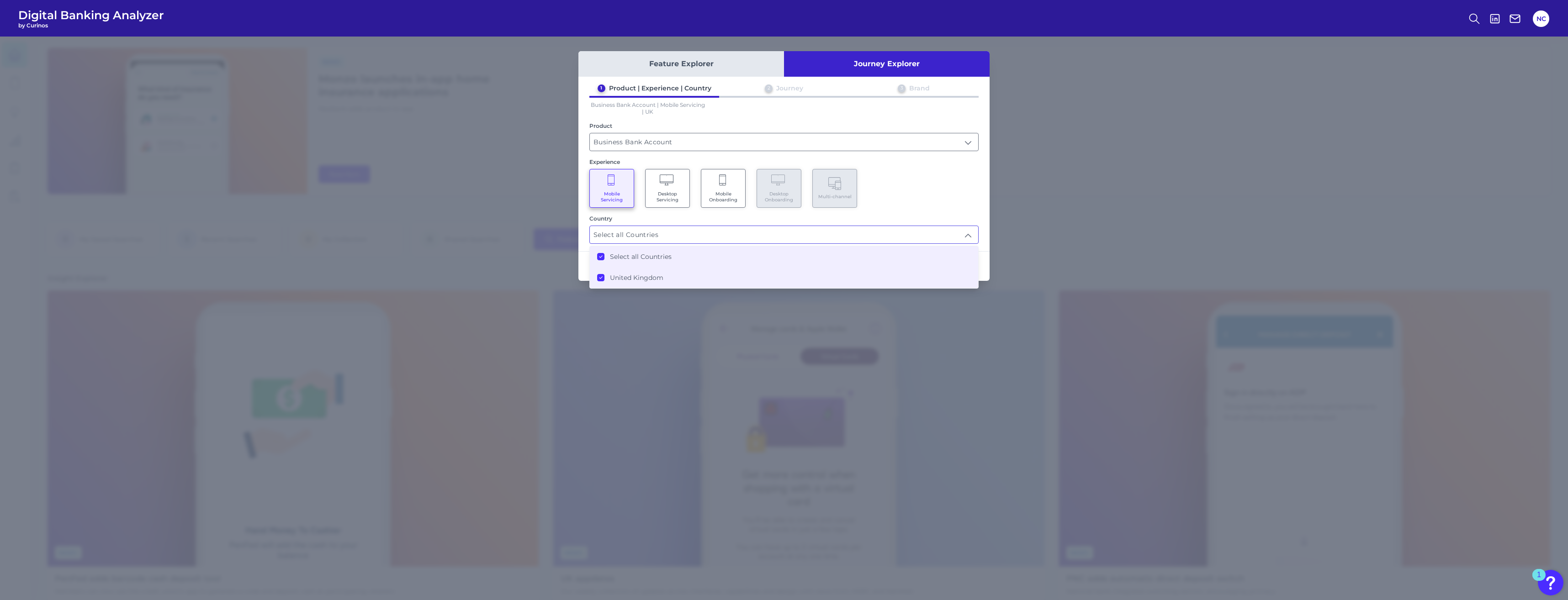 scroll, scrollTop: 0, scrollLeft: 0, axis: vertical 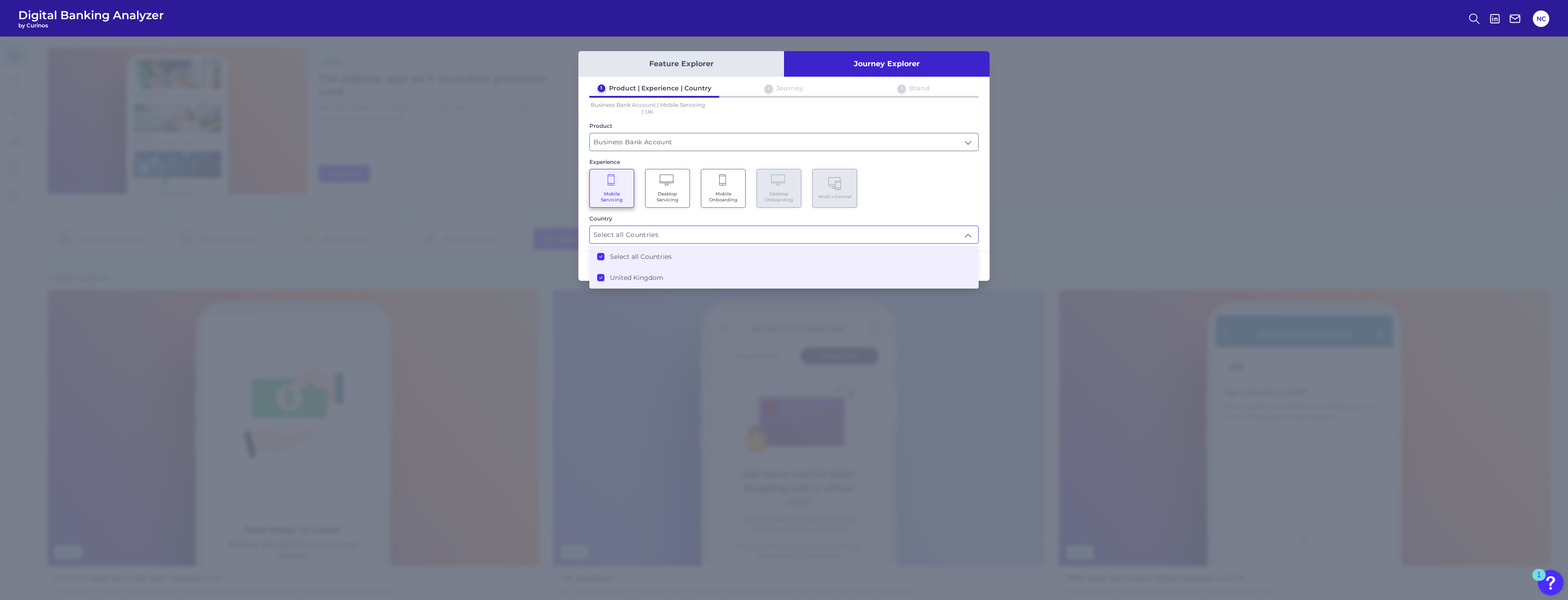 click on "Select all Countries" at bounding box center (641, 257) 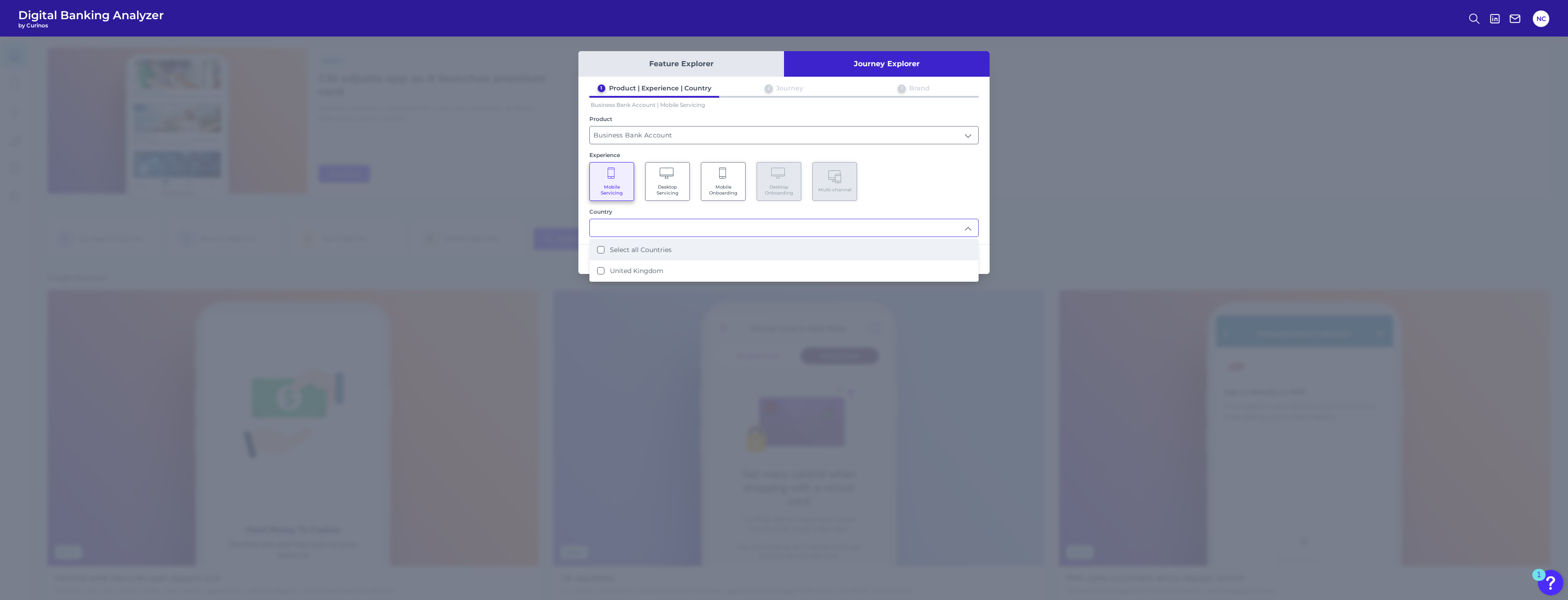 scroll, scrollTop: 1, scrollLeft: 0, axis: vertical 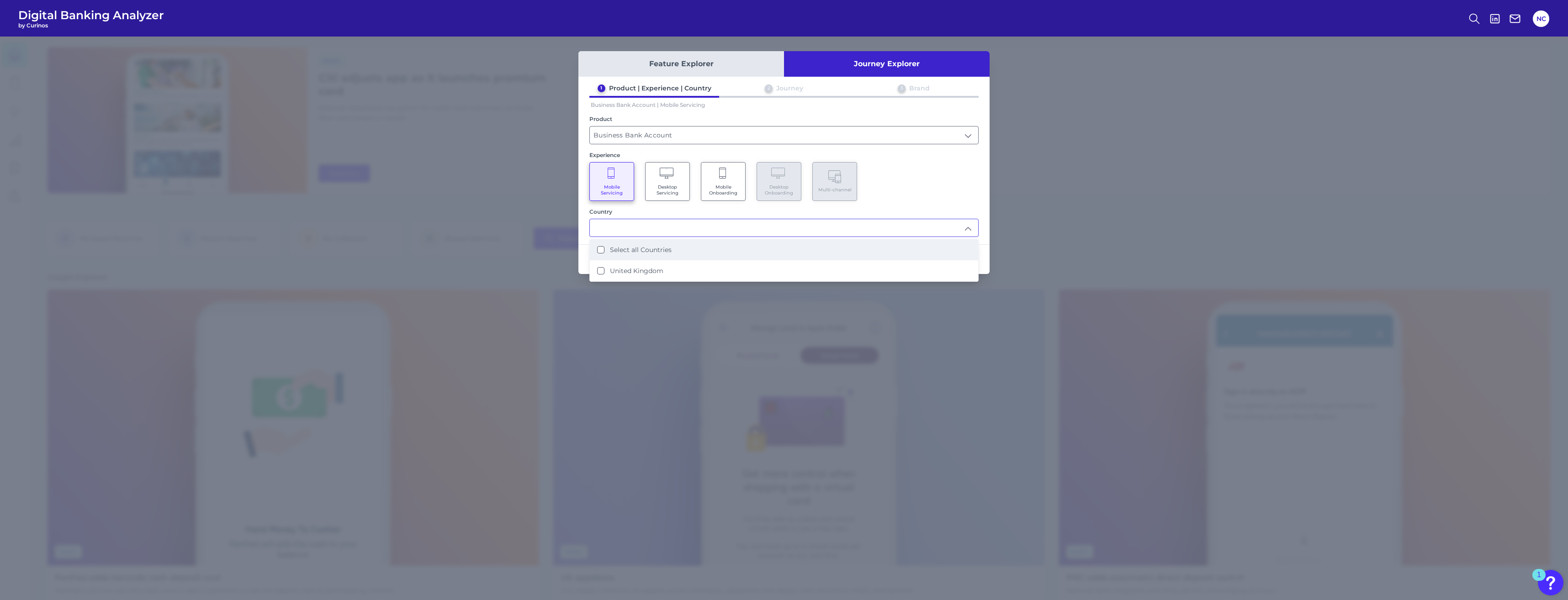click on "Select all Countries" at bounding box center (601, 250) 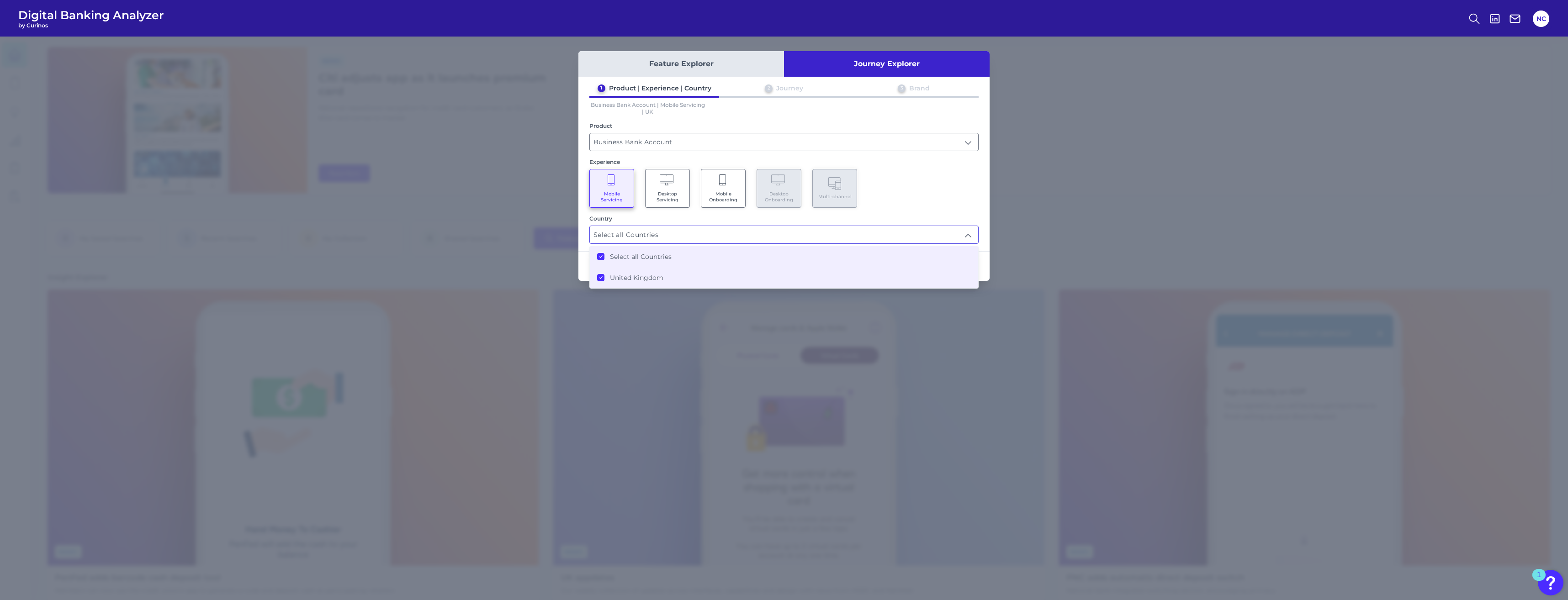 scroll, scrollTop: 1, scrollLeft: 0, axis: vertical 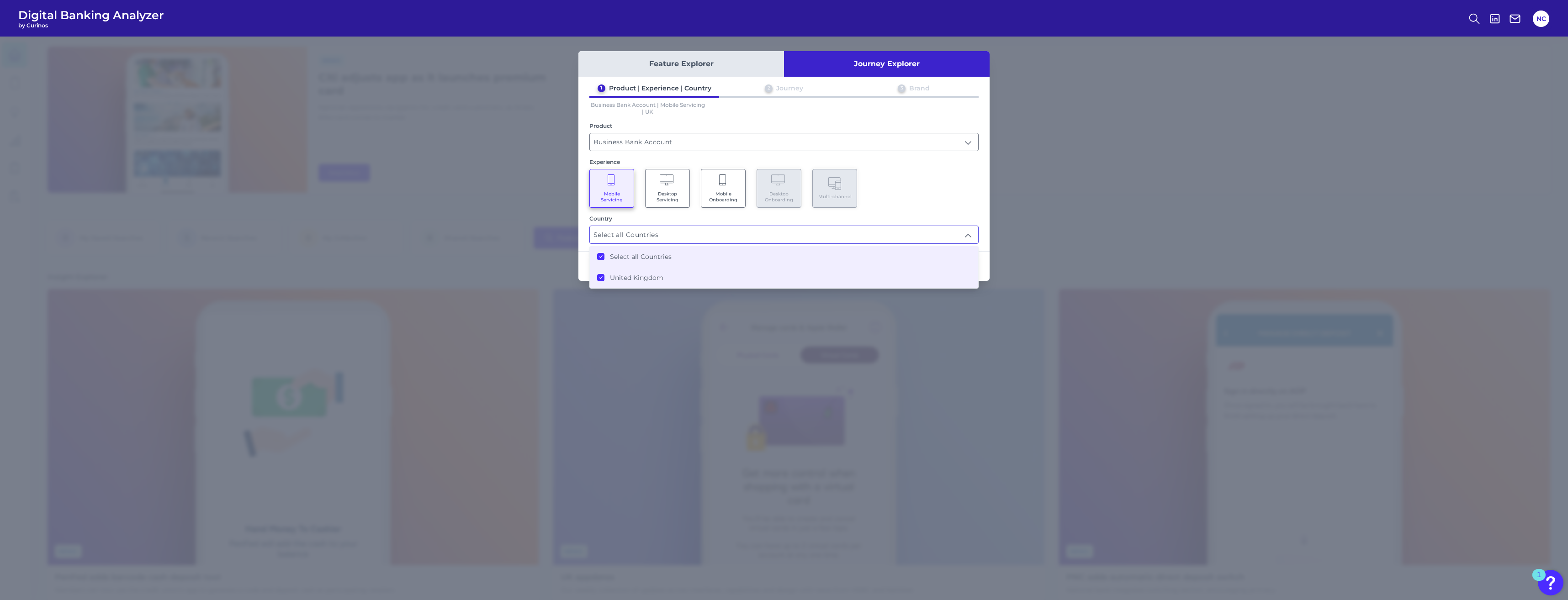 click on "Feature Explorer Journey Explorer 1 Product | Experience | Country  2 Journey 3 Brand Business Bank Account | Mobile Servicing | UK Product Business Bank Account Business Bank Account Experience Mobile Servicing Desktop Servicing Mobile Onboarding Desktop Onboarding Multi-channel Country Select all Countries Select all Countries Select all Countries United Kingdom Cancel Next" at bounding box center [784, 318] 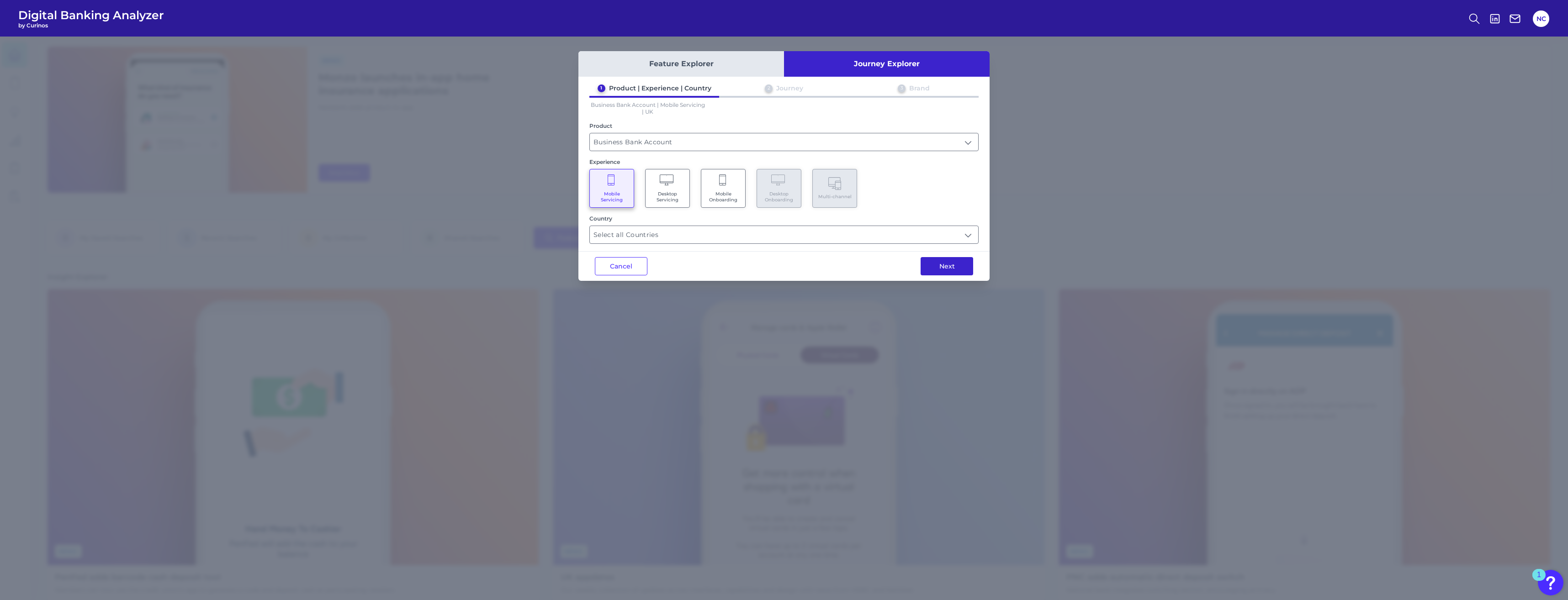 click on "Next" at bounding box center [947, 266] 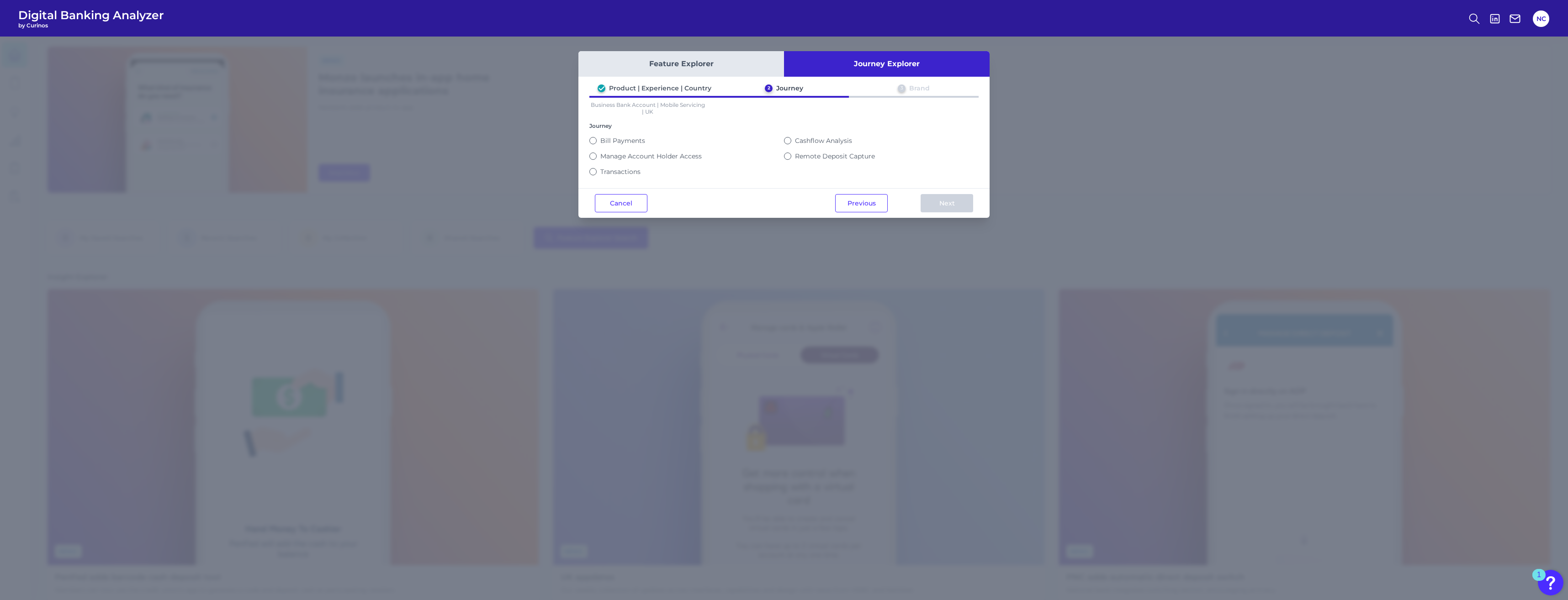click on "Manage Account Holder Access" at bounding box center [593, 156] 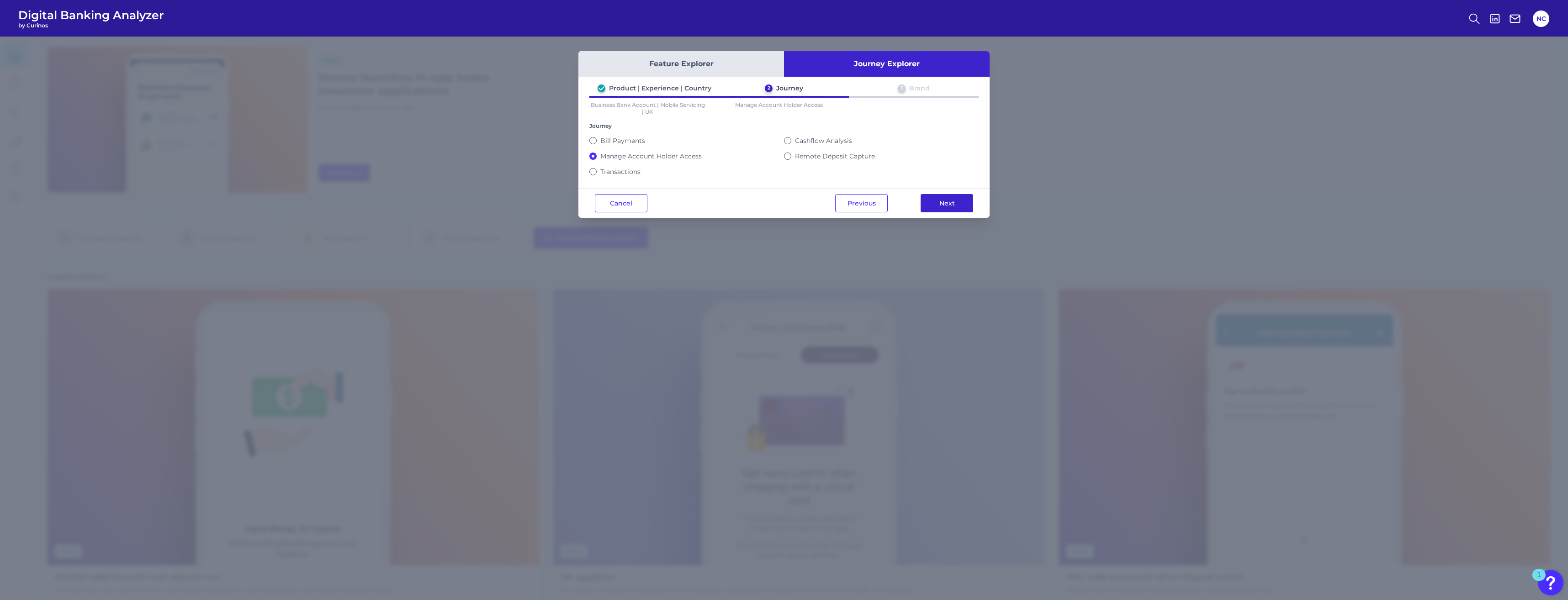 click on "Next" at bounding box center [947, 203] 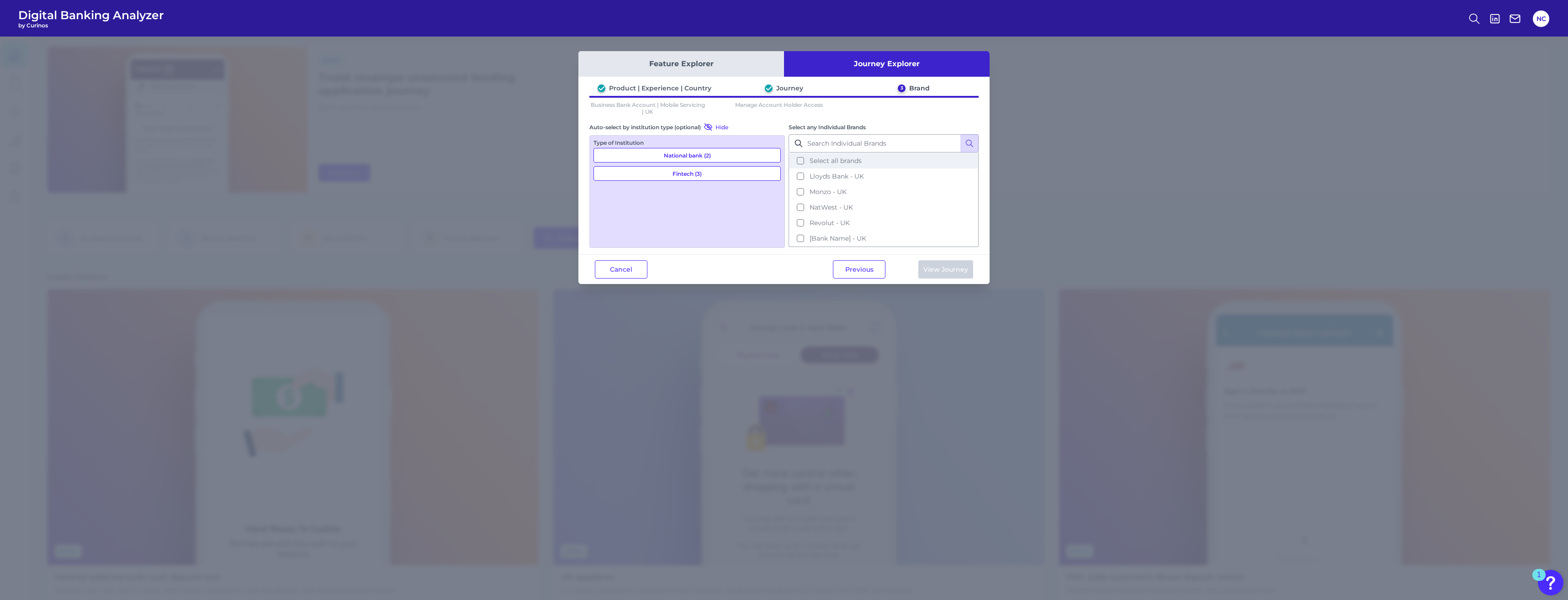 click on "Select all brands" at bounding box center [884, 161] 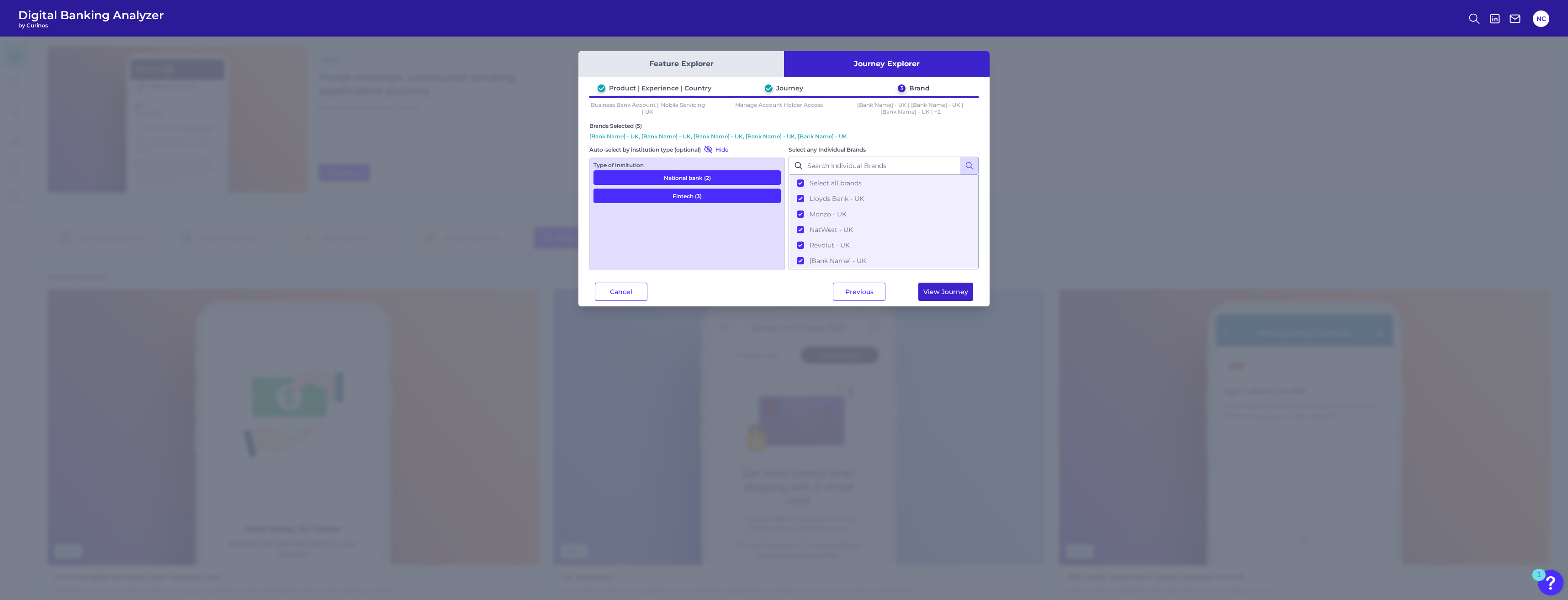 click on "View Journey" at bounding box center (946, 292) 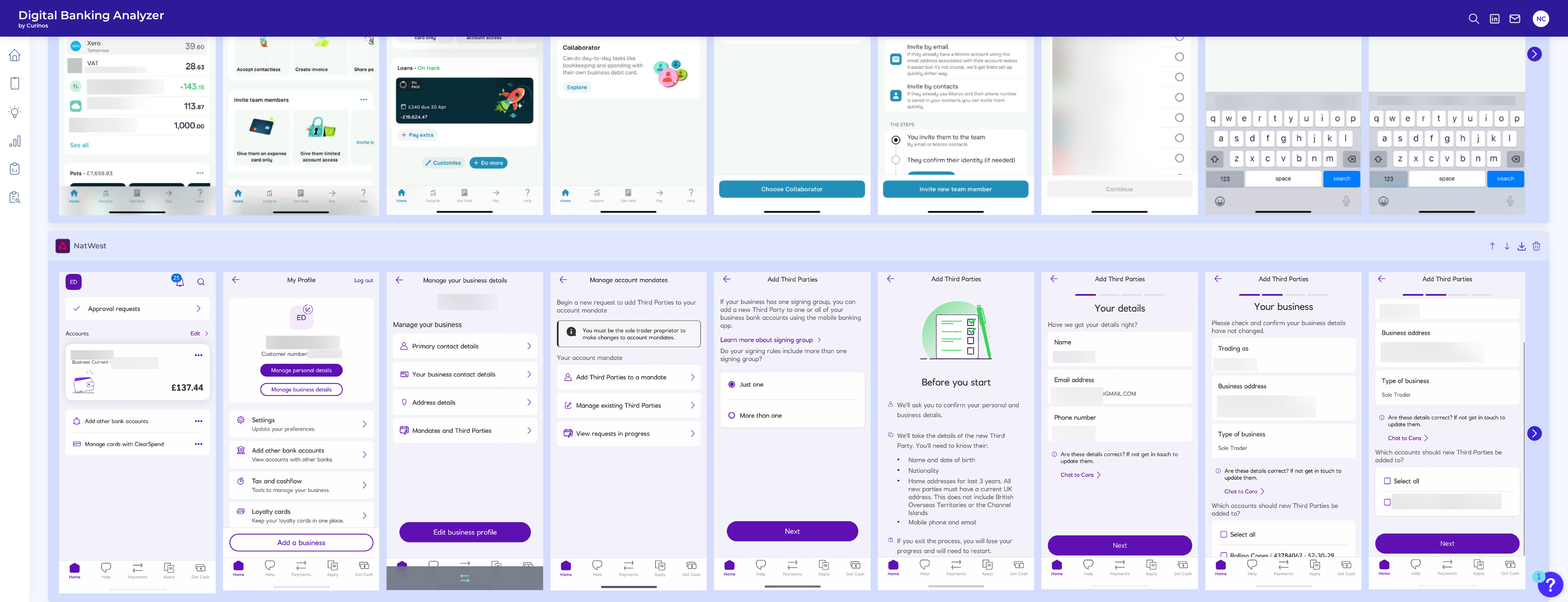 scroll, scrollTop: 479, scrollLeft: 0, axis: vertical 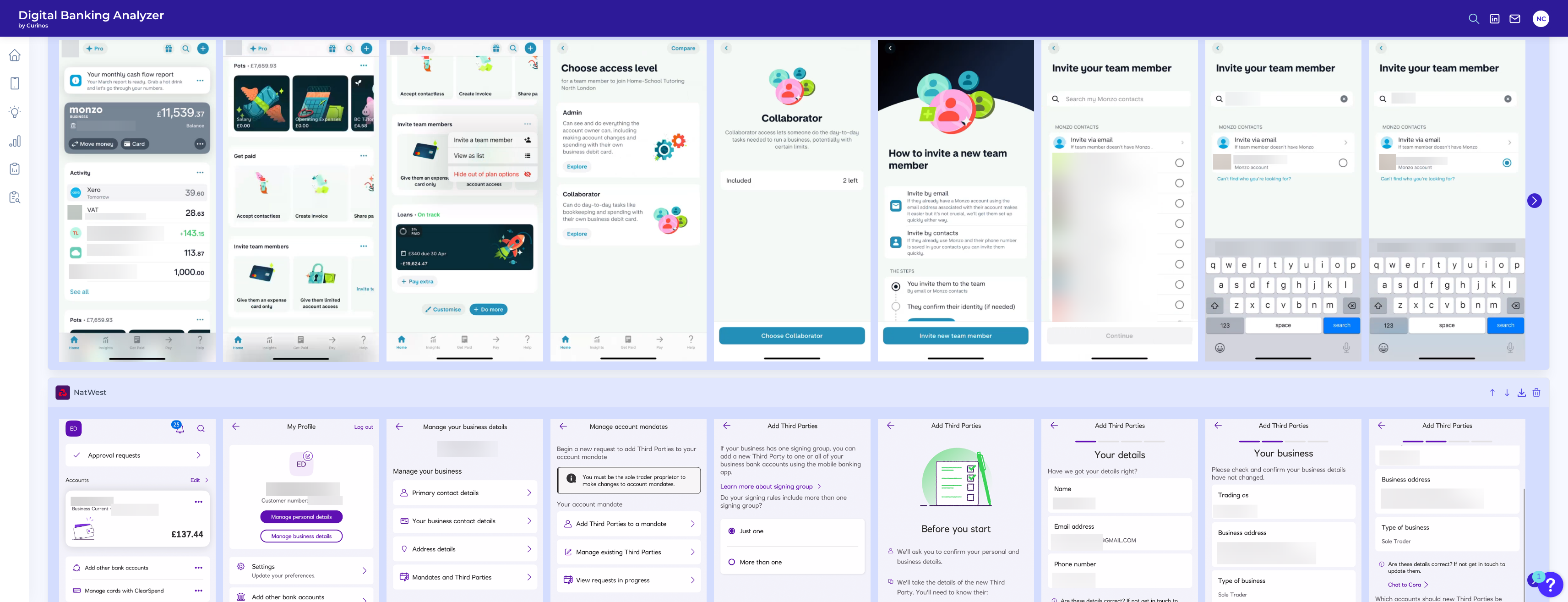 click 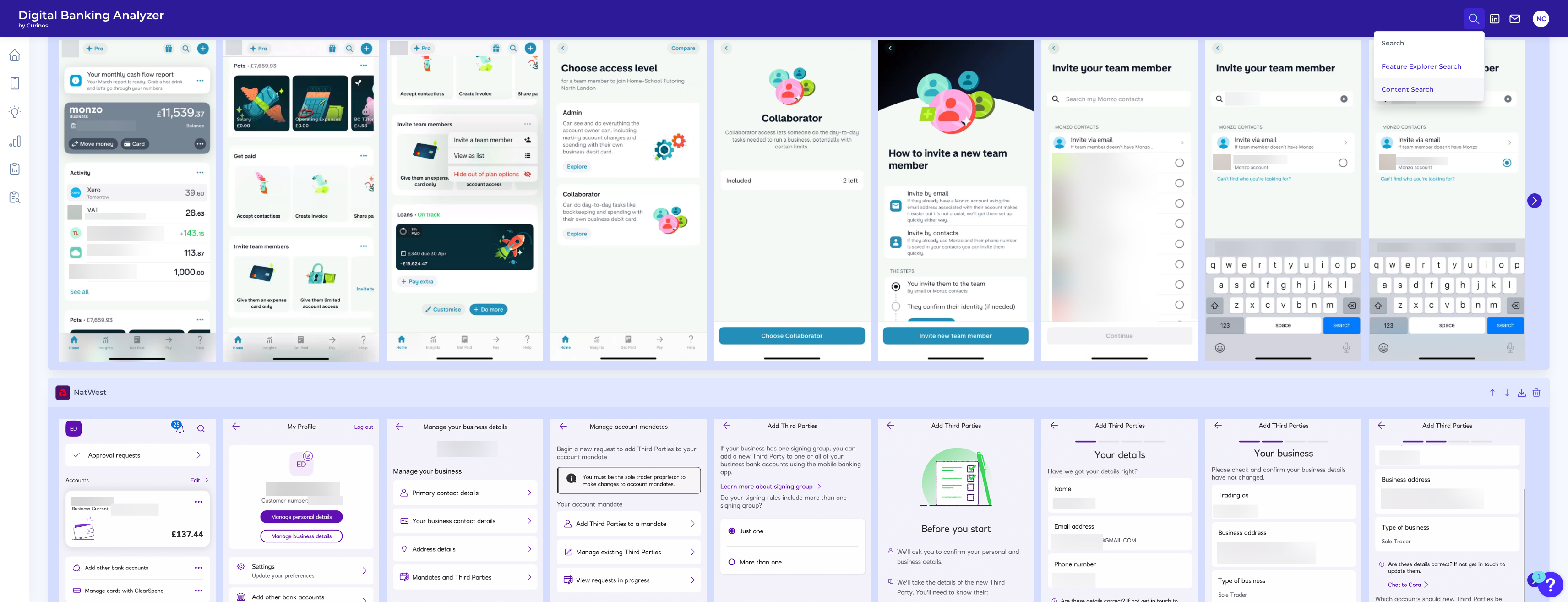 click on "Content Search" at bounding box center (1429, 89) 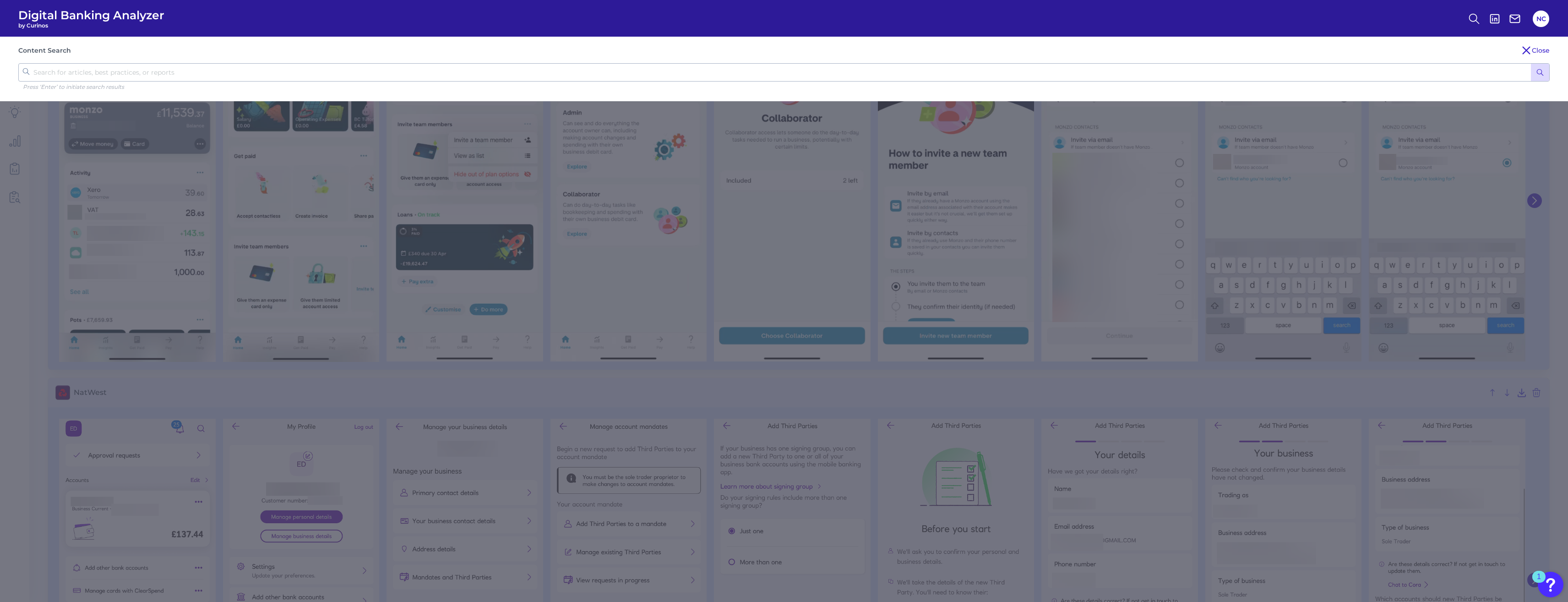 click on "Close" at bounding box center (1535, 50) 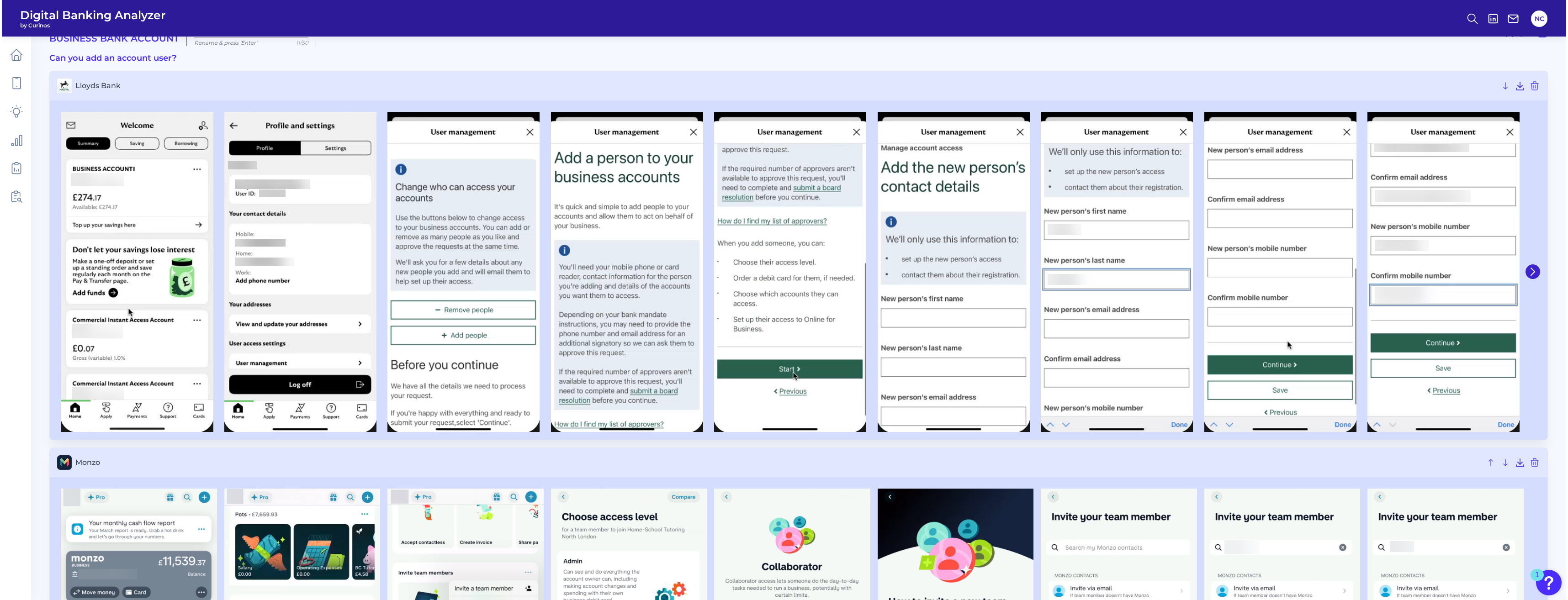 scroll, scrollTop: 0, scrollLeft: 0, axis: both 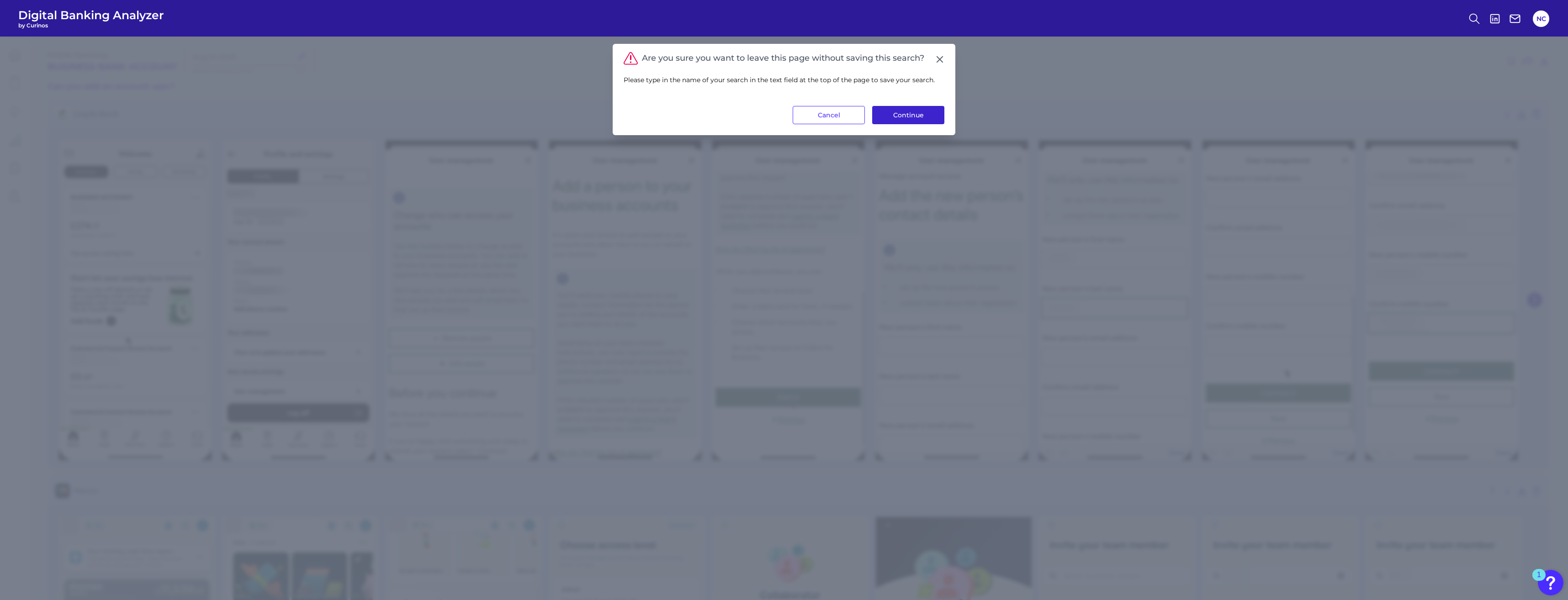 click on "Continue" at bounding box center [908, 115] 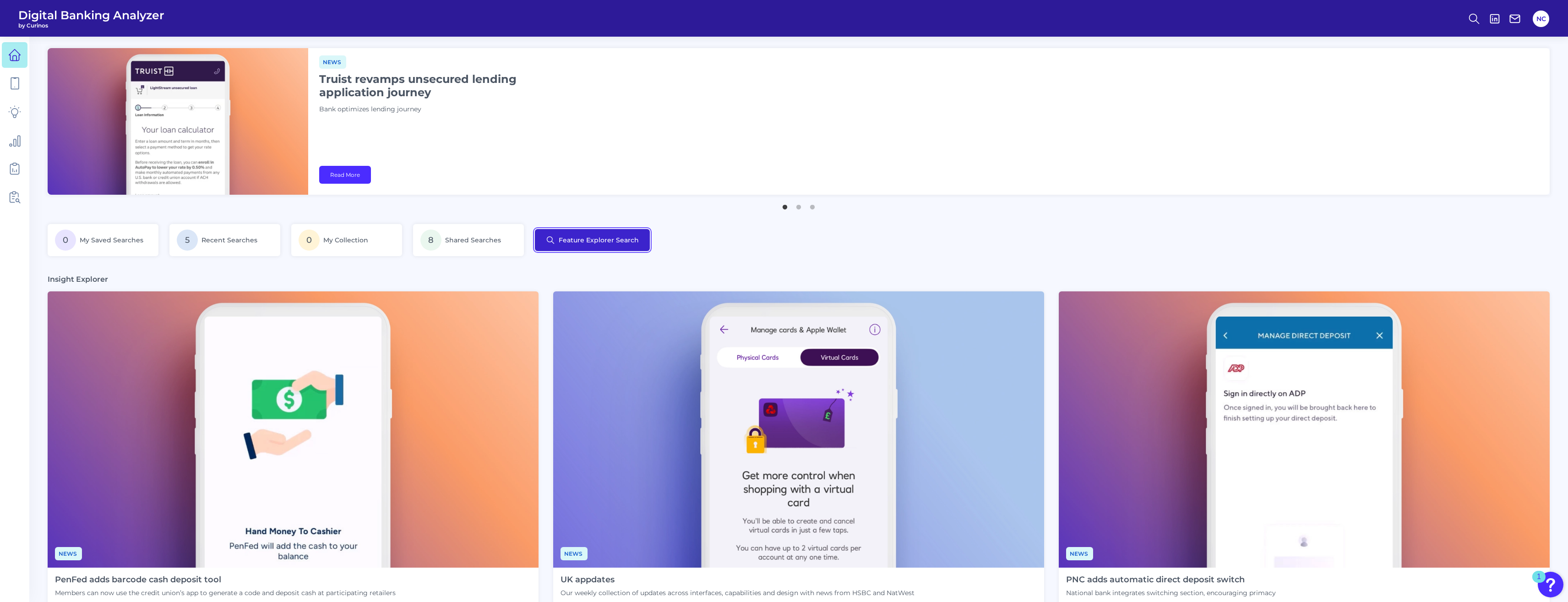 click on "Feature Explorer Search" at bounding box center (592, 240) 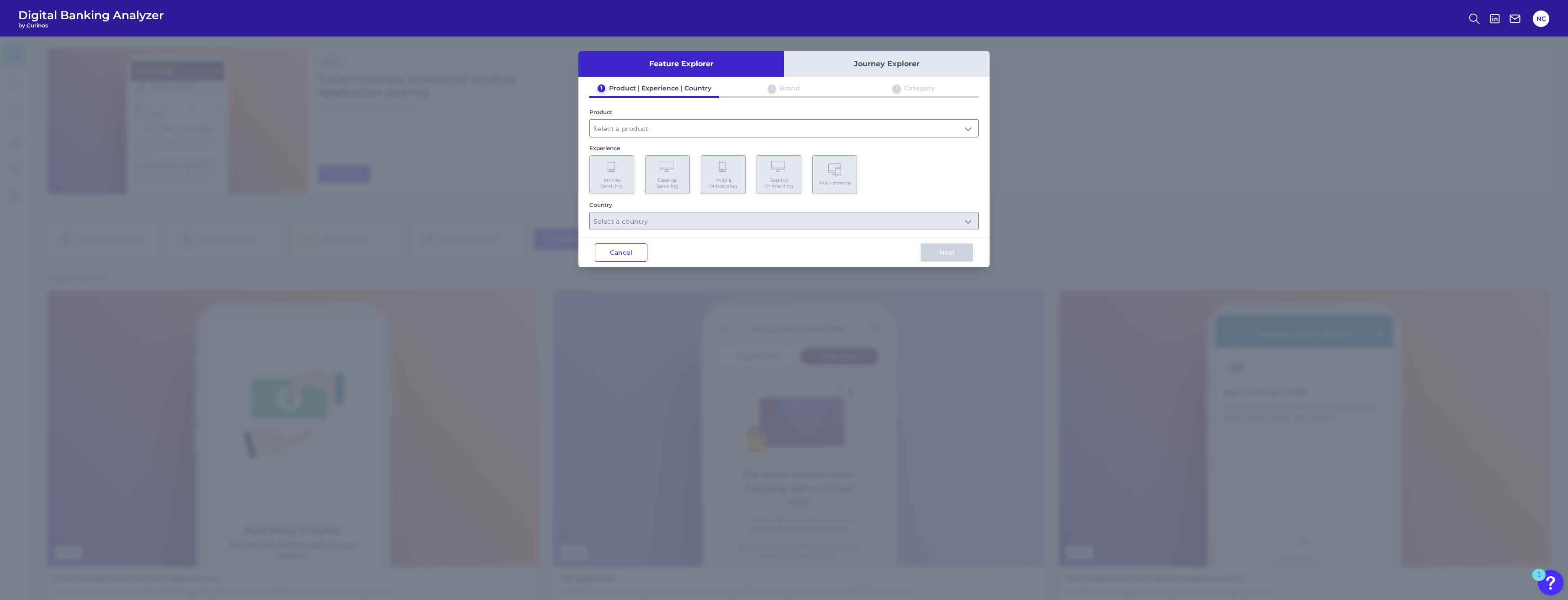 click on "Journey Explorer" at bounding box center [887, 64] 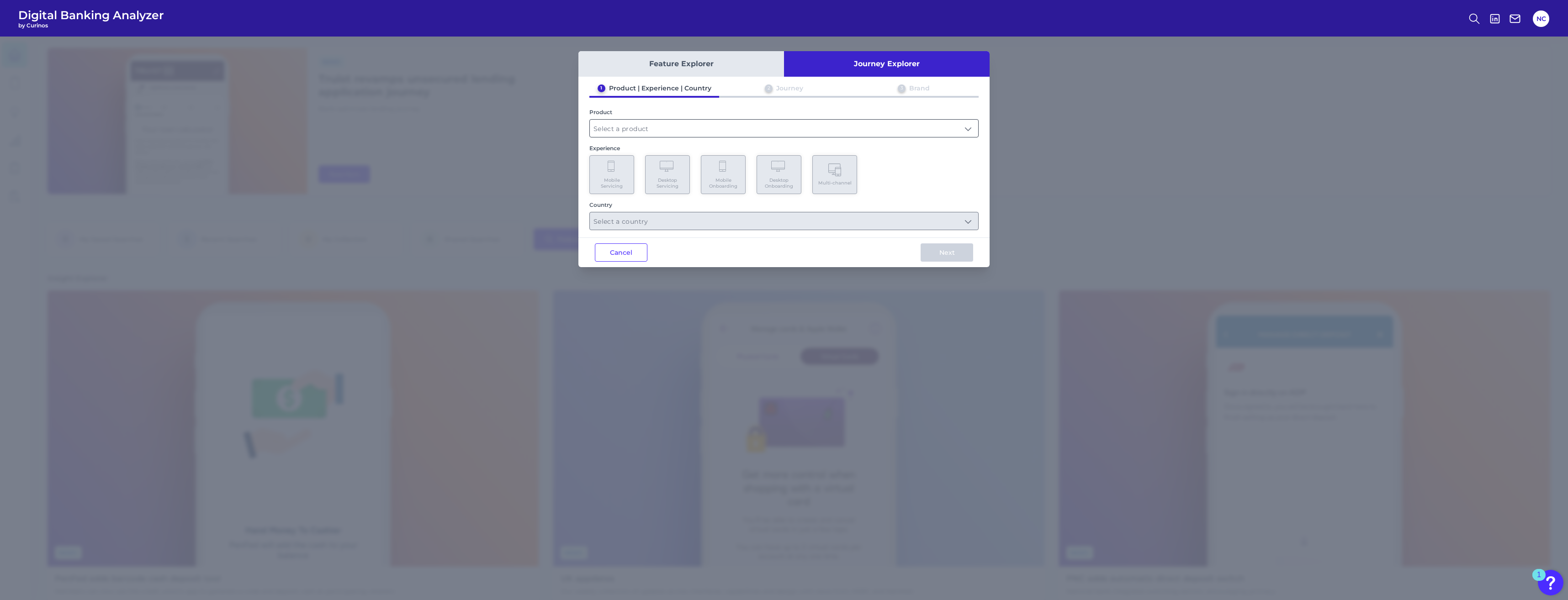 click at bounding box center (784, 128) 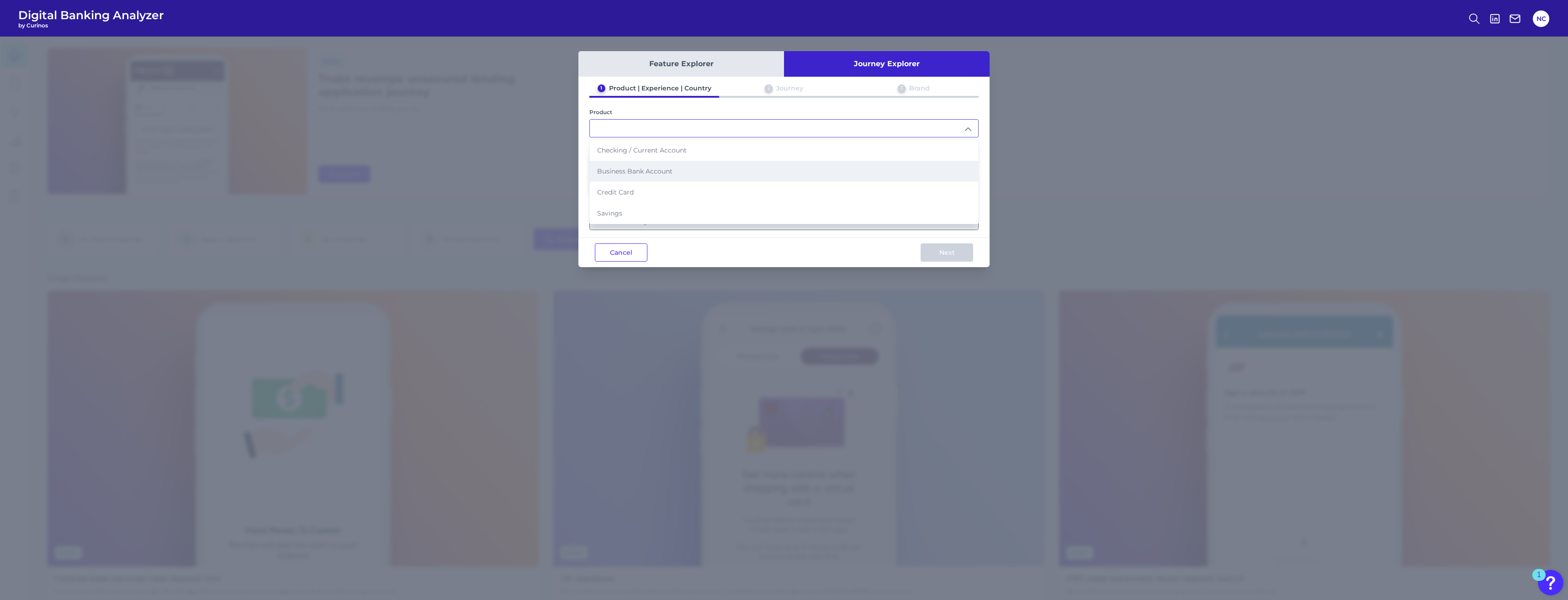 click on "Business Bank Account" at bounding box center [635, 171] 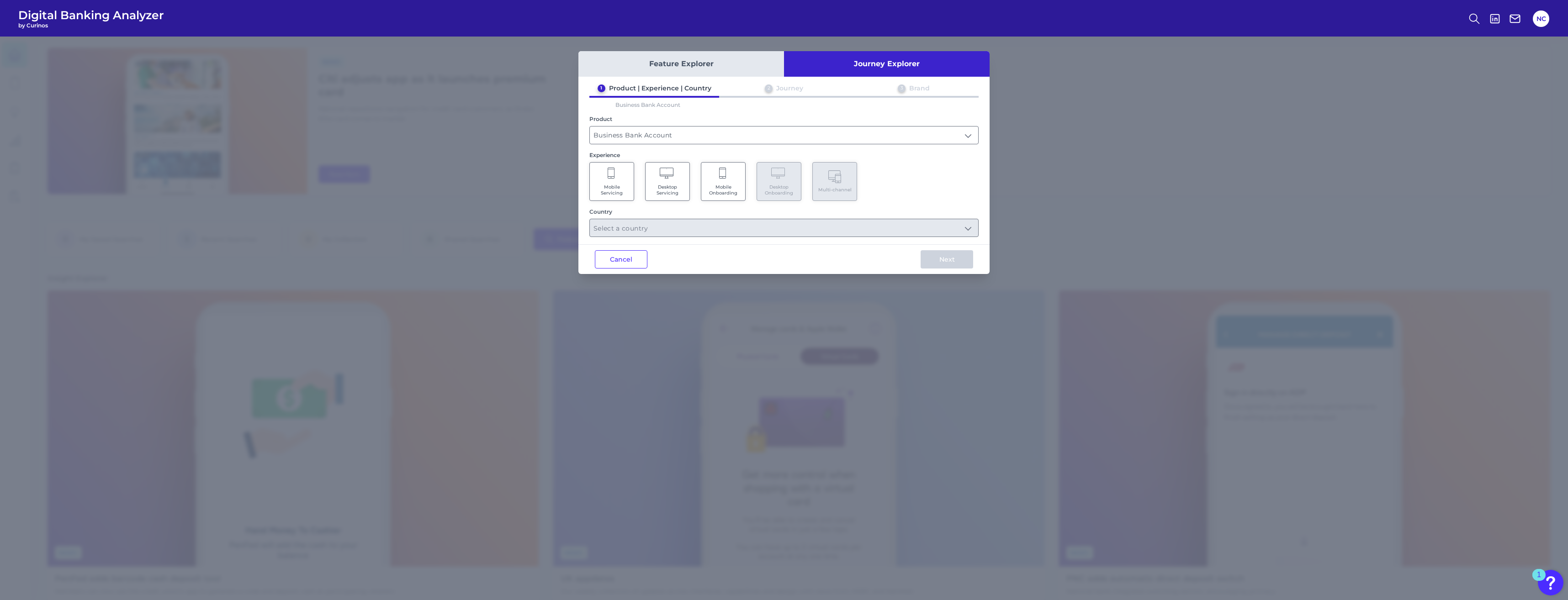 click on "Feature Explorer Journey Explorer 1 Product | Experience | Country  2 Journey 3 Brand Business Bank Account Product Business Bank Account Business Bank Account Experience Mobile Servicing Desktop Servicing Mobile Onboarding Desktop Onboarding Multi-channel Country Cancel Next" at bounding box center (784, 318) 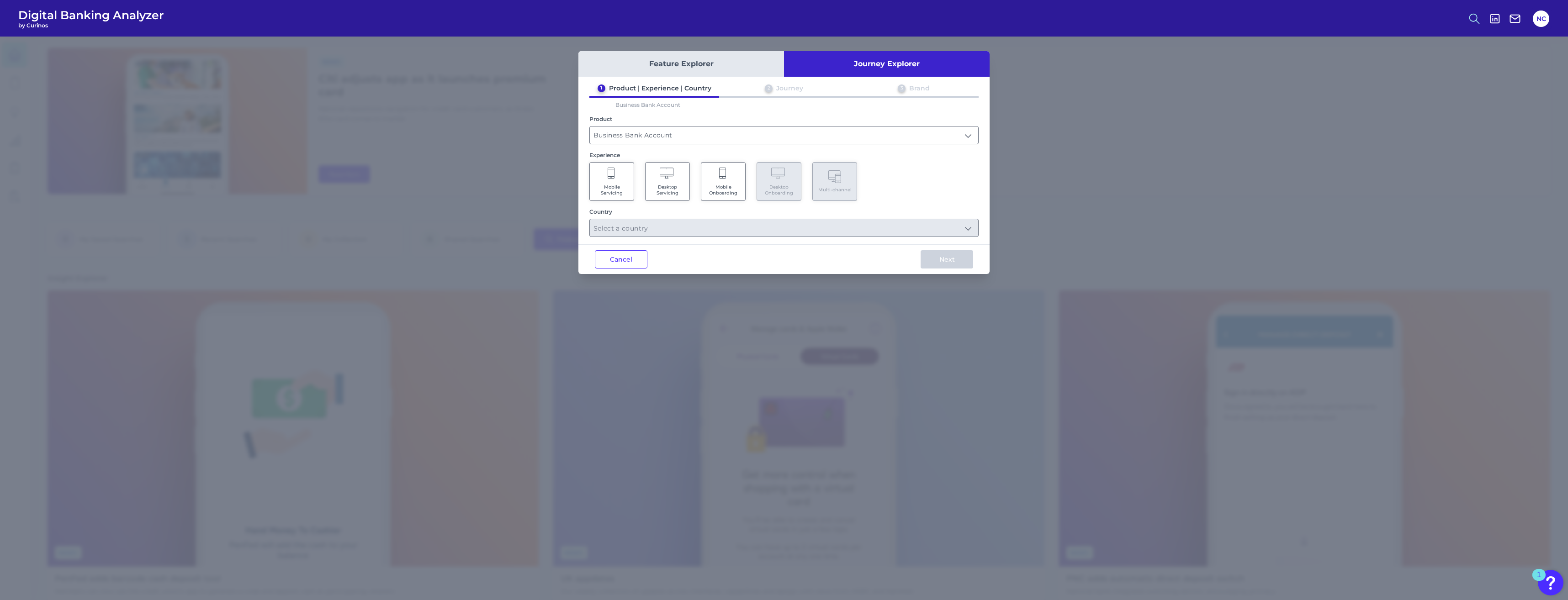 click 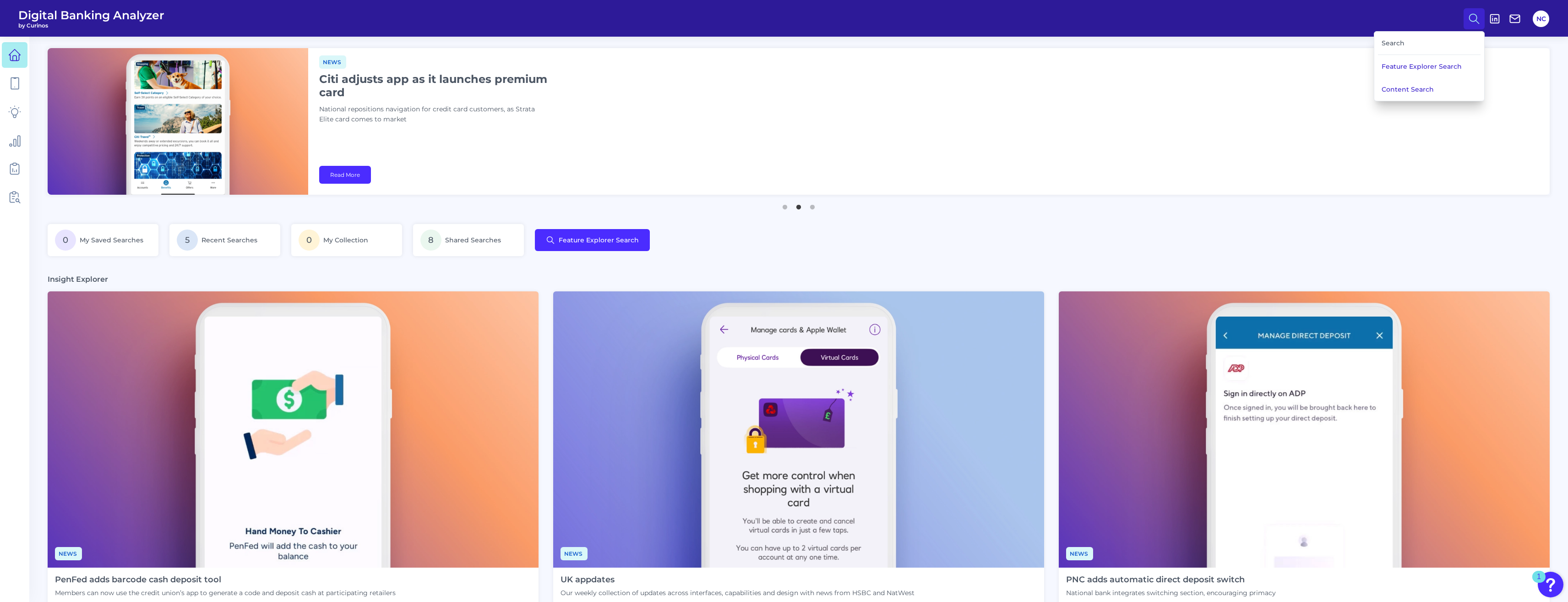 click on "Search" at bounding box center [1429, 43] 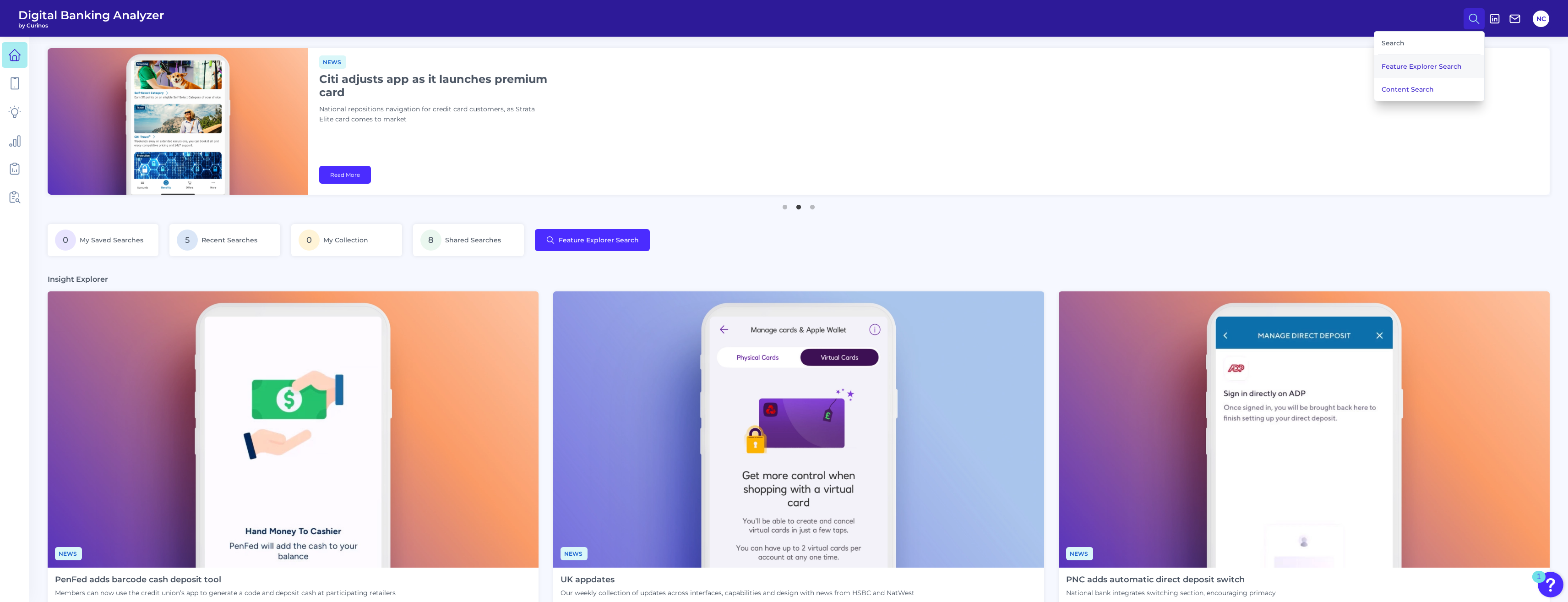 click on "Feature Explorer Search" at bounding box center [1429, 66] 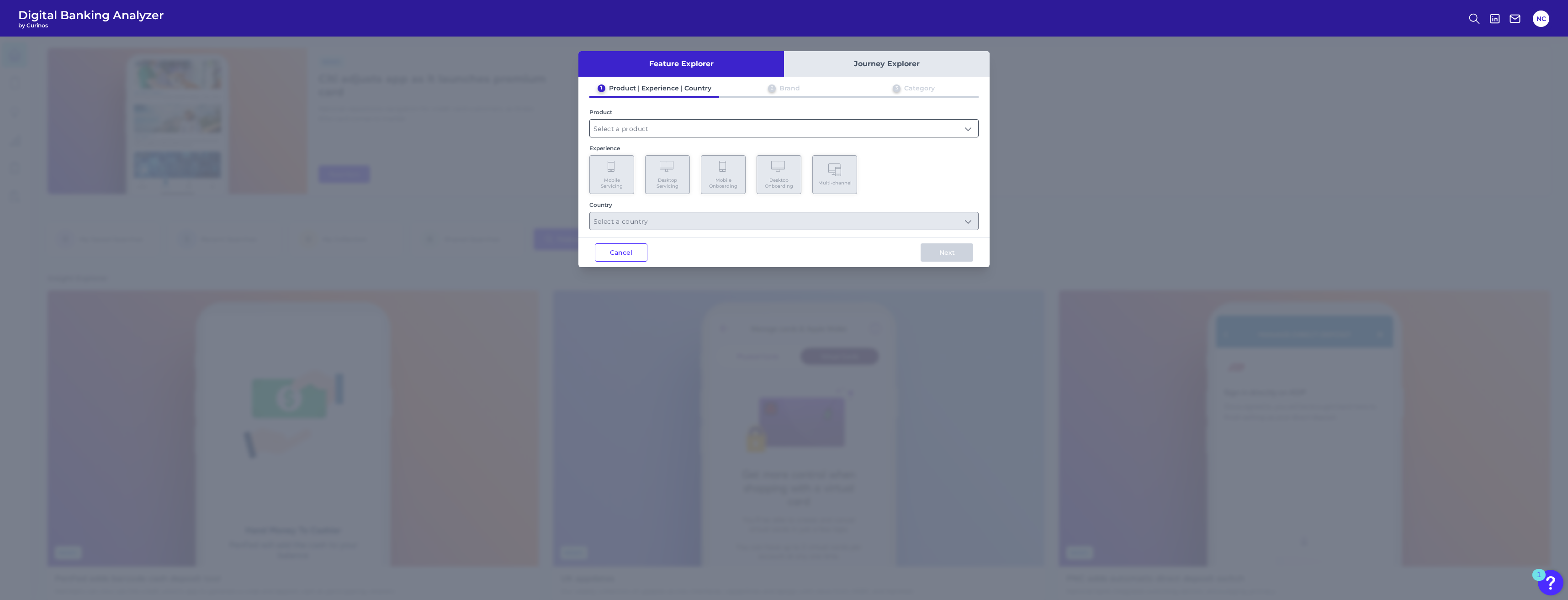 click at bounding box center (784, 128) 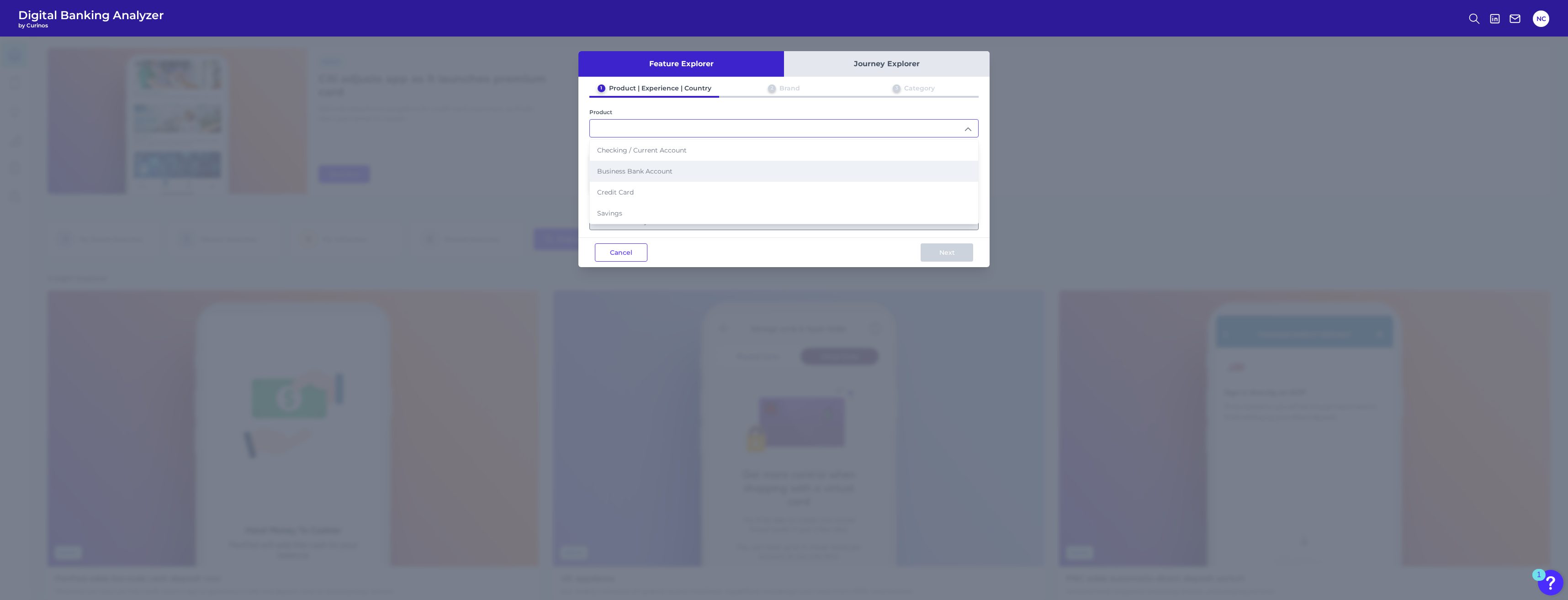 click on "Business Bank Account" at bounding box center (635, 171) 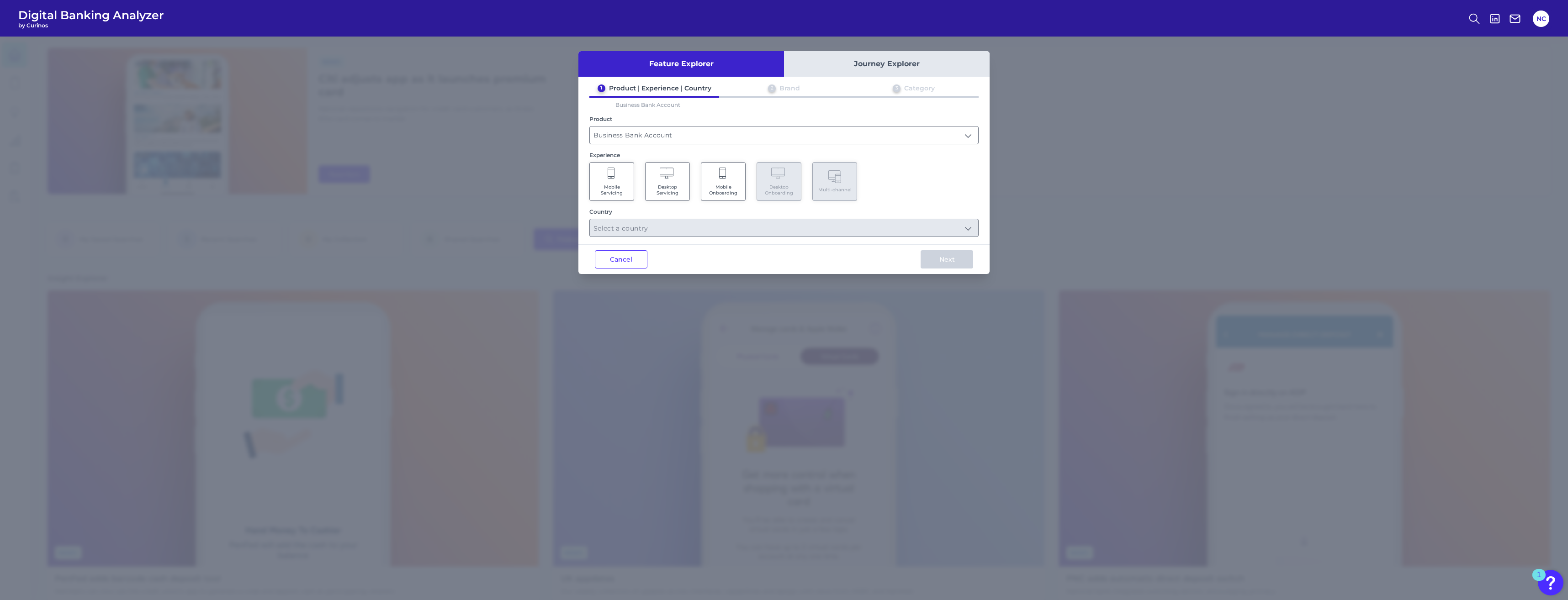 click on "Mobile Servicing" at bounding box center (612, 190) 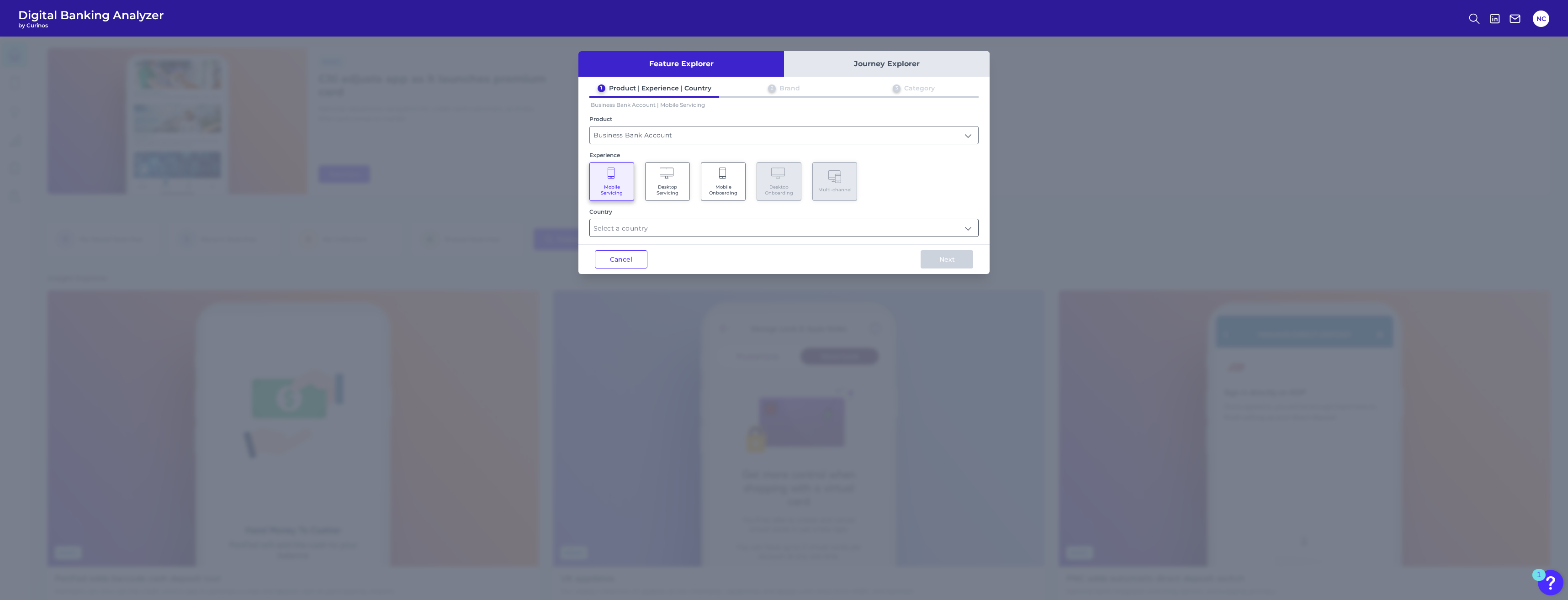click at bounding box center (784, 228) 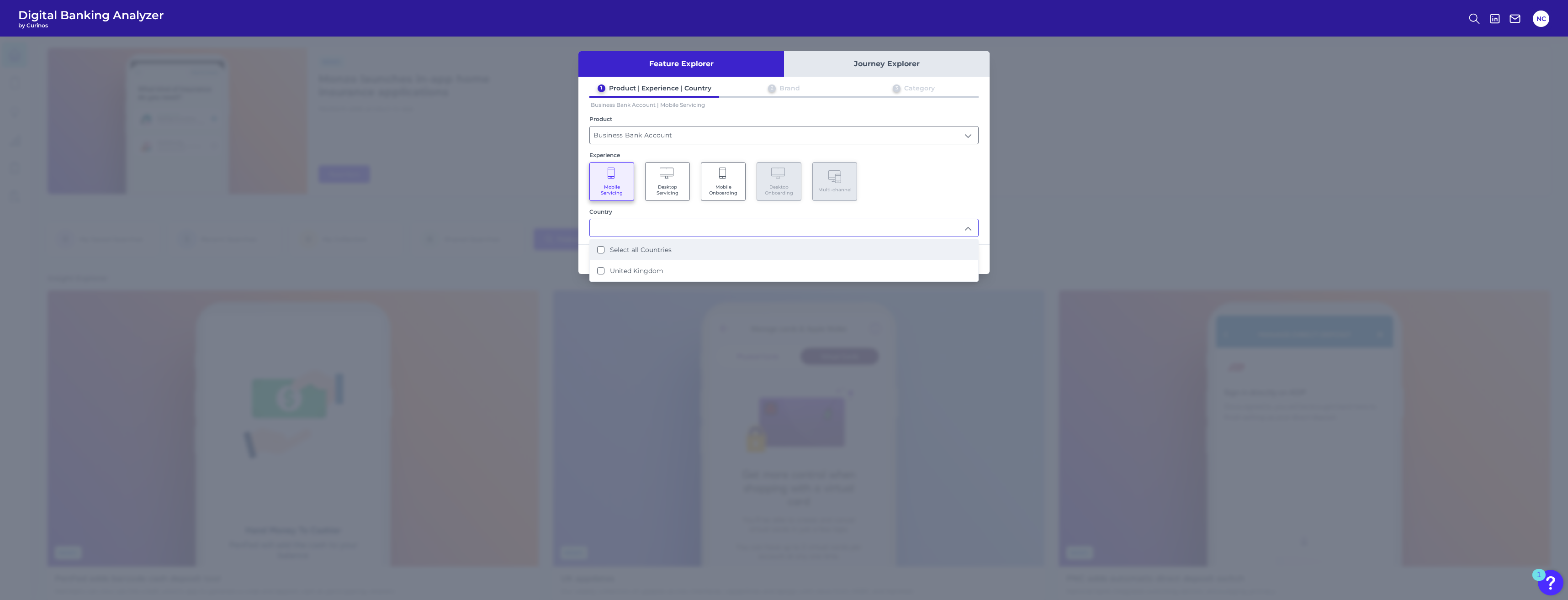 click on "Select all Countries" at bounding box center [601, 250] 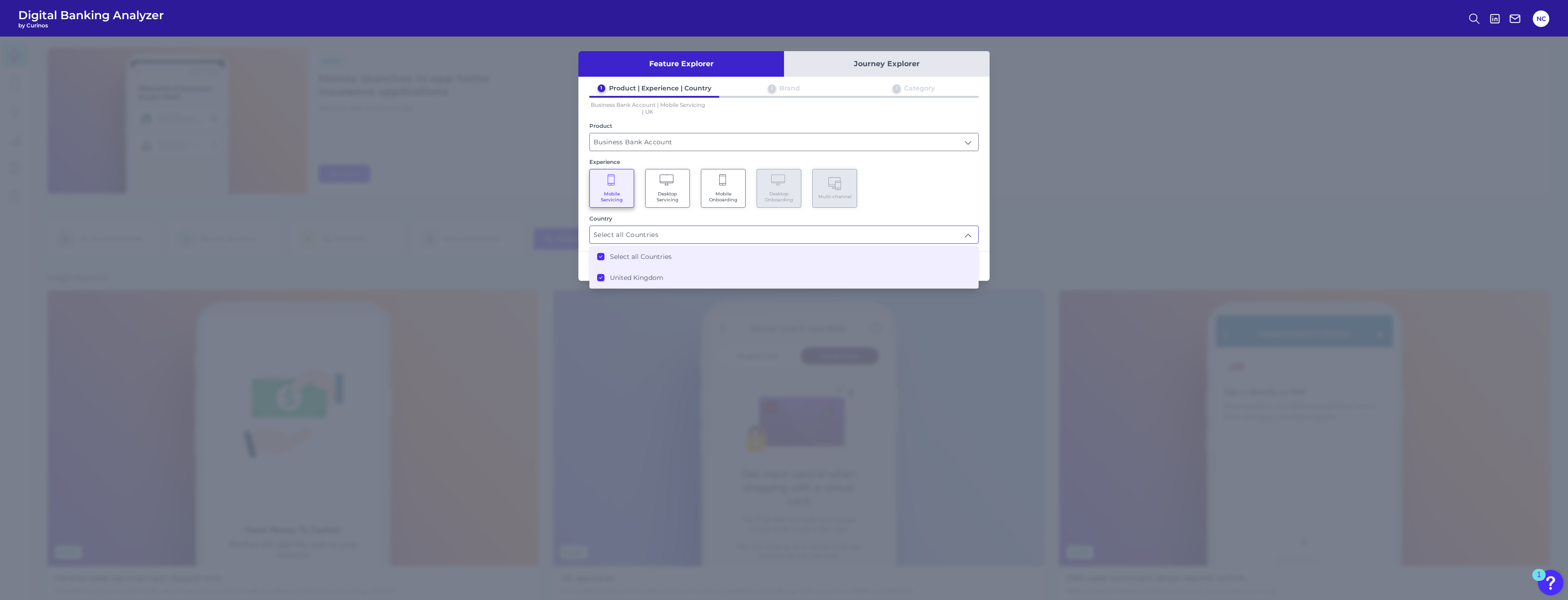 click on "Feature Explorer Journey Explorer 1 Product | Experience | Country  2 Brand 3 Category Business Bank Account | Mobile Servicing | UK Product Business Bank Account Business Bank Account Experience Mobile Servicing Desktop Servicing Mobile Onboarding Desktop Onboarding Multi-channel Country Select all Countries Select all Countries Select all Countries United Kingdom Cancel Next" at bounding box center (784, 318) 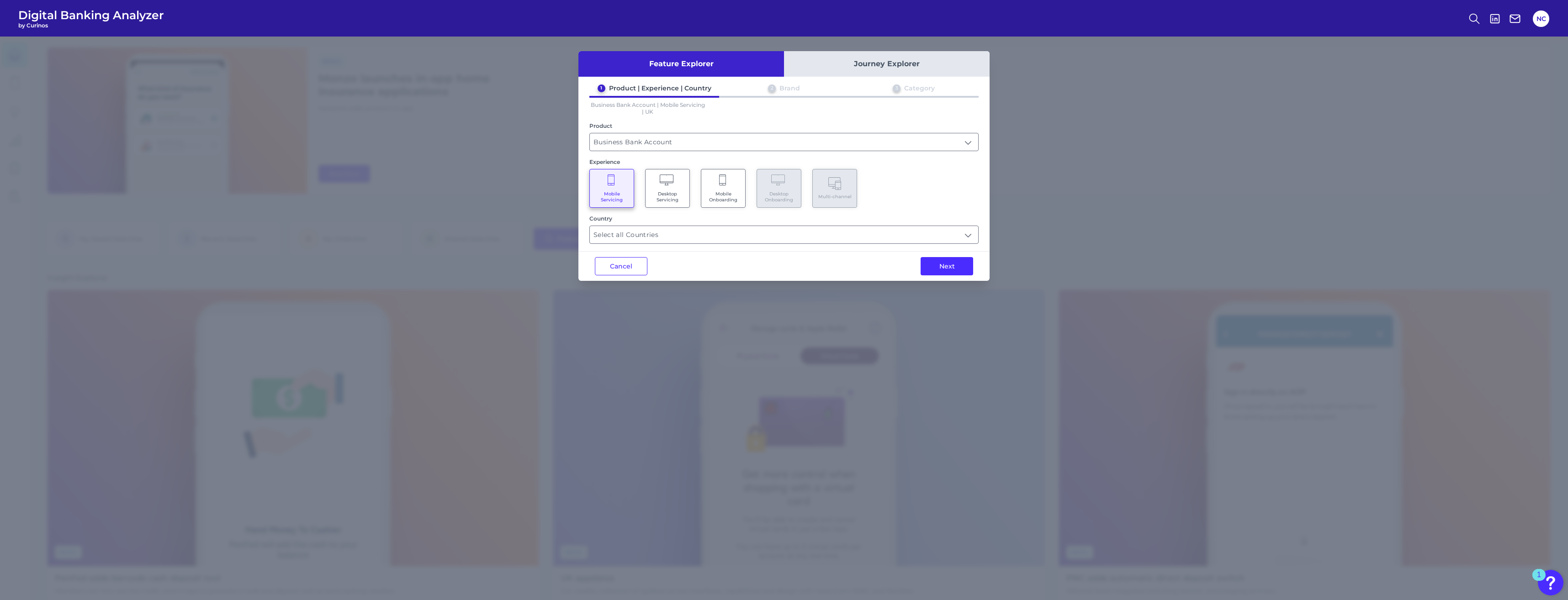 click on "Next" at bounding box center [947, 266] 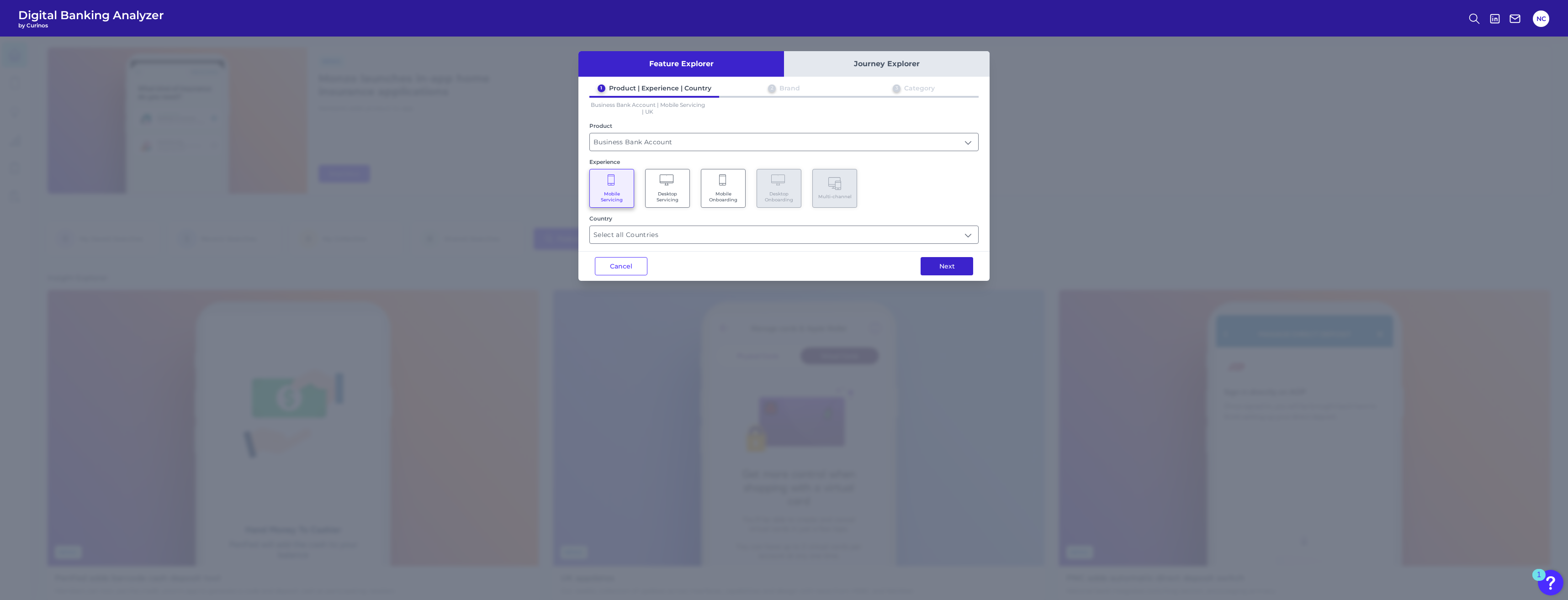 click on "Next" at bounding box center [947, 266] 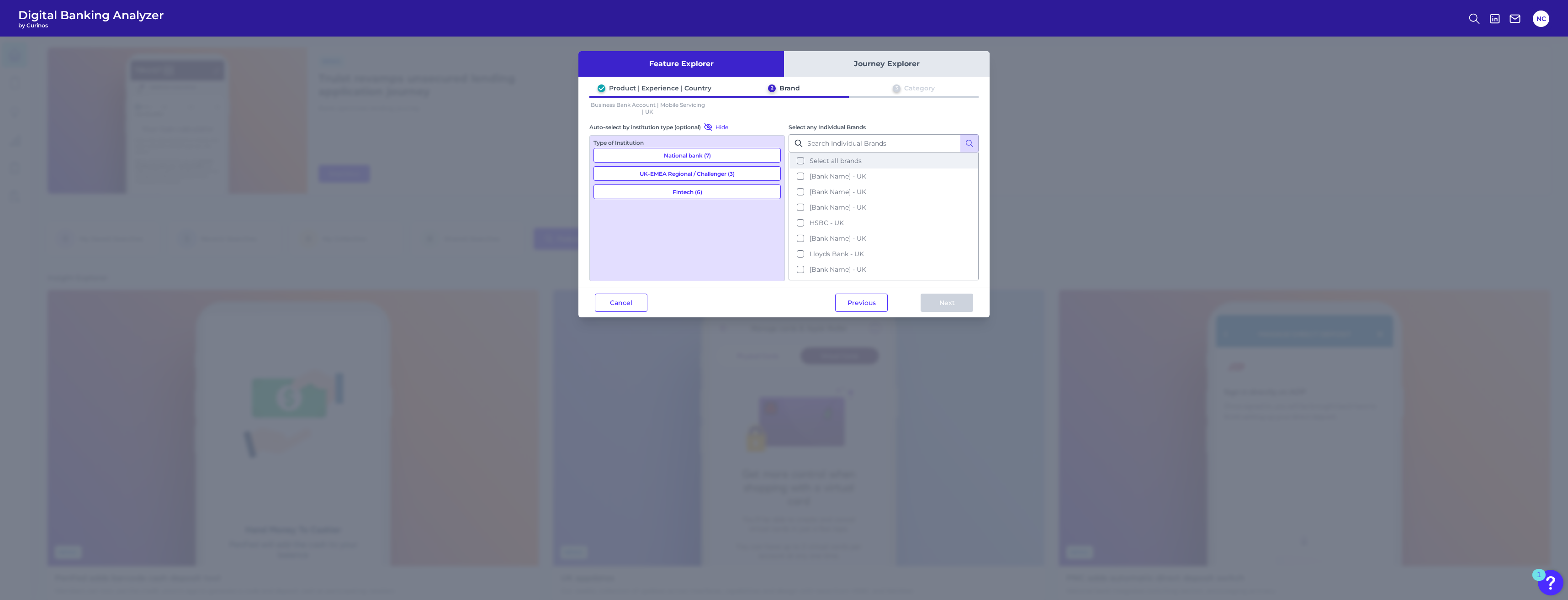 click on "Select all brands" at bounding box center (884, 161) 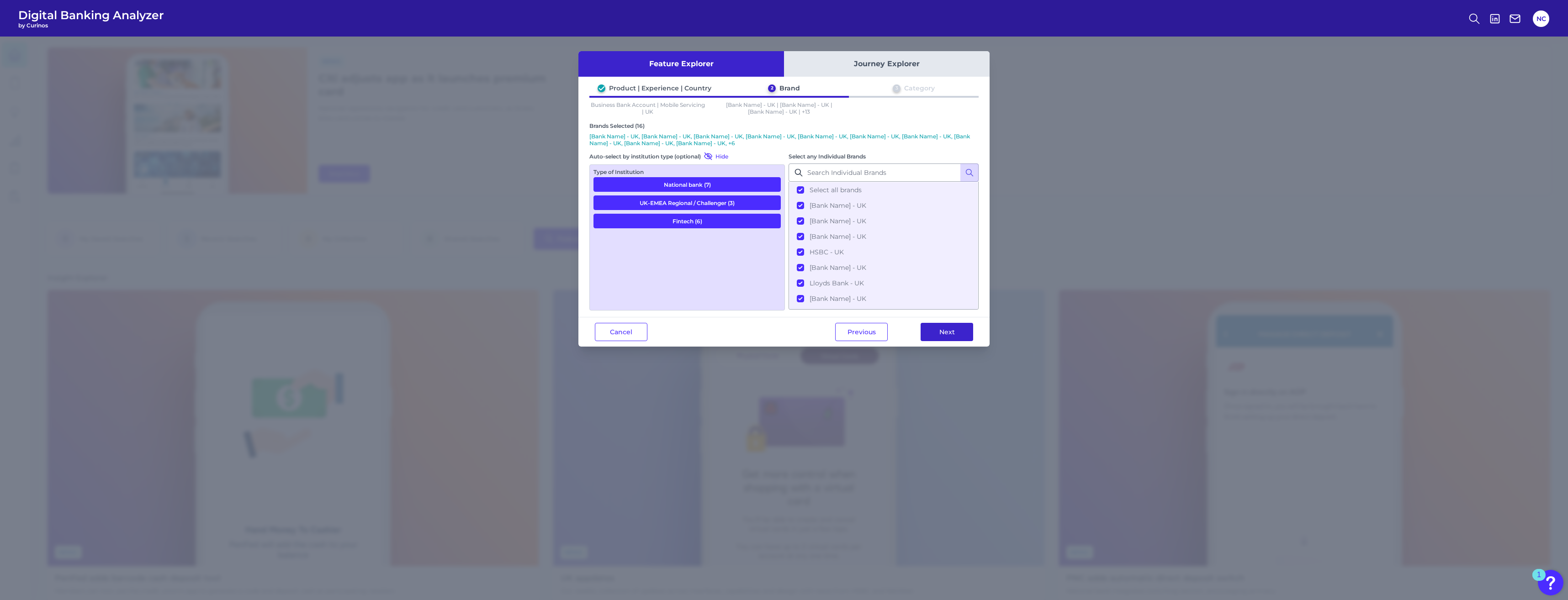 click on "Next" at bounding box center [947, 332] 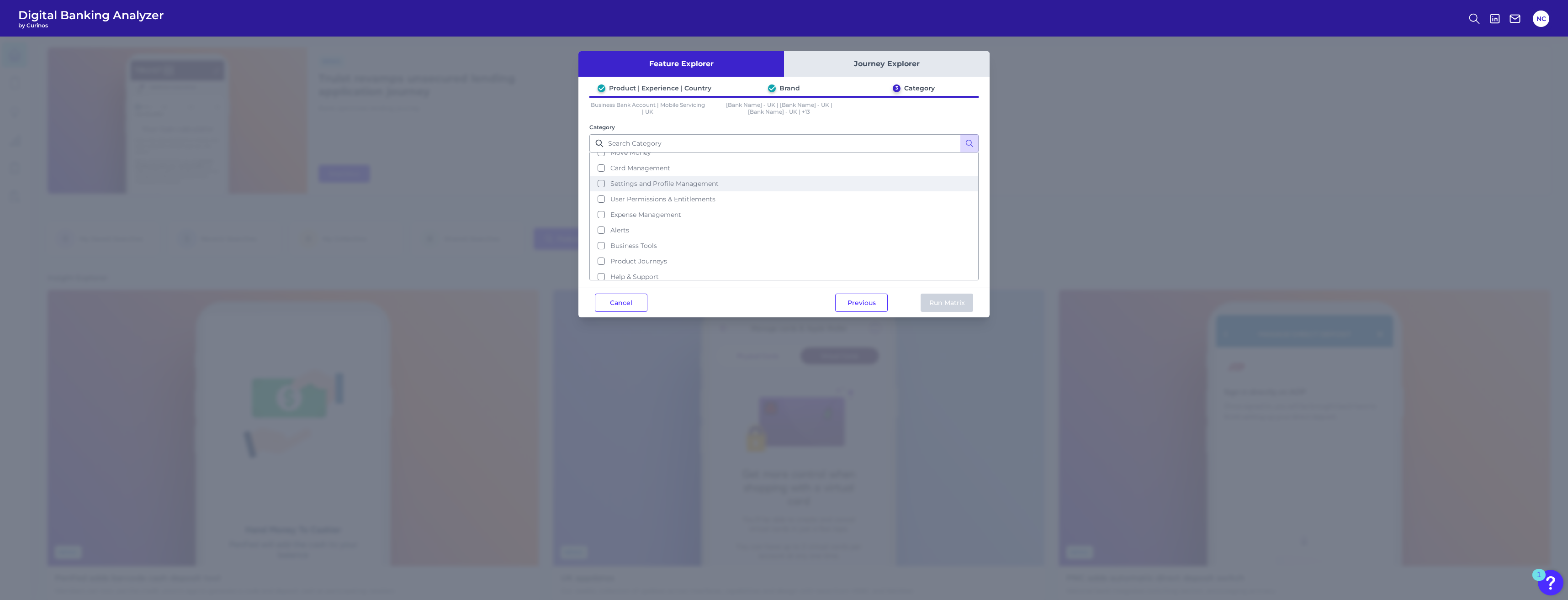 scroll, scrollTop: 91, scrollLeft: 0, axis: vertical 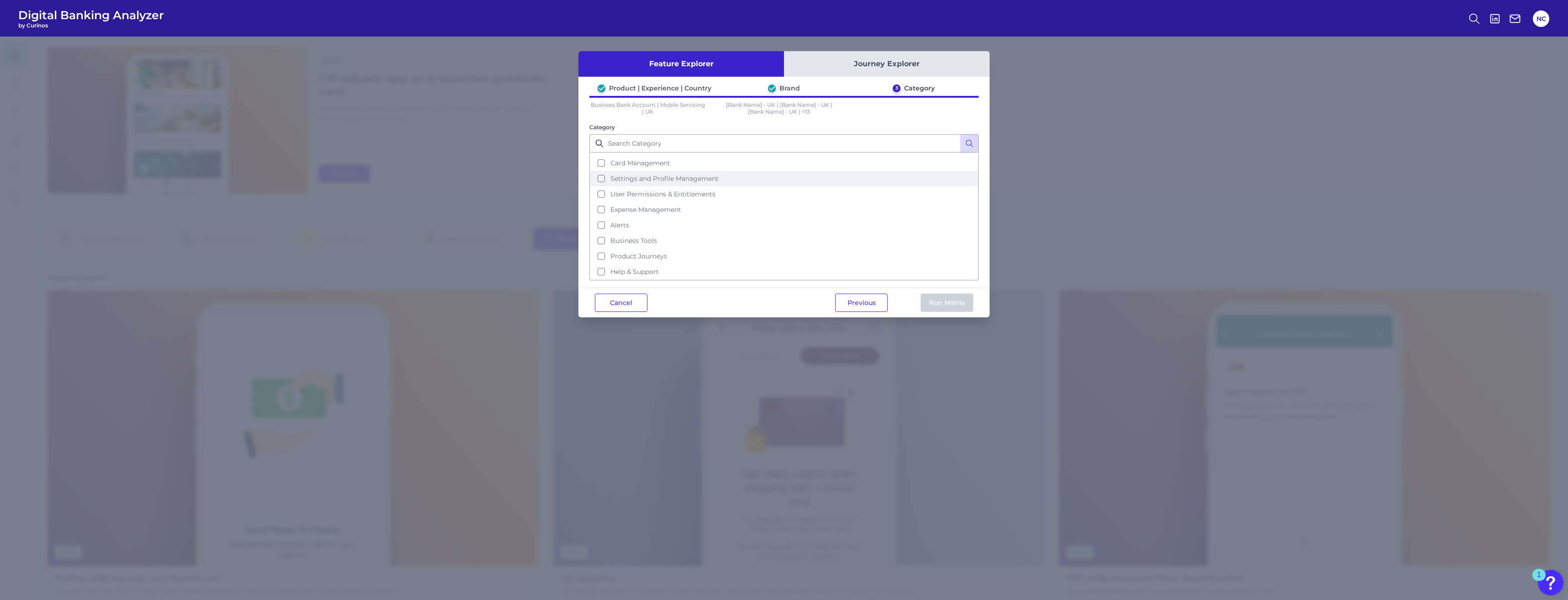 click on "Settings and Profile Management" at bounding box center (784, 179) 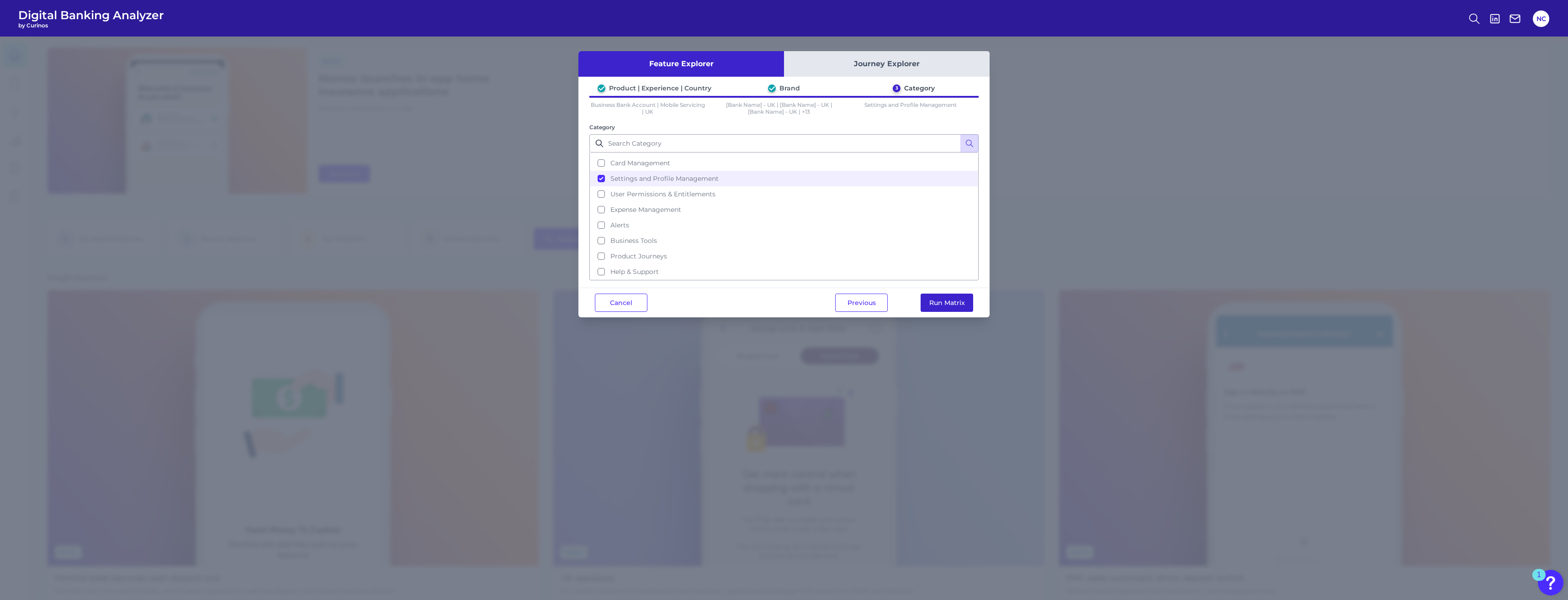 click on "Run Matrix" at bounding box center (947, 303) 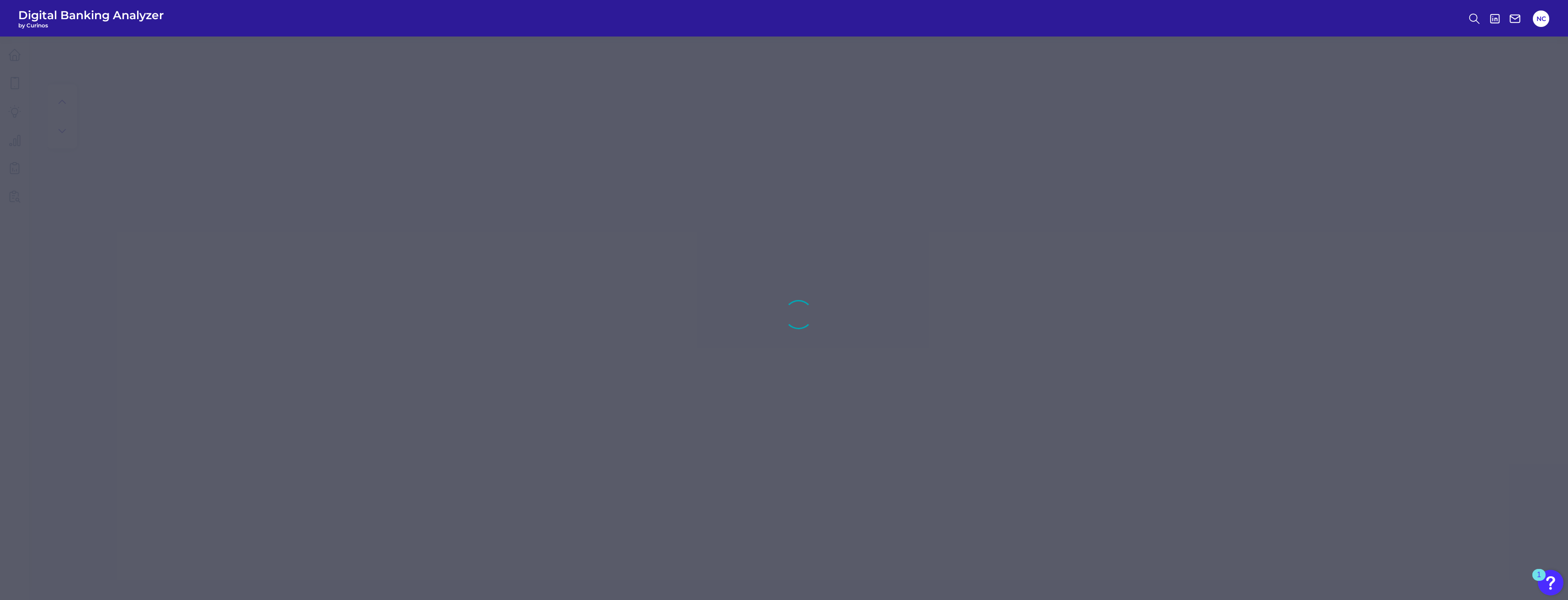 scroll, scrollTop: 0, scrollLeft: 0, axis: both 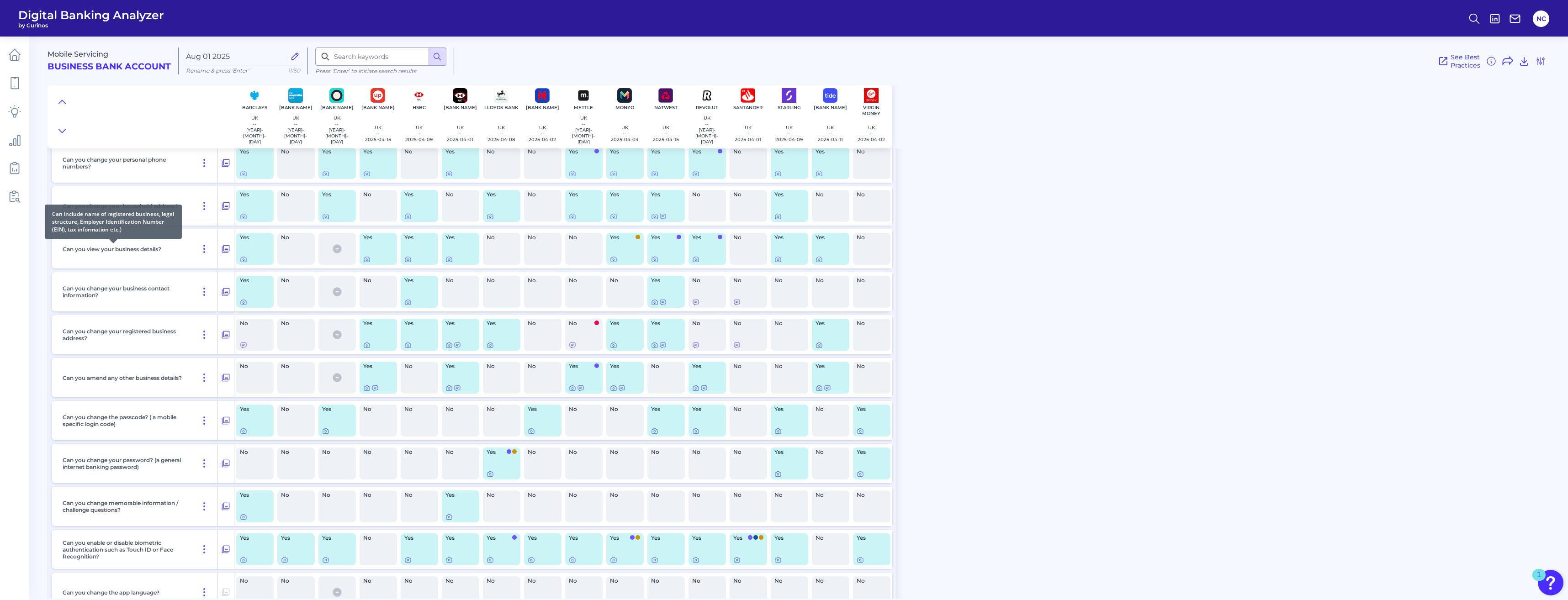 click on "Can you view your business details?" at bounding box center [112, 249] 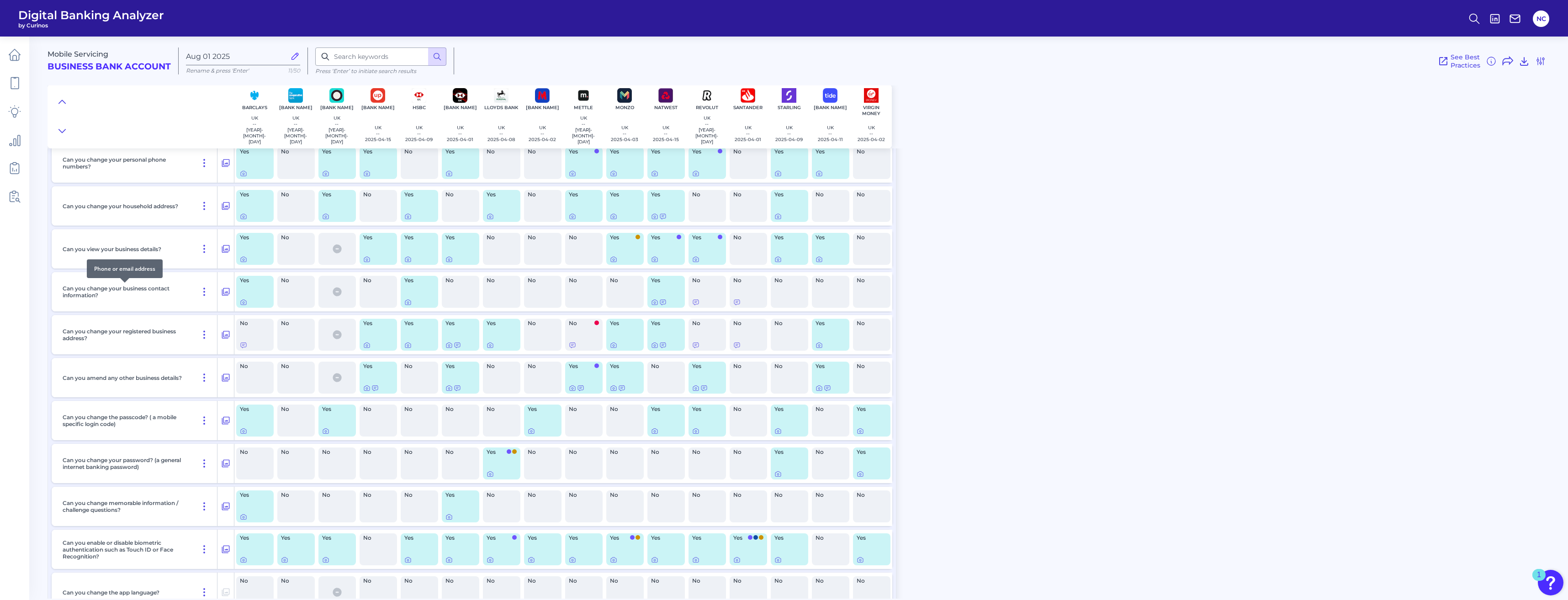 click on "Can you change your business contact information?" at bounding box center [125, 292] 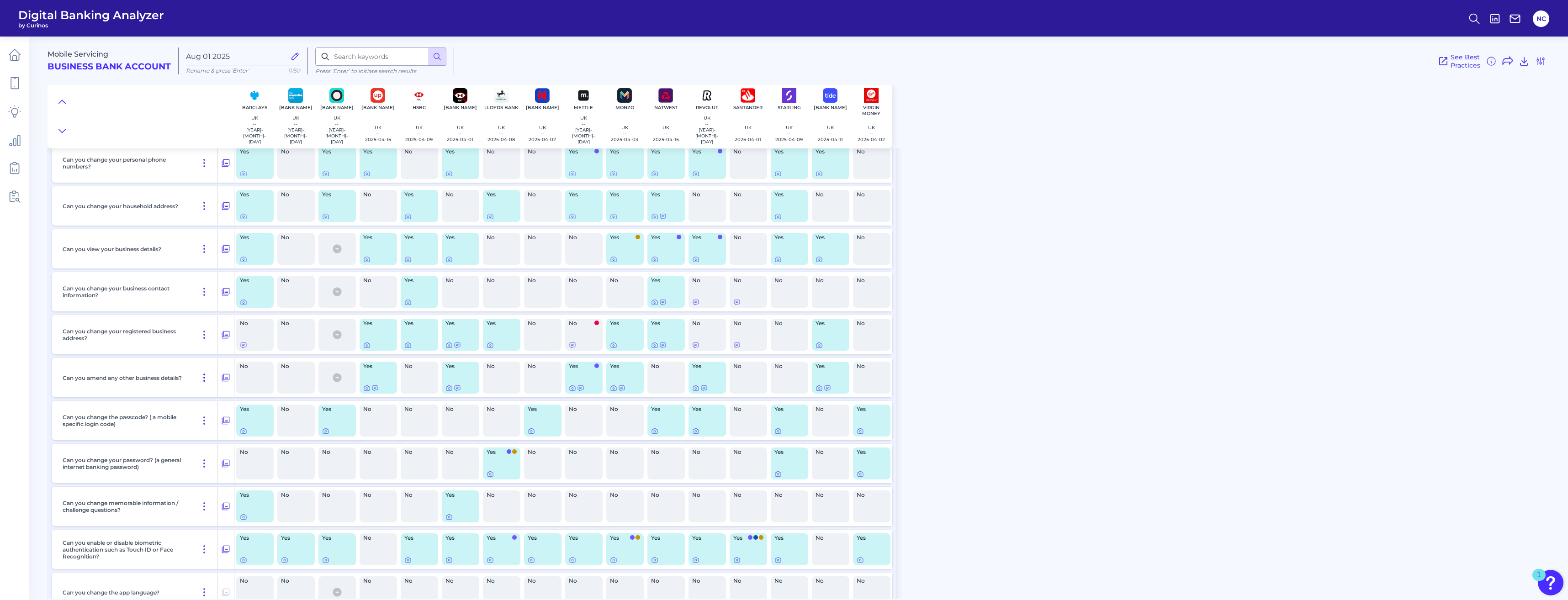 click 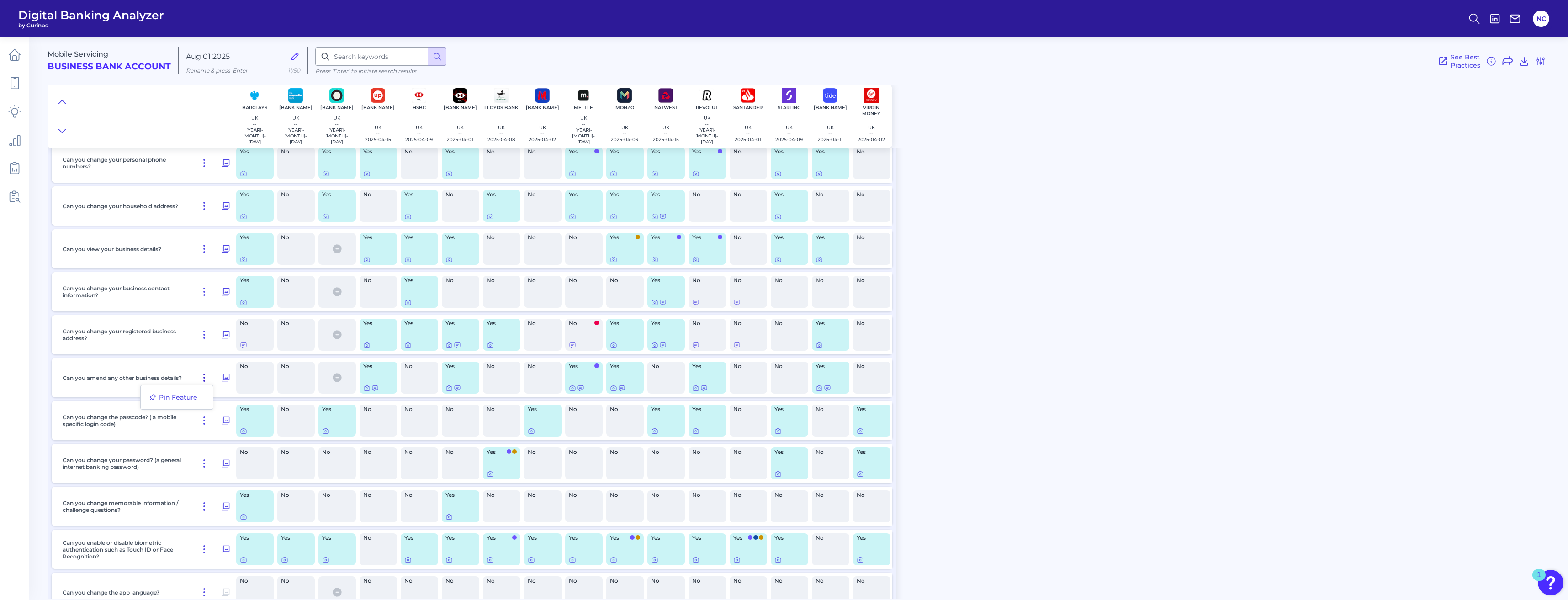 click 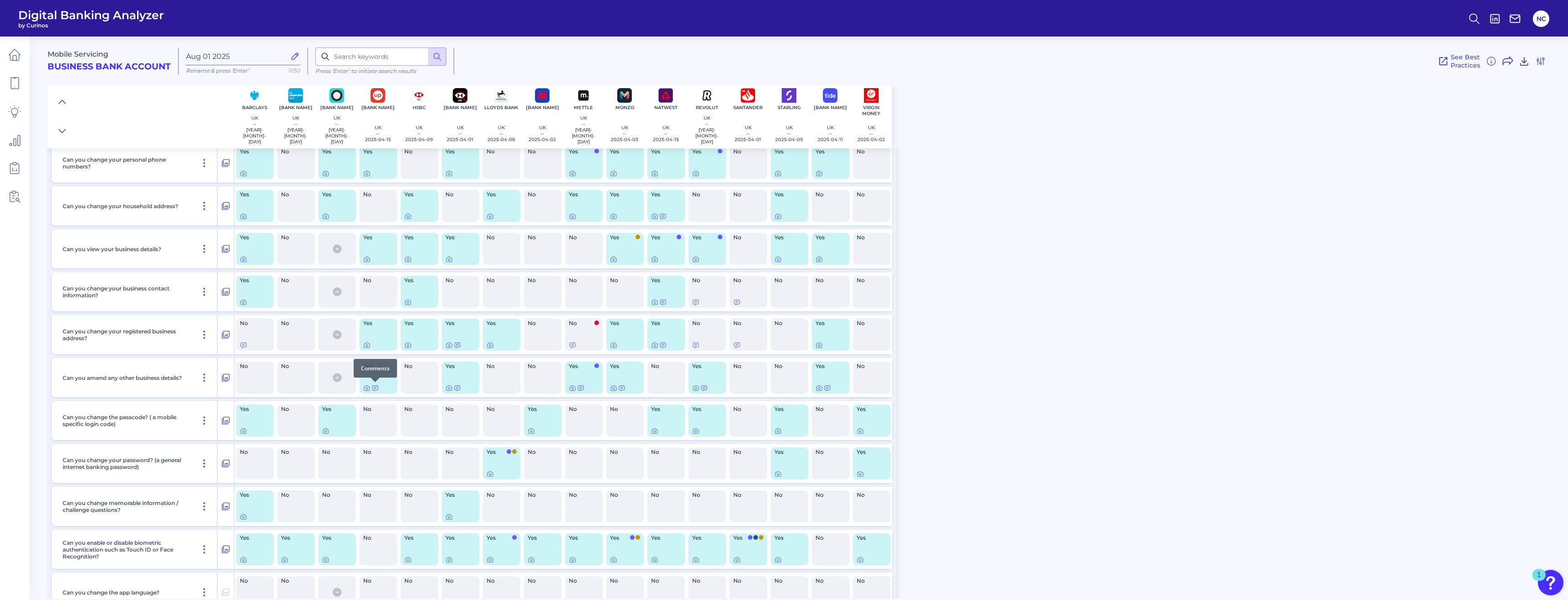 click at bounding box center [375, 382] 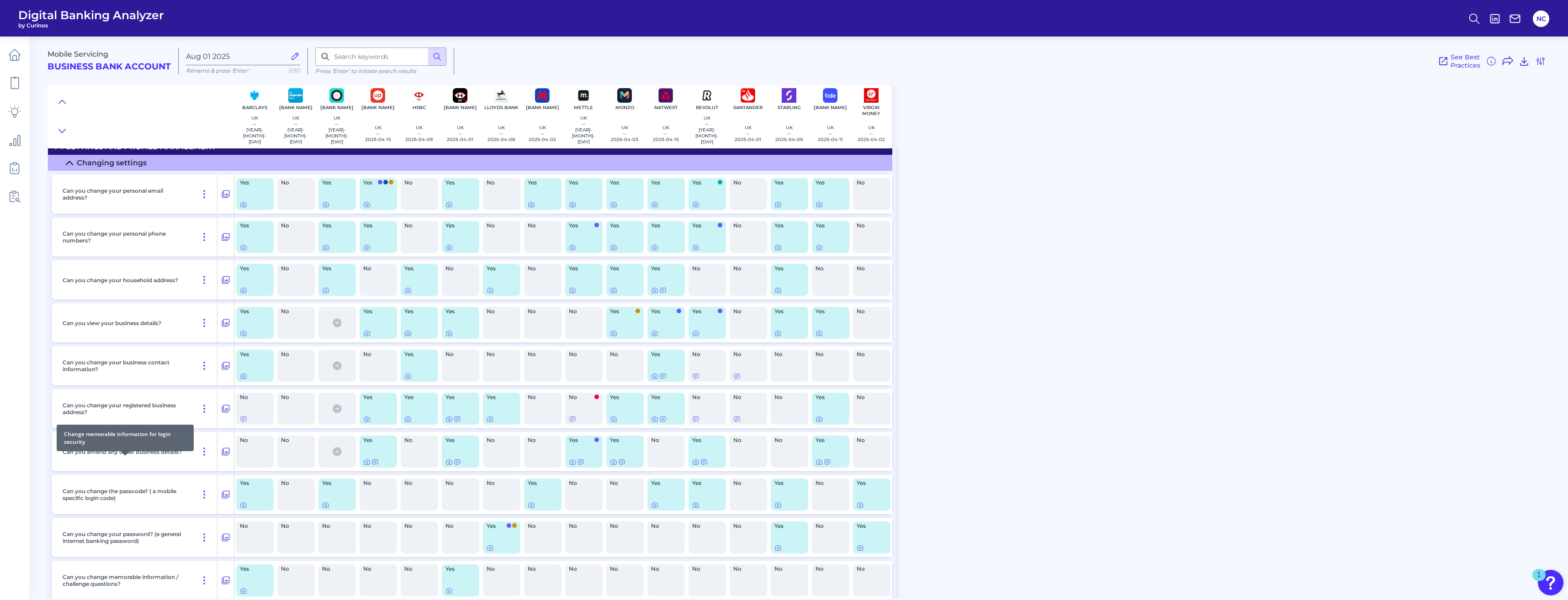 scroll, scrollTop: 0, scrollLeft: 0, axis: both 